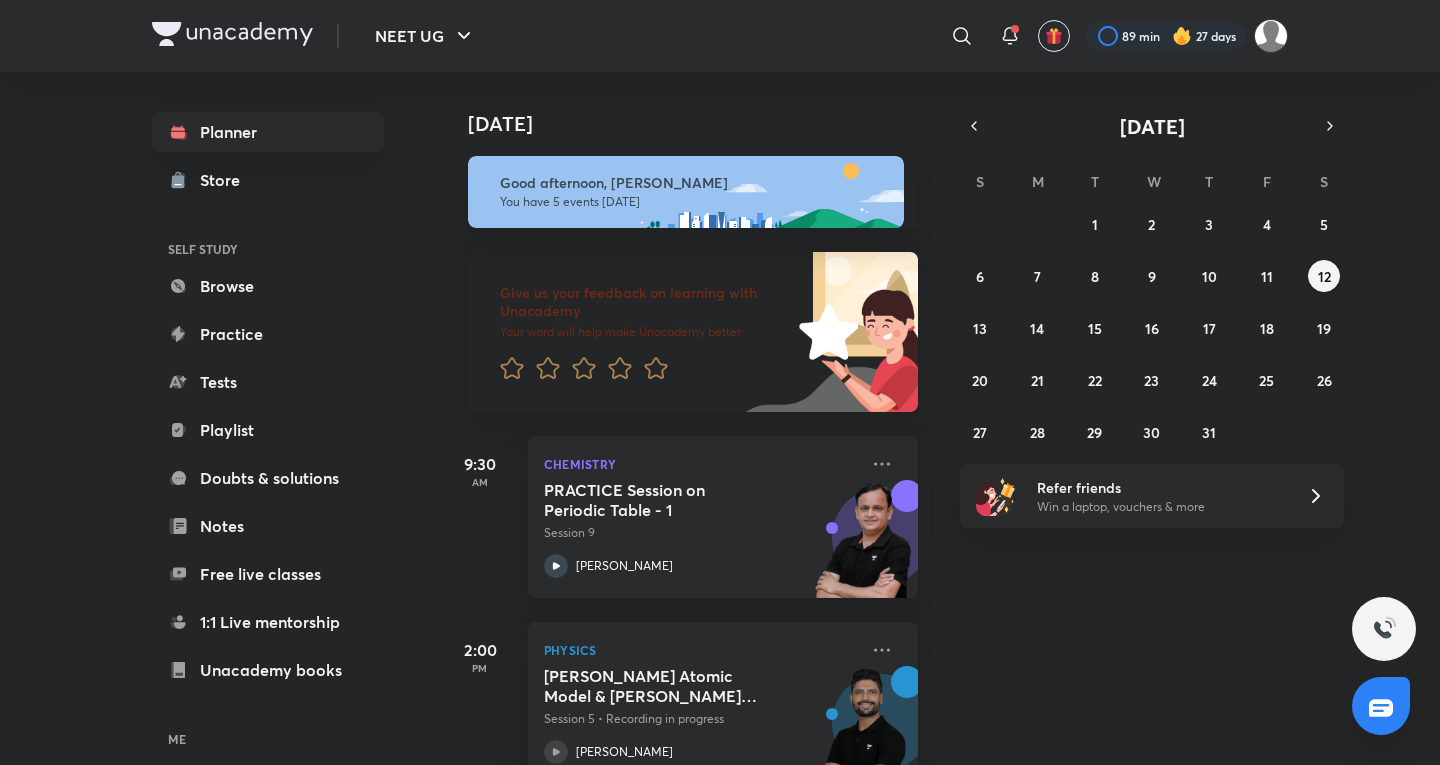 scroll, scrollTop: 0, scrollLeft: 0, axis: both 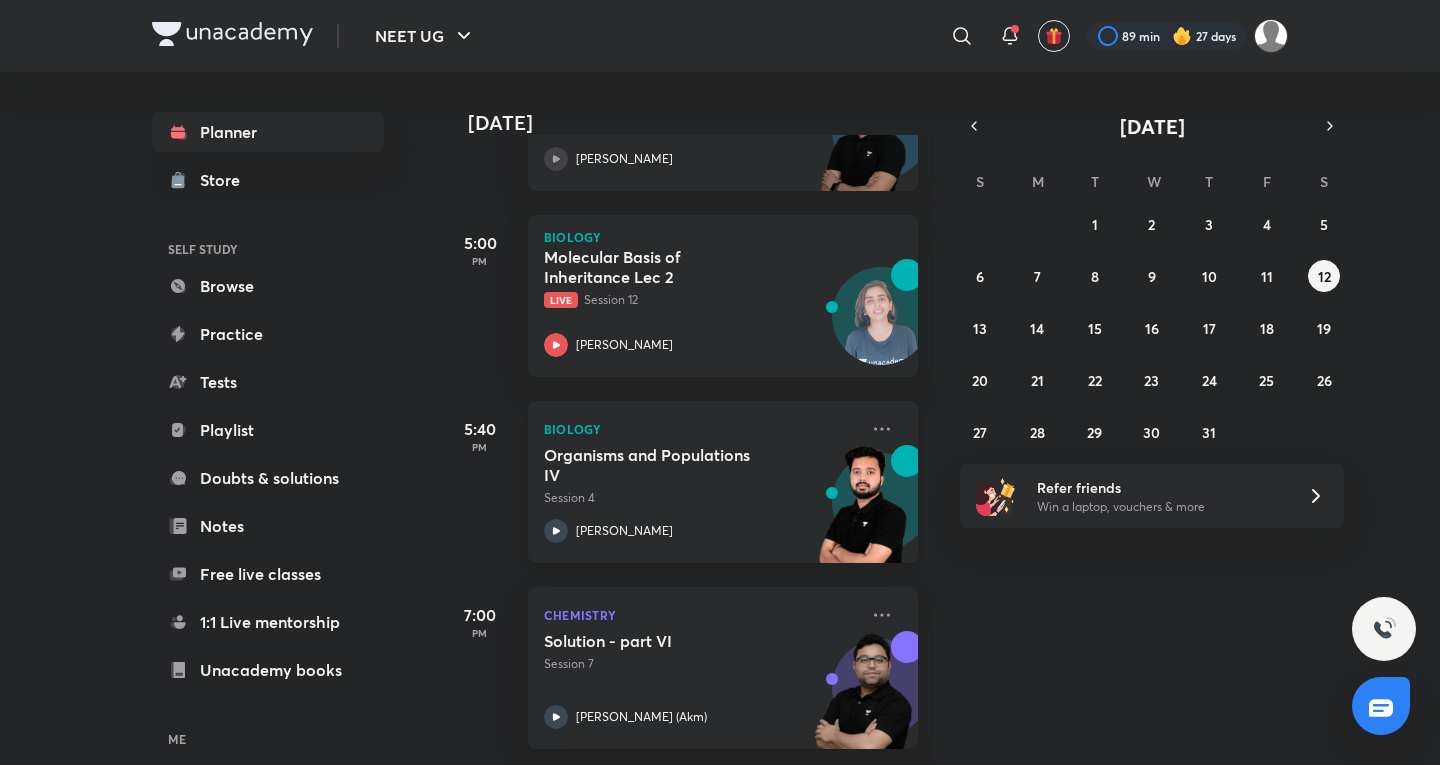 click on "Session 4" at bounding box center [701, 498] 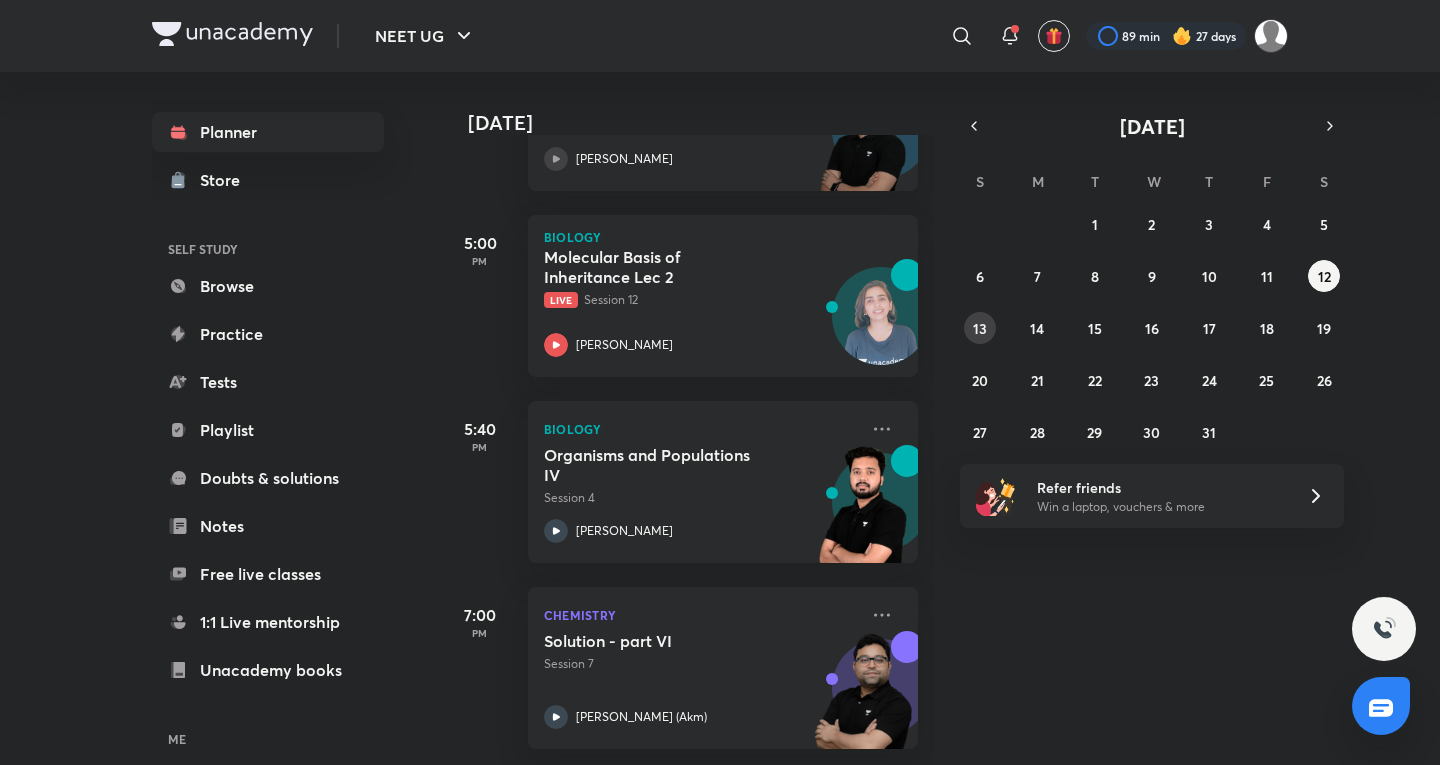 click on "13" at bounding box center (980, 328) 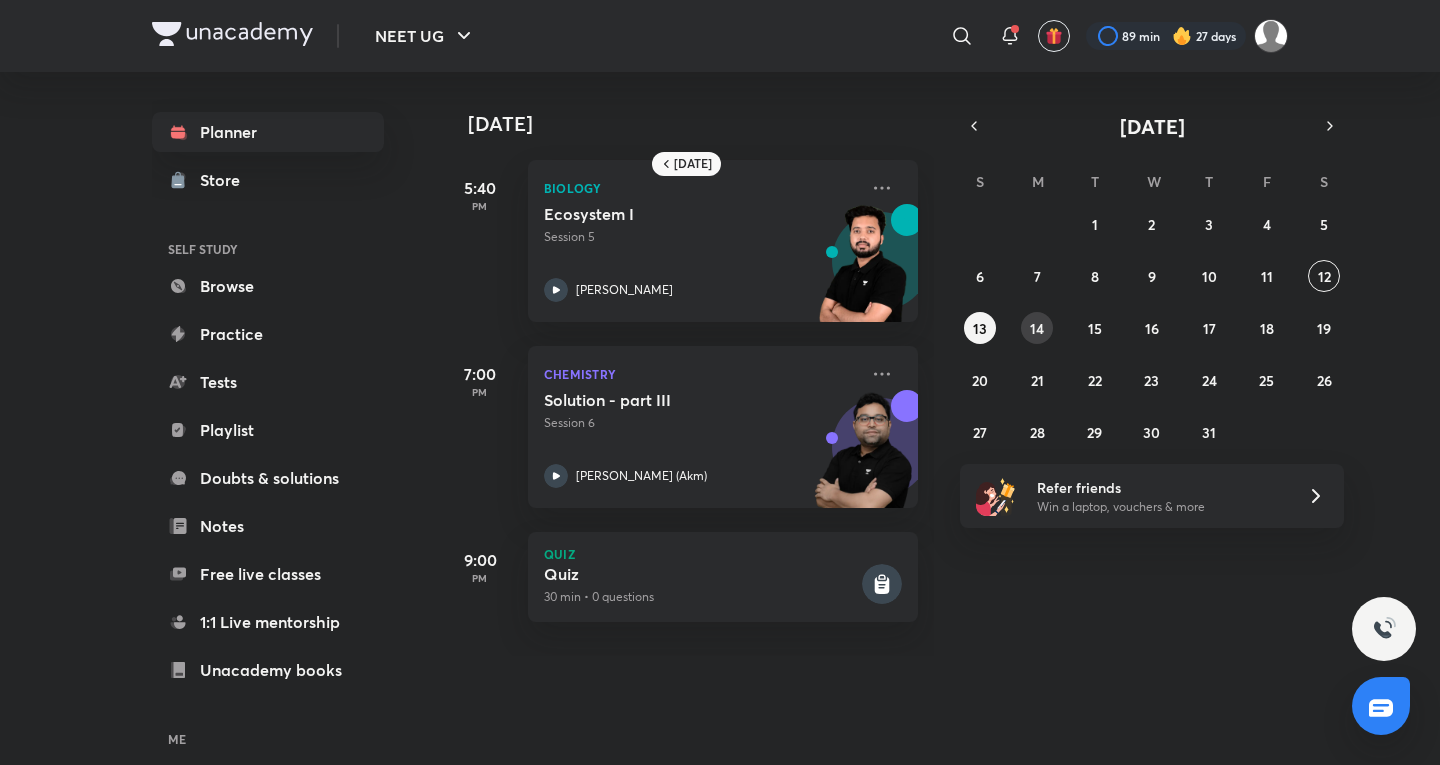 click on "14" at bounding box center (1037, 328) 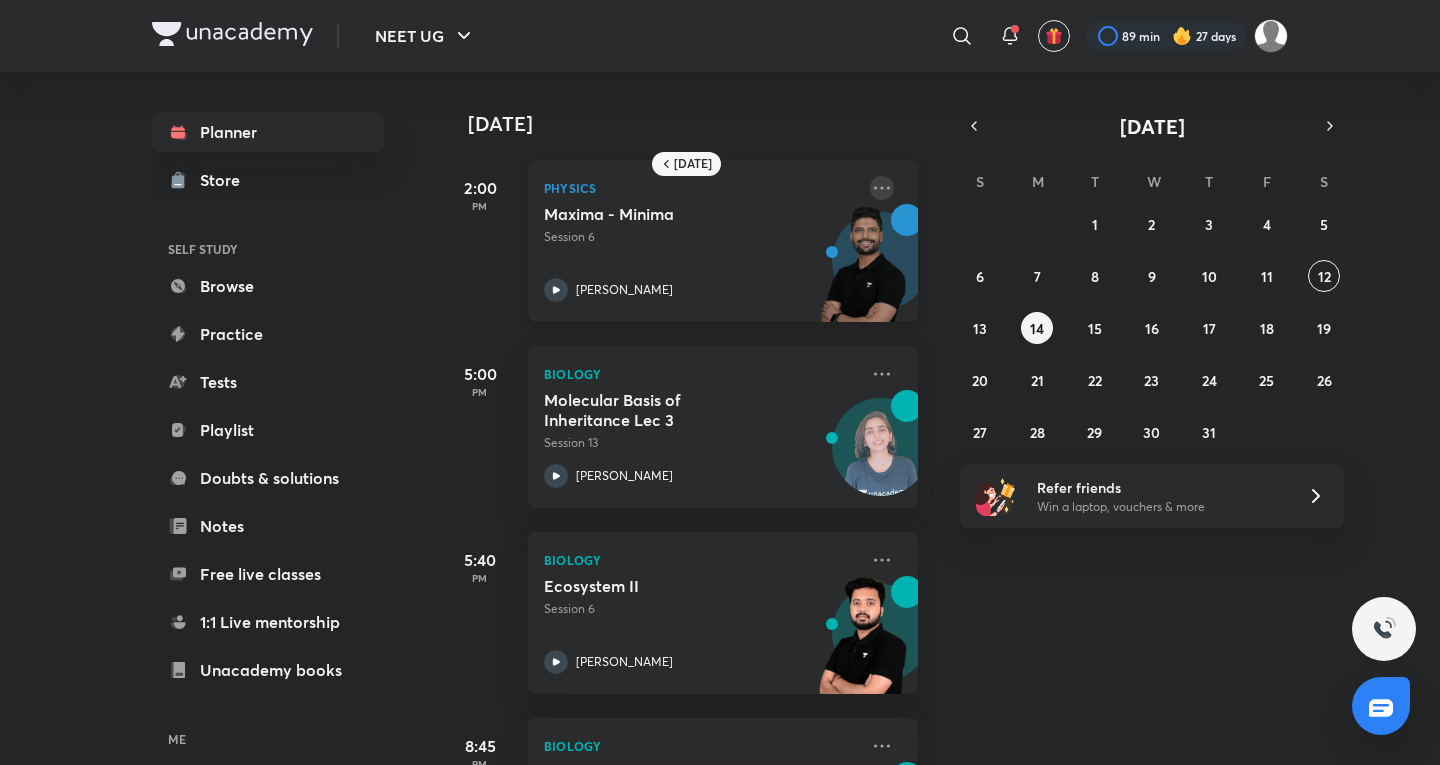 click 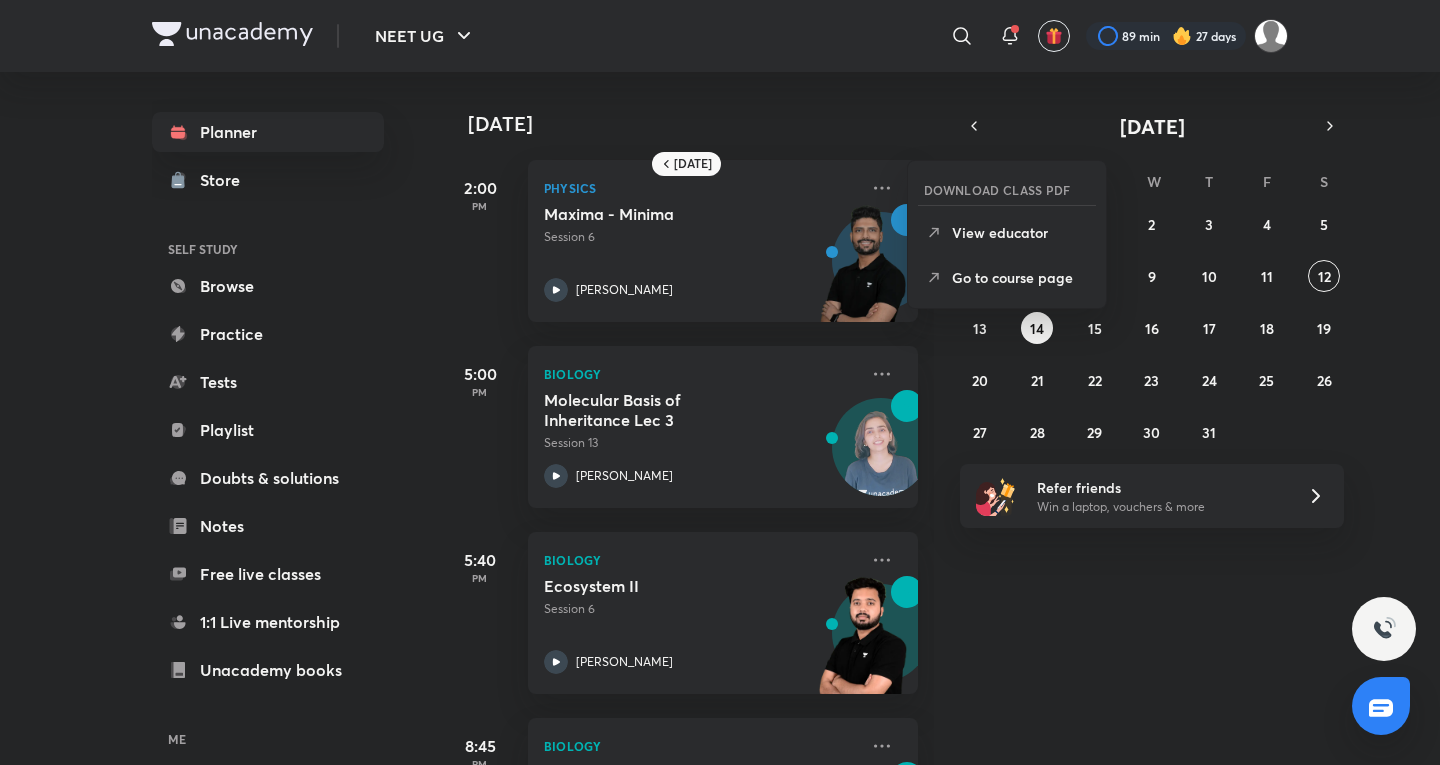 click on "14 July 2:00 PM Physics Maxima - Minima Session 6 Prateek Jain 5:00 PM Biology Molecular Basis of Inheritance Lec 3 Session 13 Dr. Rakshita Singh 5:40 PM Biology Ecosystem II Session 6 Pranav Pundarik 8:45 PM Biology Human Skeleton -II Session 6 Dr Amit Gupta" at bounding box center [938, 418] 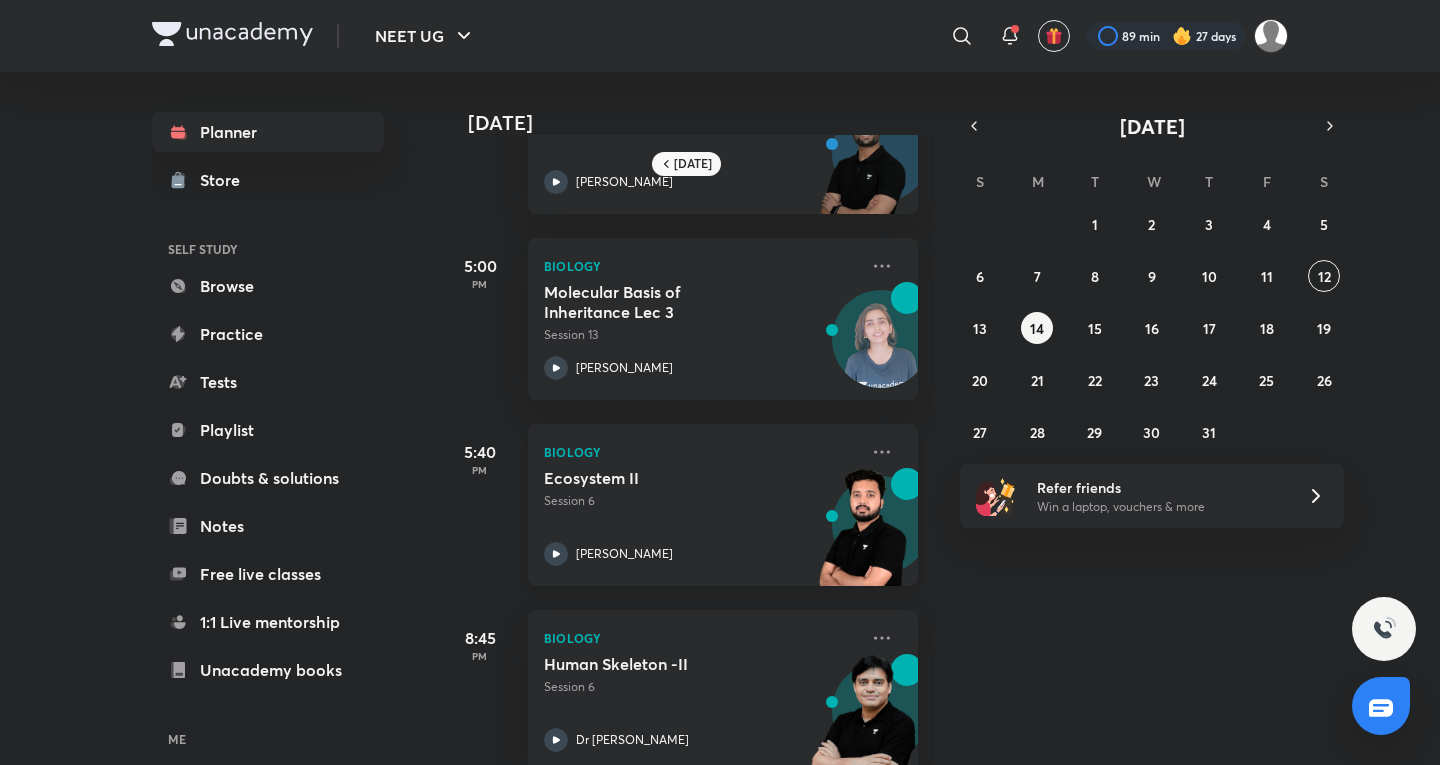 scroll, scrollTop: 146, scrollLeft: 0, axis: vertical 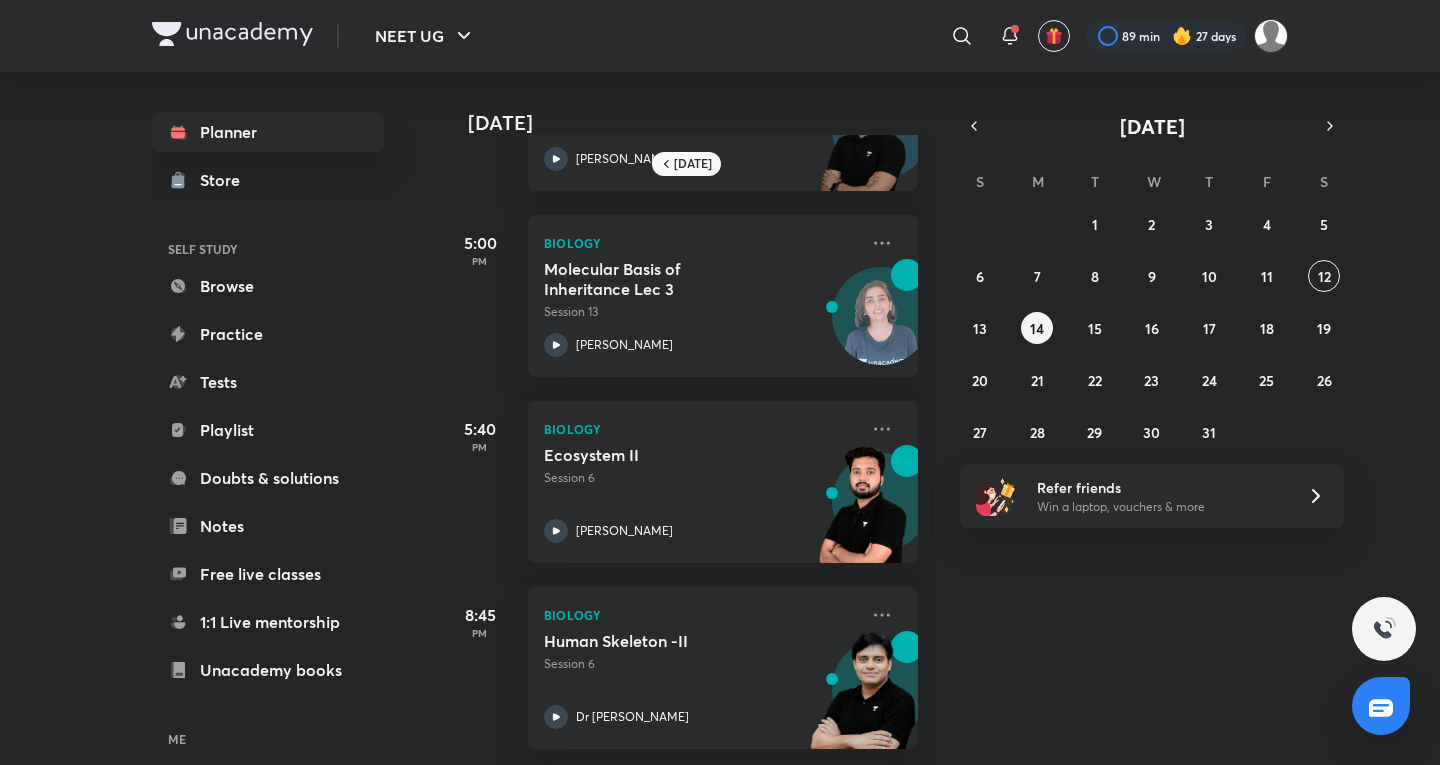 click at bounding box center (996, 496) 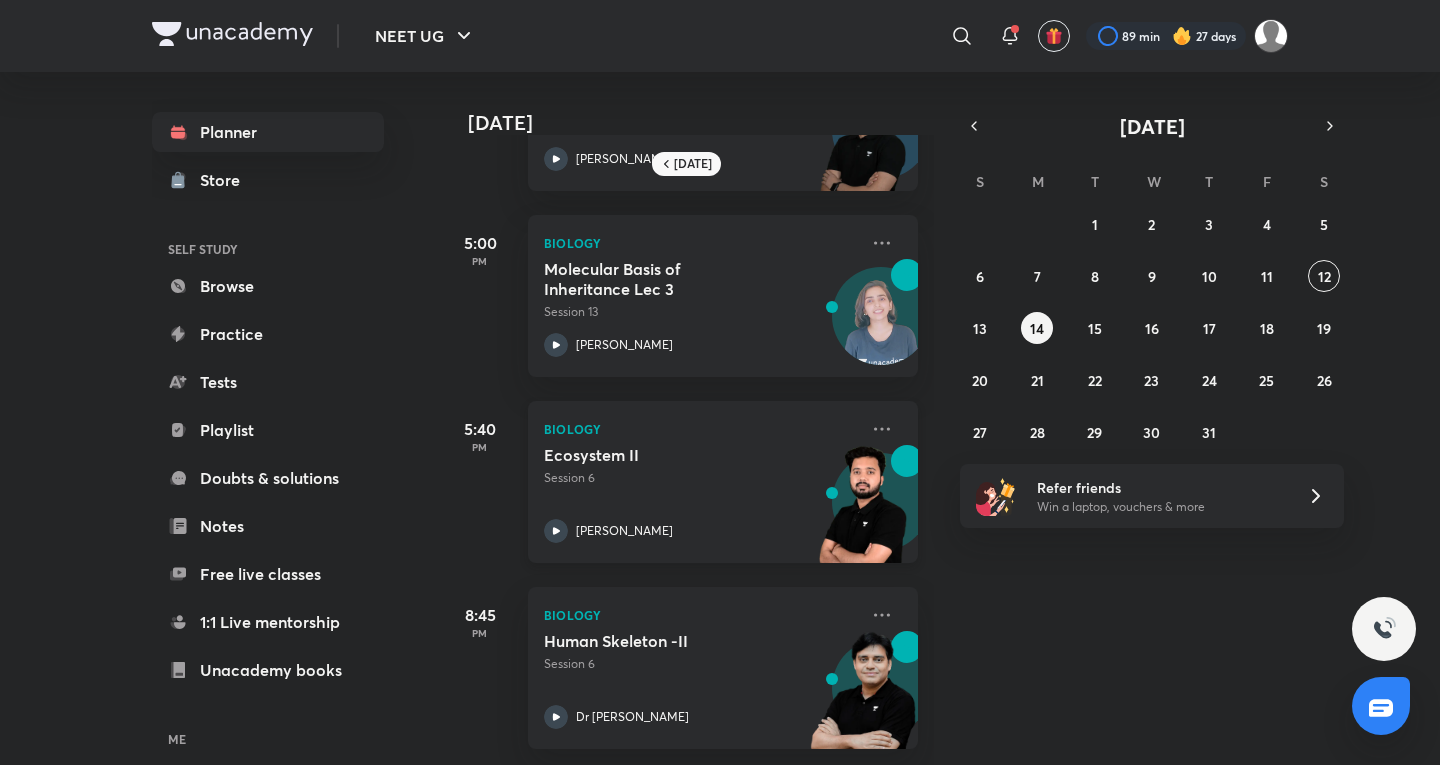 scroll, scrollTop: 0, scrollLeft: 0, axis: both 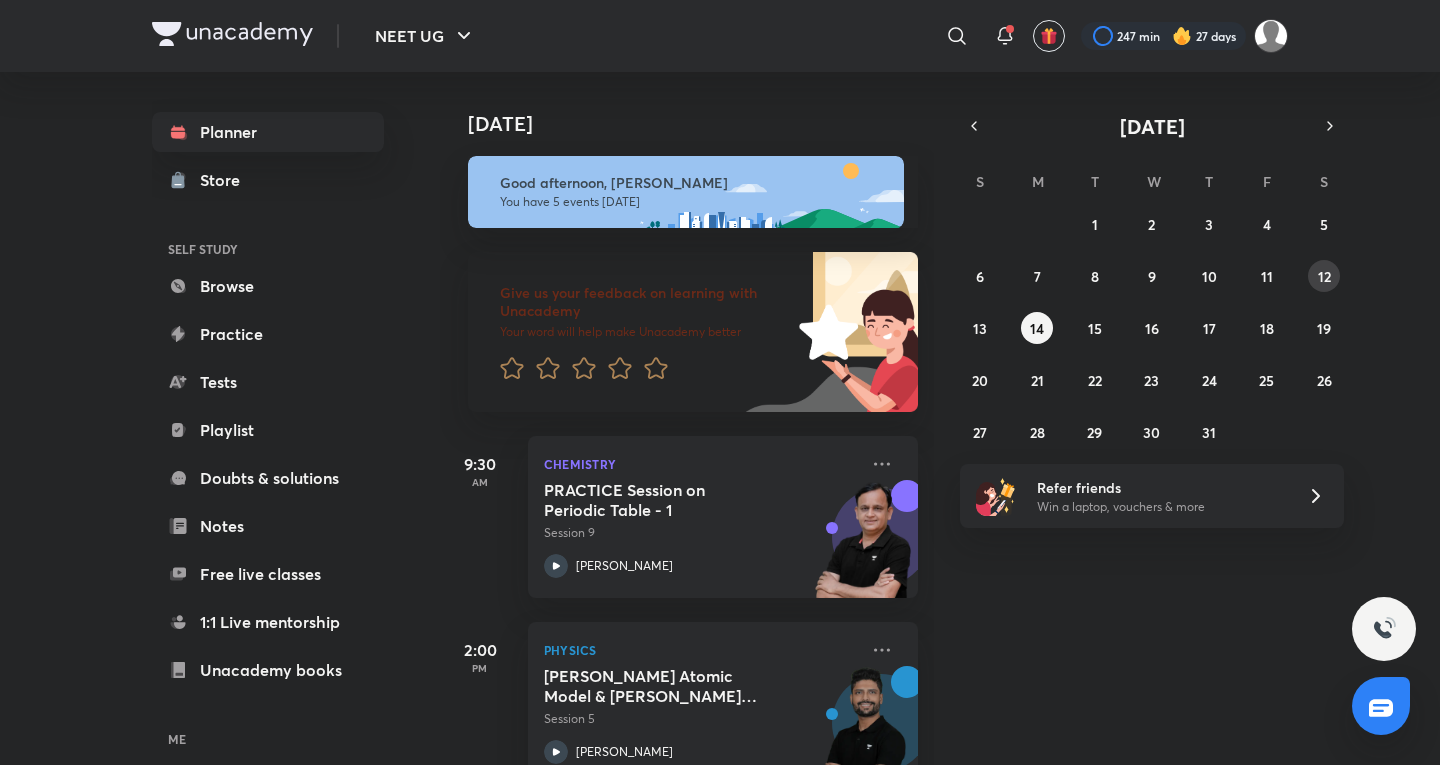 click on "12" at bounding box center (1324, 276) 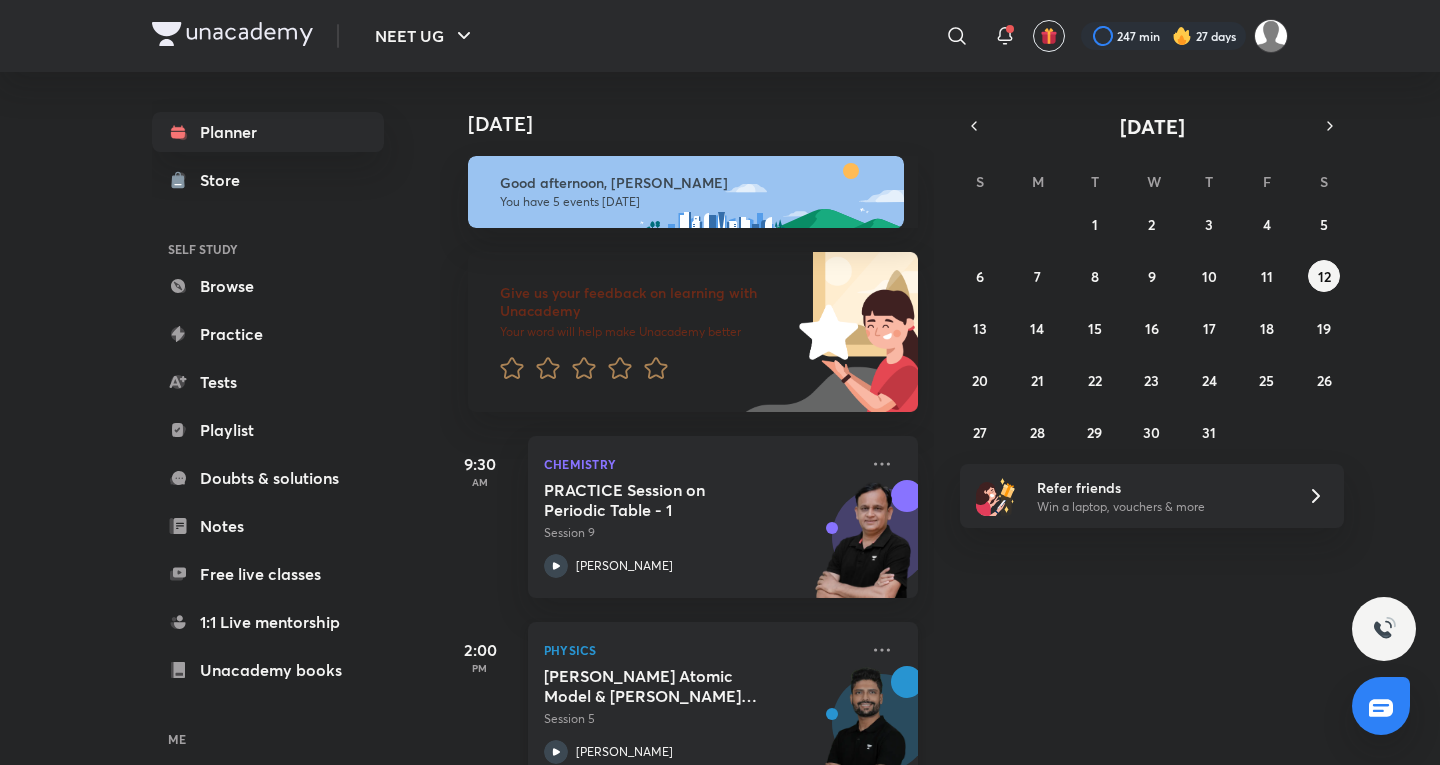 click on "Physics" at bounding box center [701, 650] 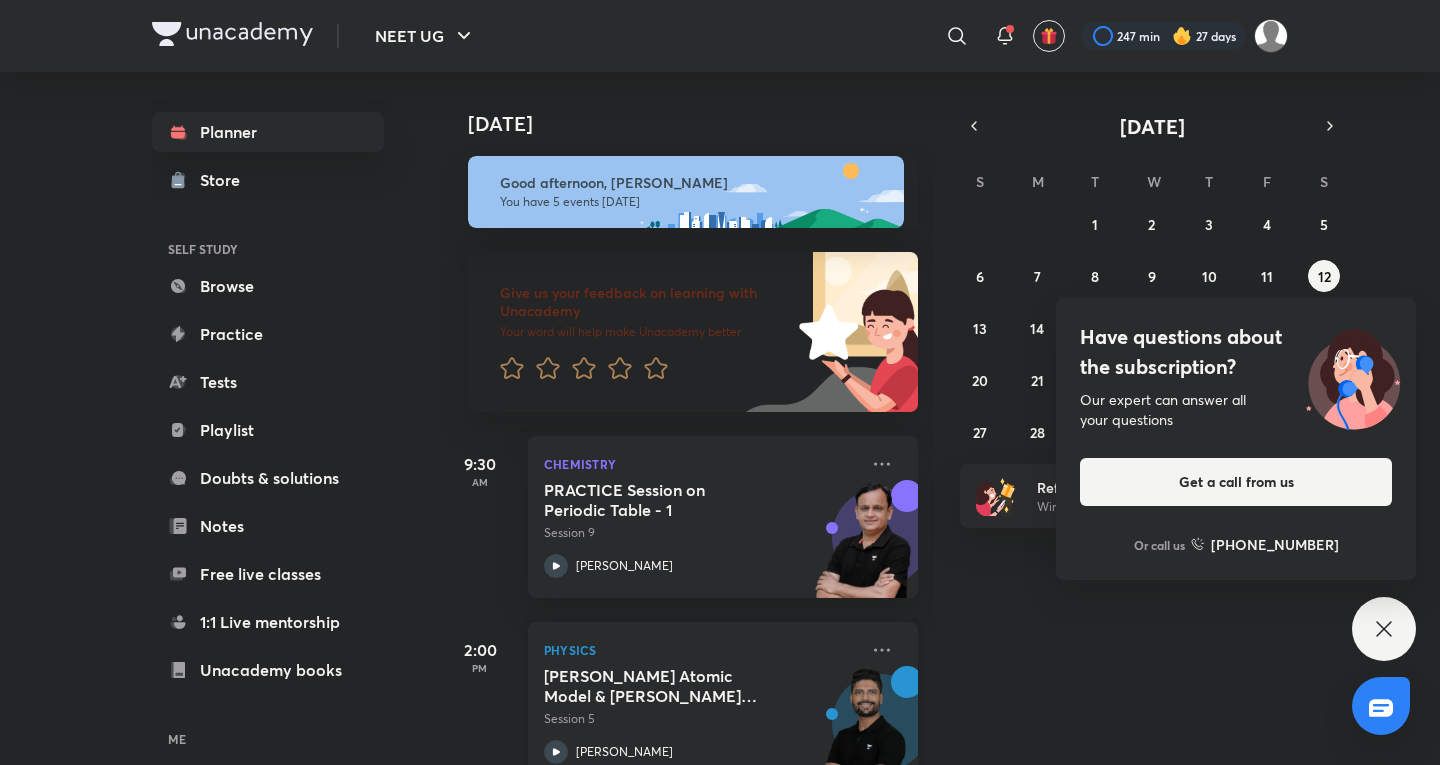 click on "Physics [PERSON_NAME] Atomic Model & [PERSON_NAME] Postulates Session 5 [PERSON_NAME]" at bounding box center [723, 703] 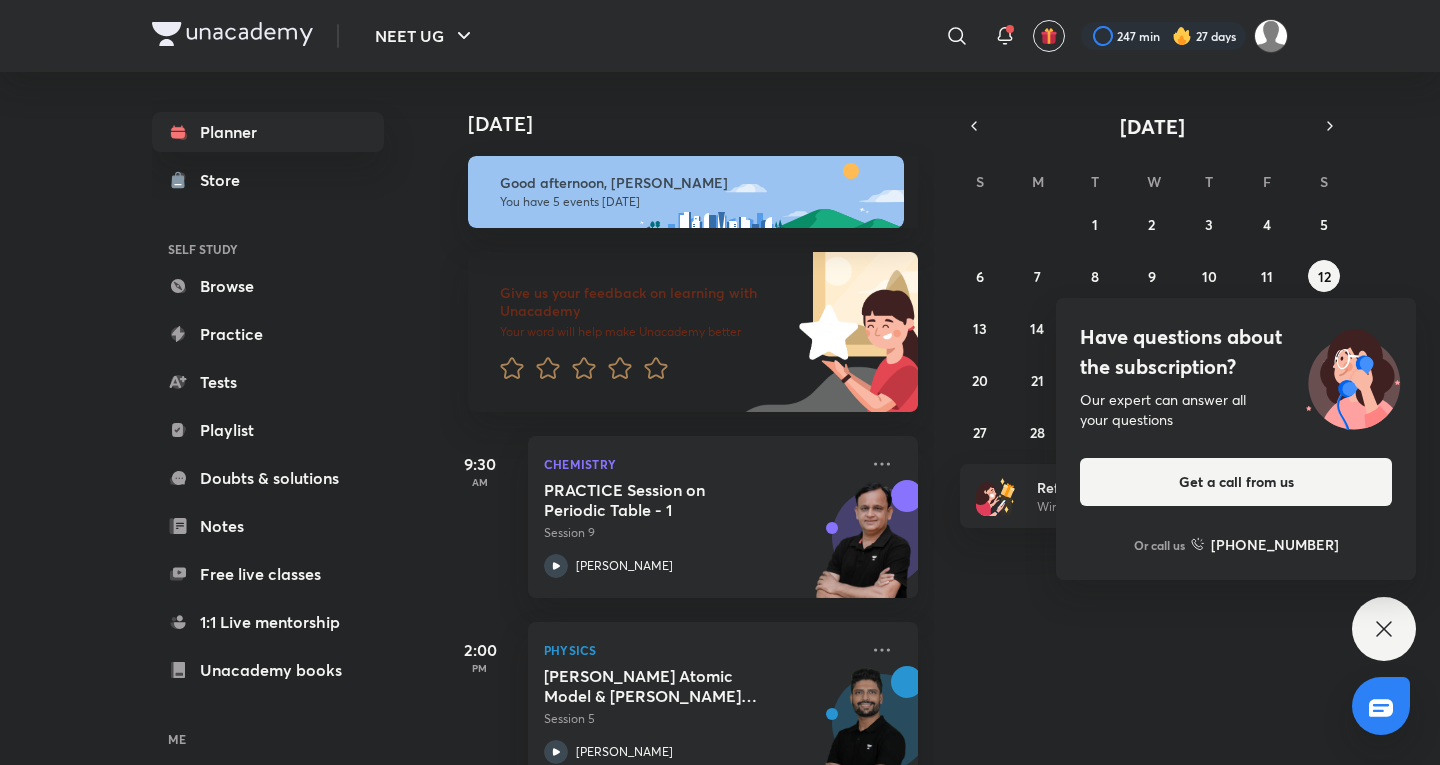 click at bounding box center (1381, 706) 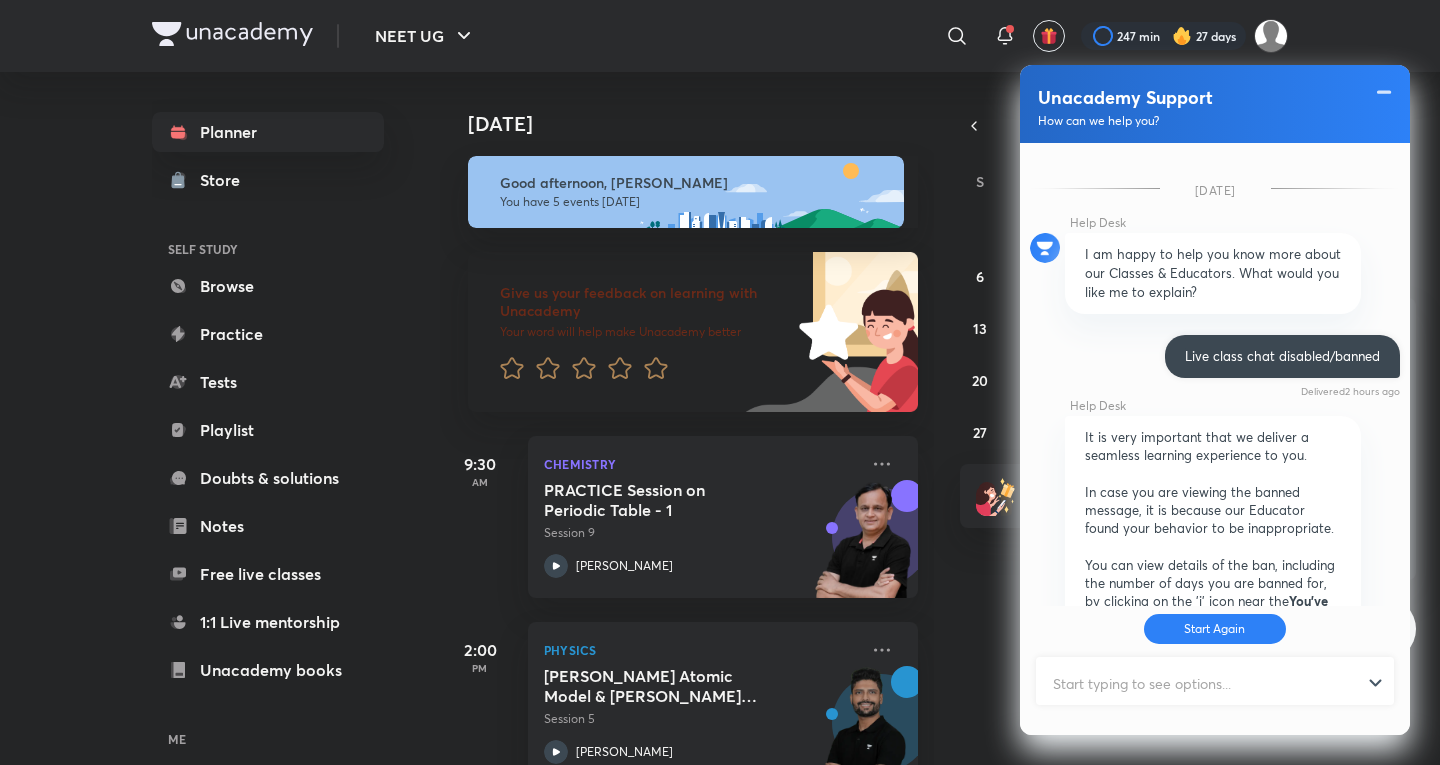 scroll, scrollTop: 875, scrollLeft: 0, axis: vertical 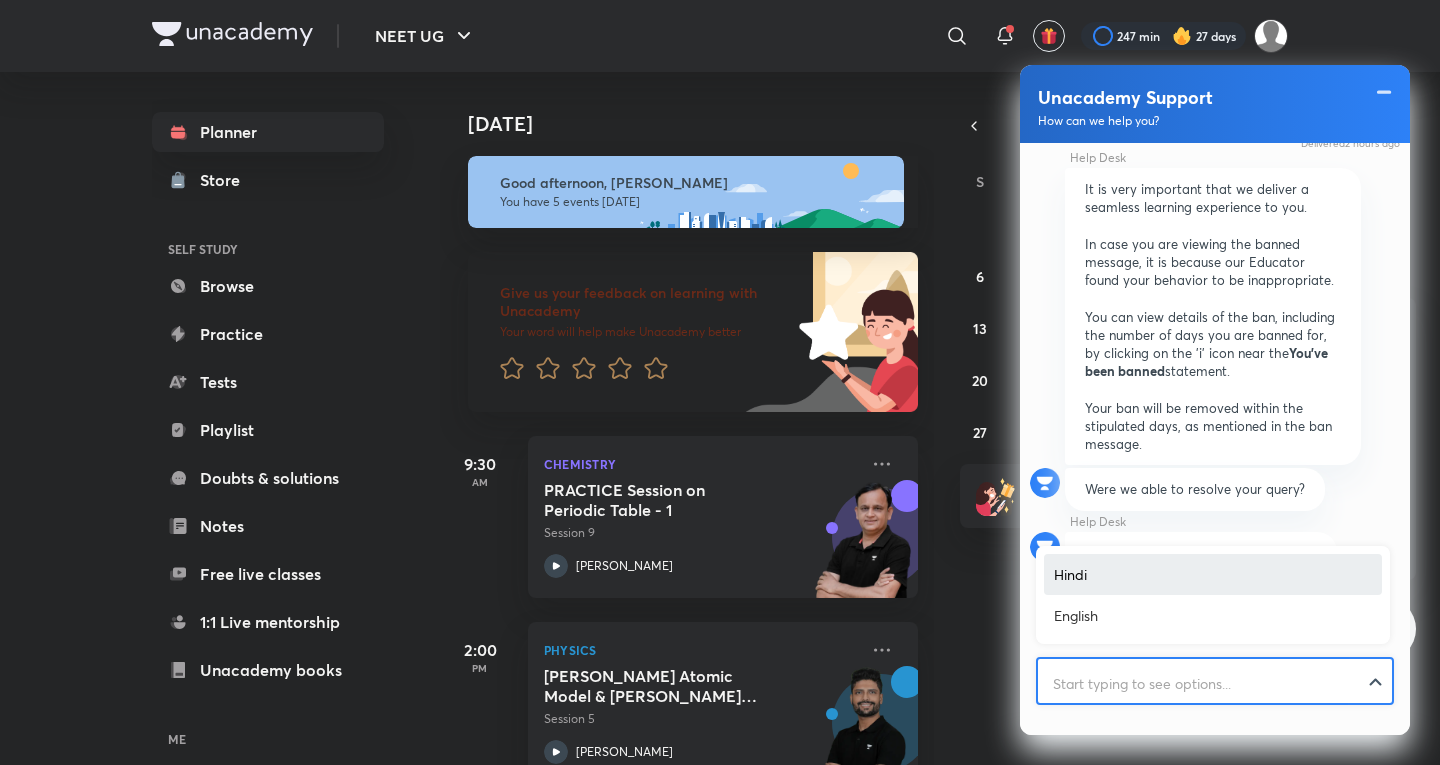 click at bounding box center (1215, 683) 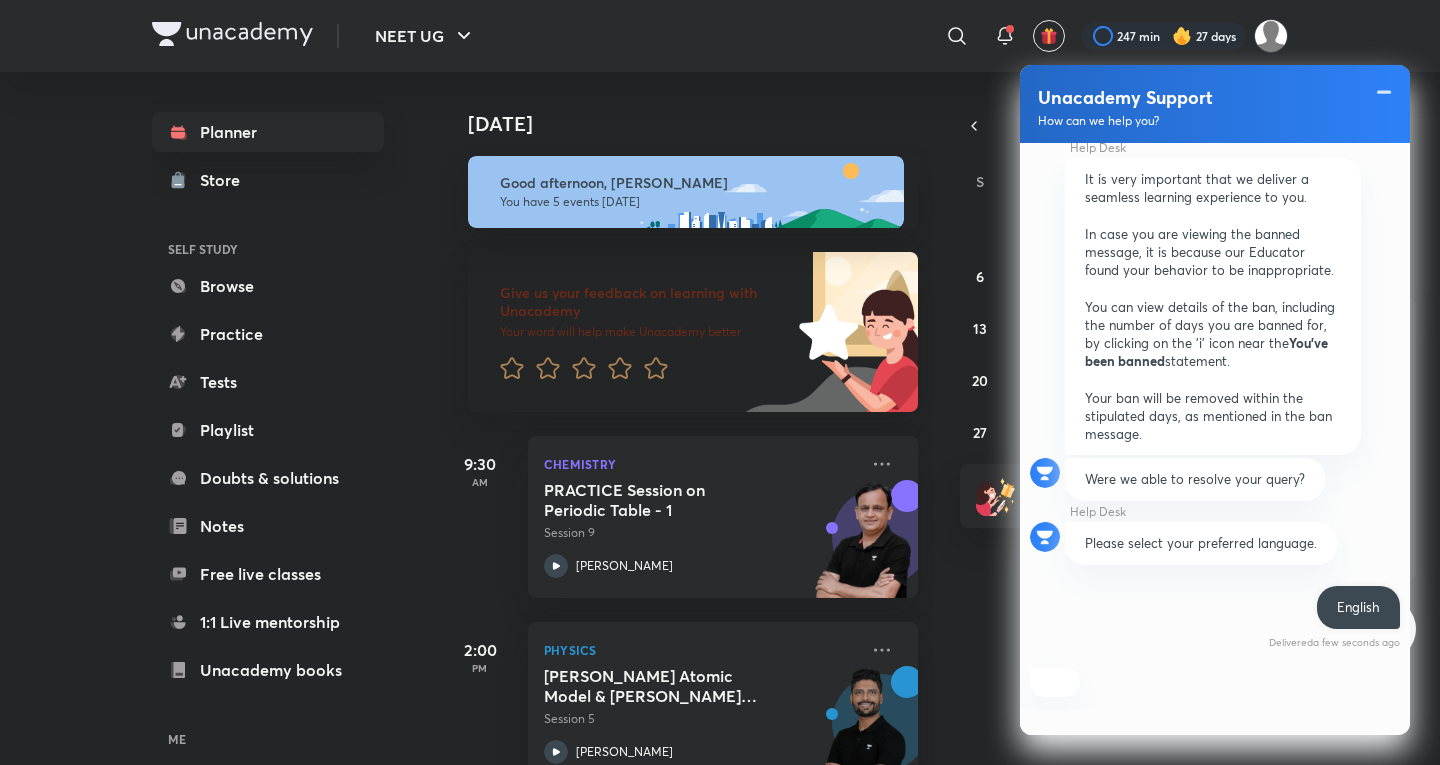 scroll, scrollTop: 1256, scrollLeft: 0, axis: vertical 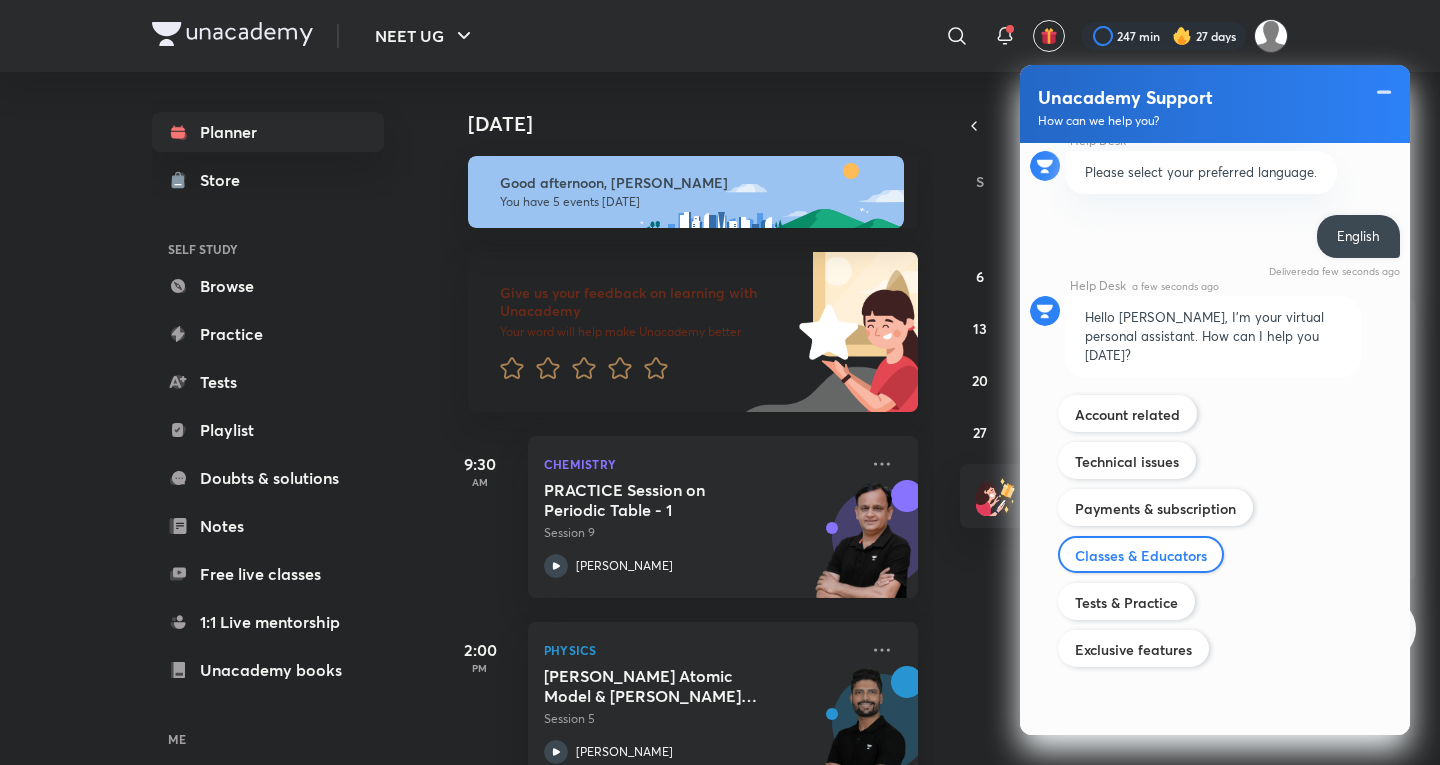 click on "Classes & Educators" at bounding box center [1141, 555] 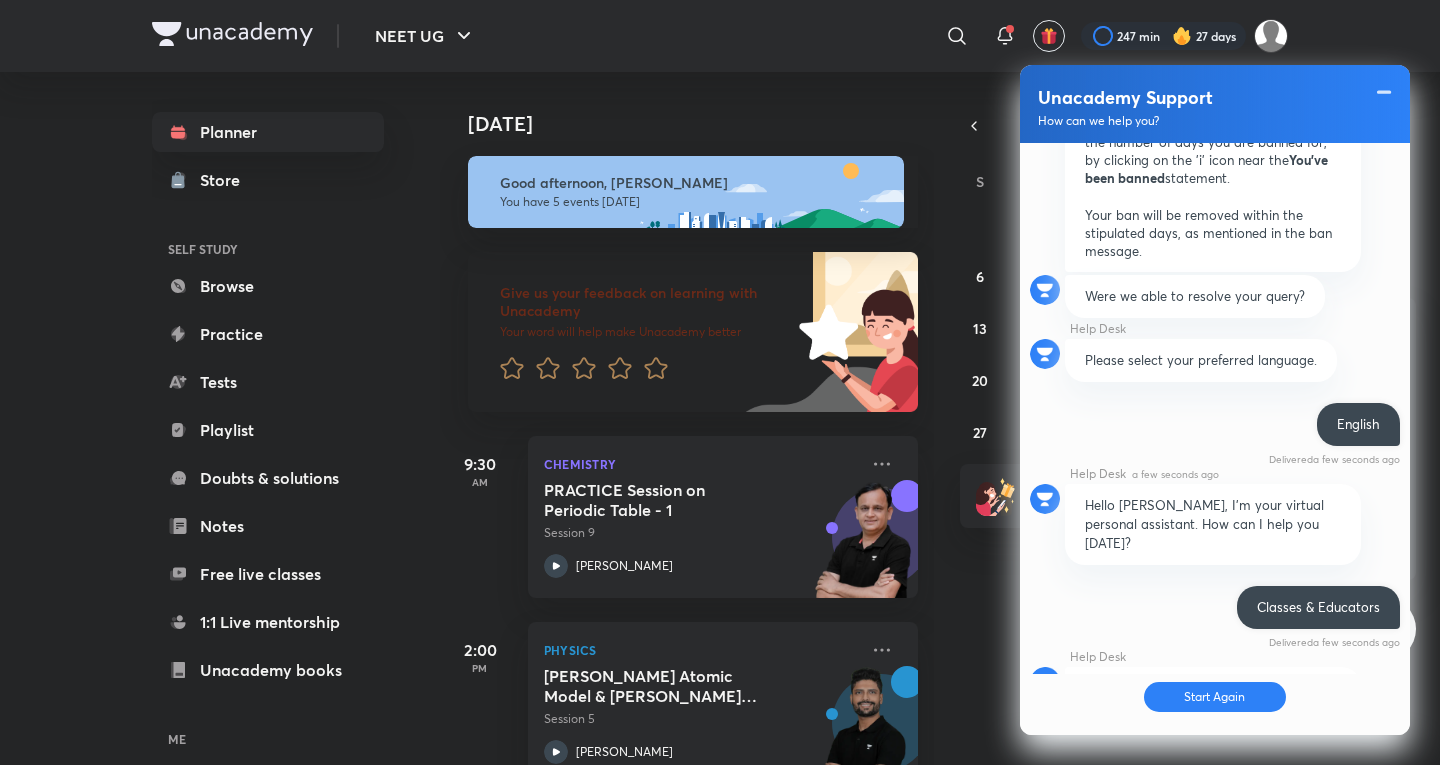 scroll, scrollTop: 1700, scrollLeft: 0, axis: vertical 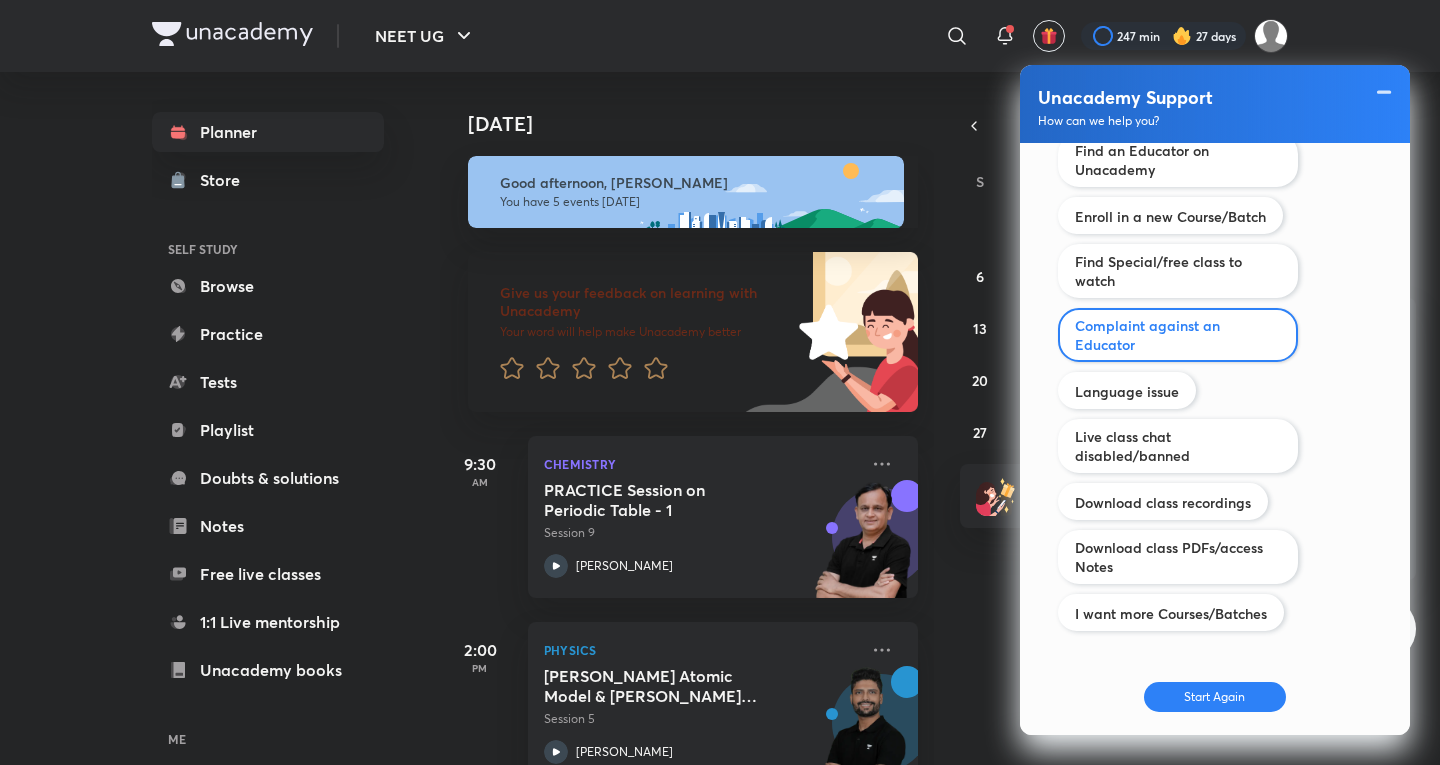 click on "Complaint against an Educator" at bounding box center (1178, 335) 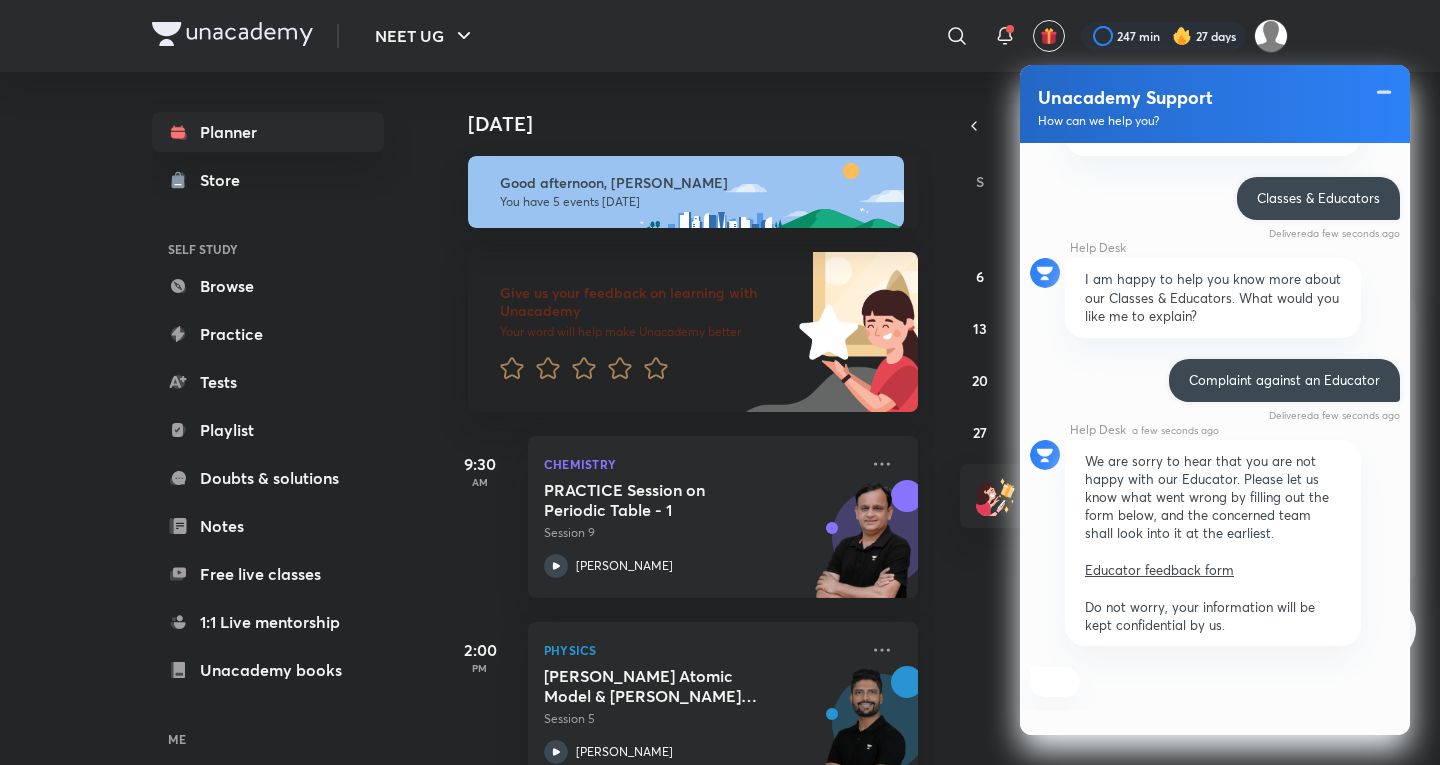 scroll, scrollTop: 1640, scrollLeft: 0, axis: vertical 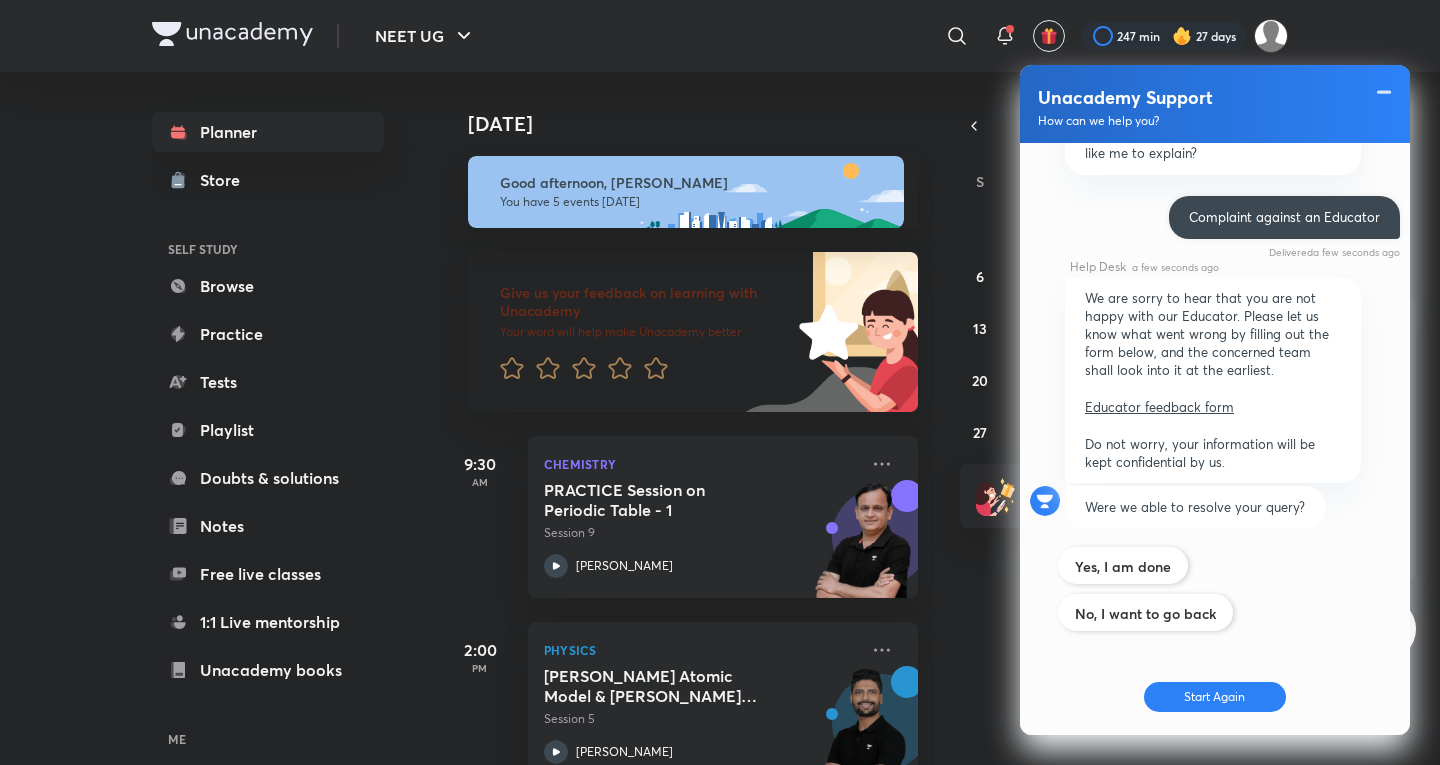 click on "Educator feedback form" at bounding box center (1159, 407) 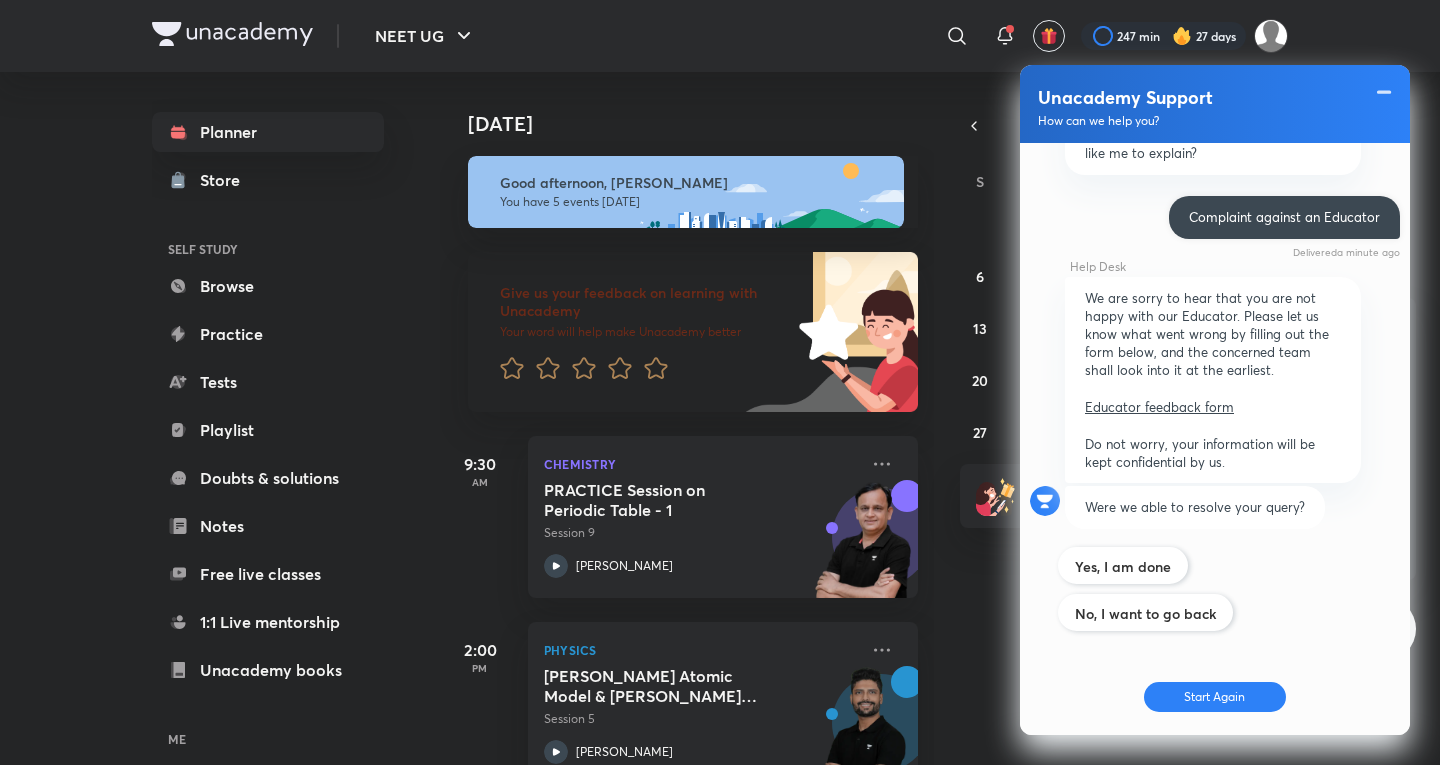 click on "Today Good afternoon, Kushagra You have 5 events today Give us your feedback on learning with Unacademy Your word will help make Unacademy better 9:30 AM Chemistry PRACTICE Session on Periodic Table - 1 Session 9 Ramesh Sharda 2:00 PM Physics Bohr's Atomic Model & Bohr's Postulates Session 5 Prateek Jain 5:00 PM Biology Molecular Basis of Inheritance Lec 2 Session 12 Dr. Rakshita Singh 5:40 PM Biology Organisms and Populations IV Live Session 4 Pranav Pundarik 7:00 PM Chemistry Solution - part VI Live Session 7 Ajay Mishra (Akm)" at bounding box center (938, 418) 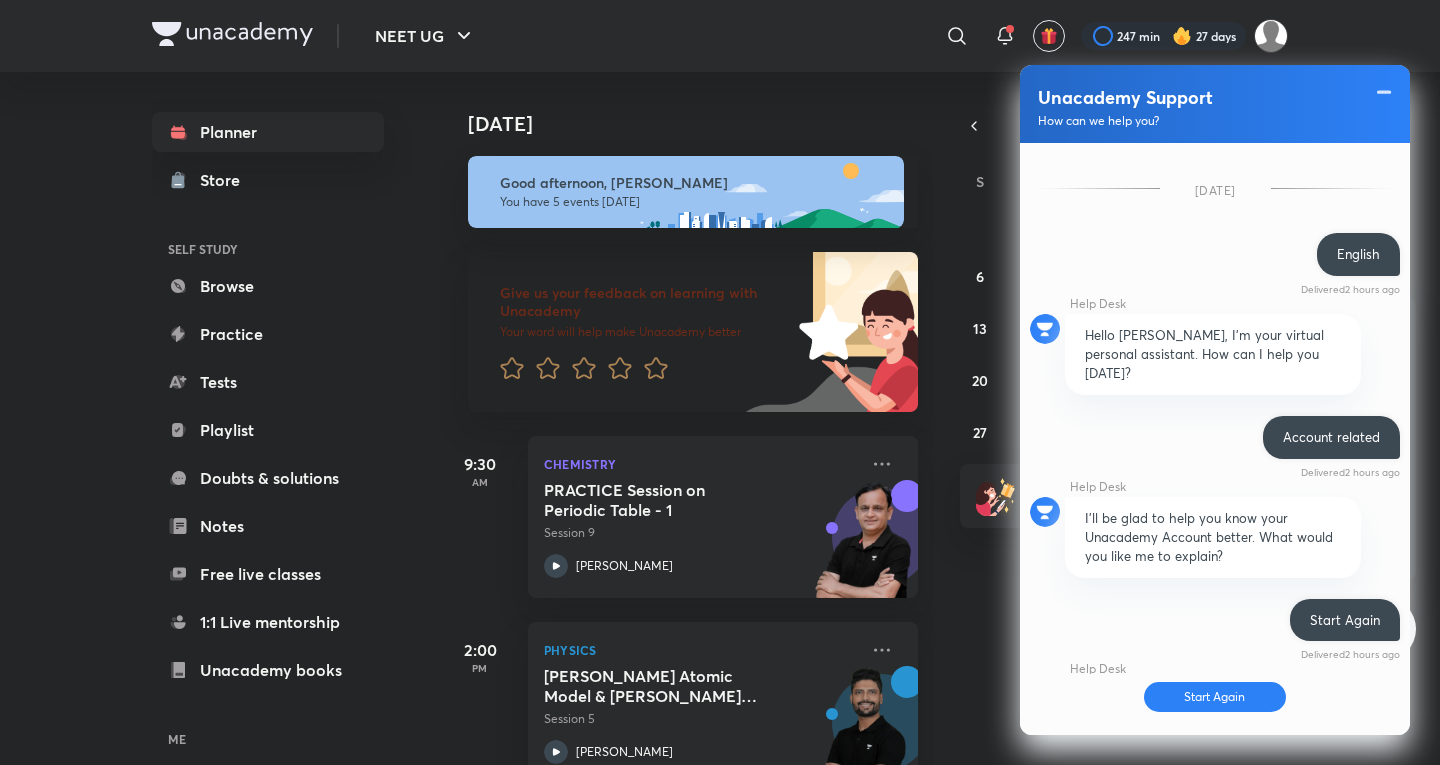 scroll, scrollTop: 822, scrollLeft: 0, axis: vertical 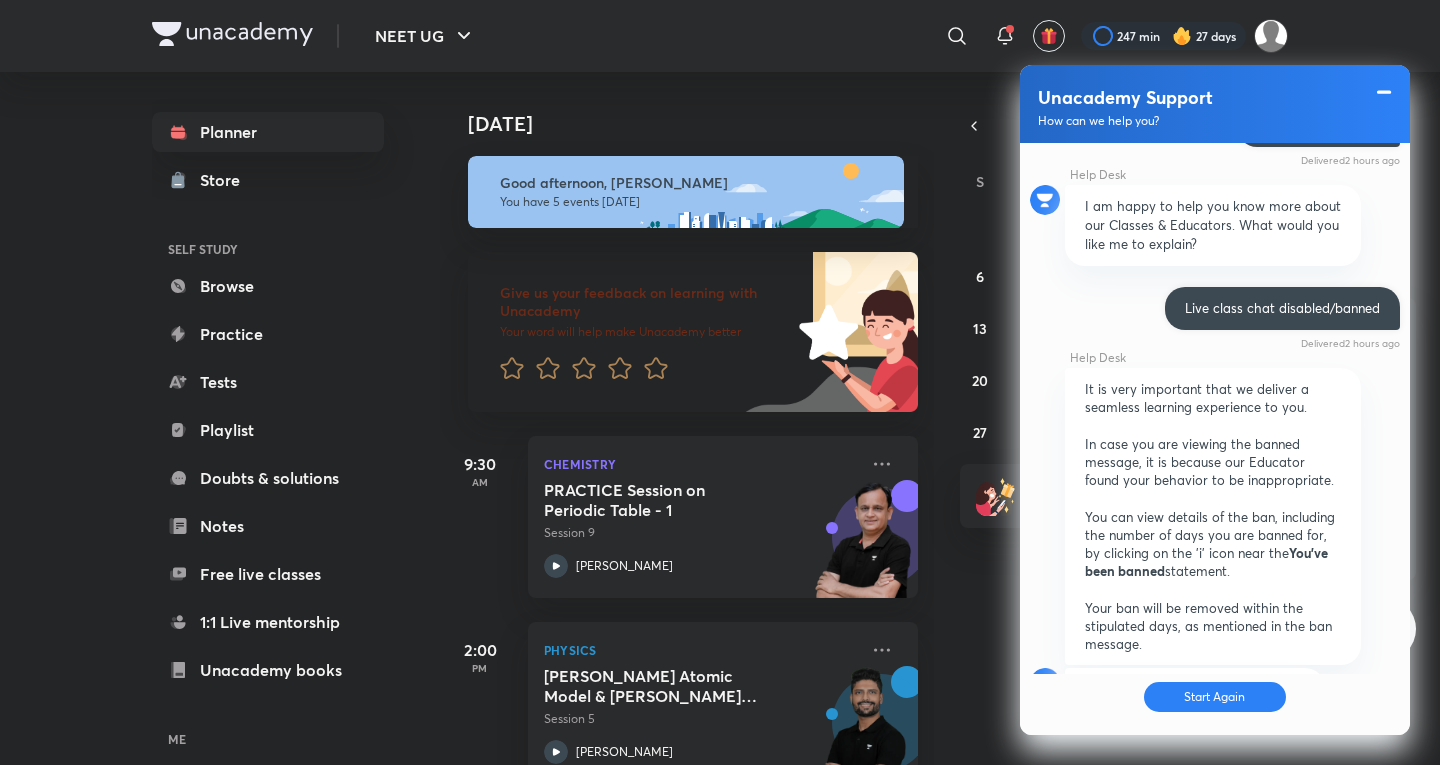 click at bounding box center (1384, 92) 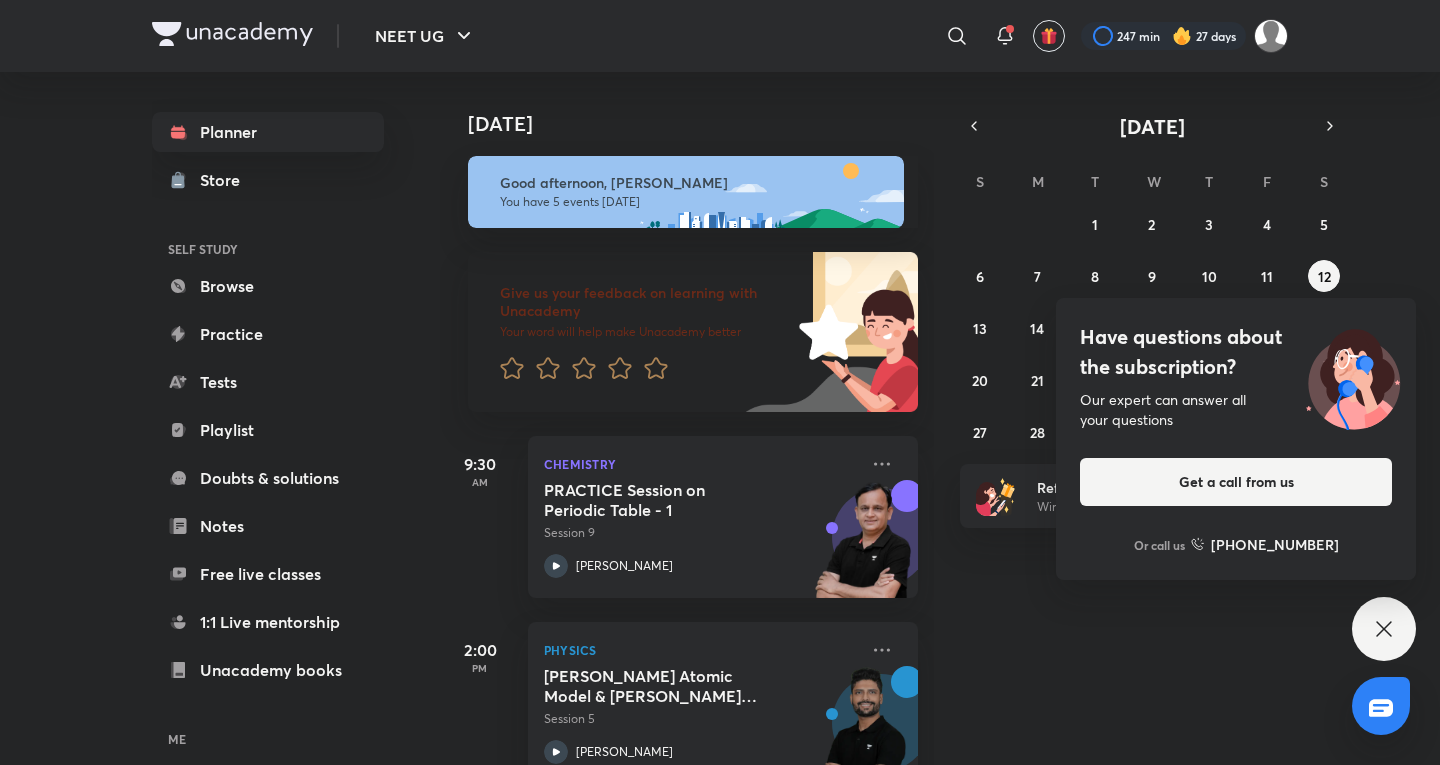 click on "Have questions about the subscription? Our expert can answer all your questions Get a call from us Or call us [PHONE_NUMBER]" at bounding box center [1384, 629] 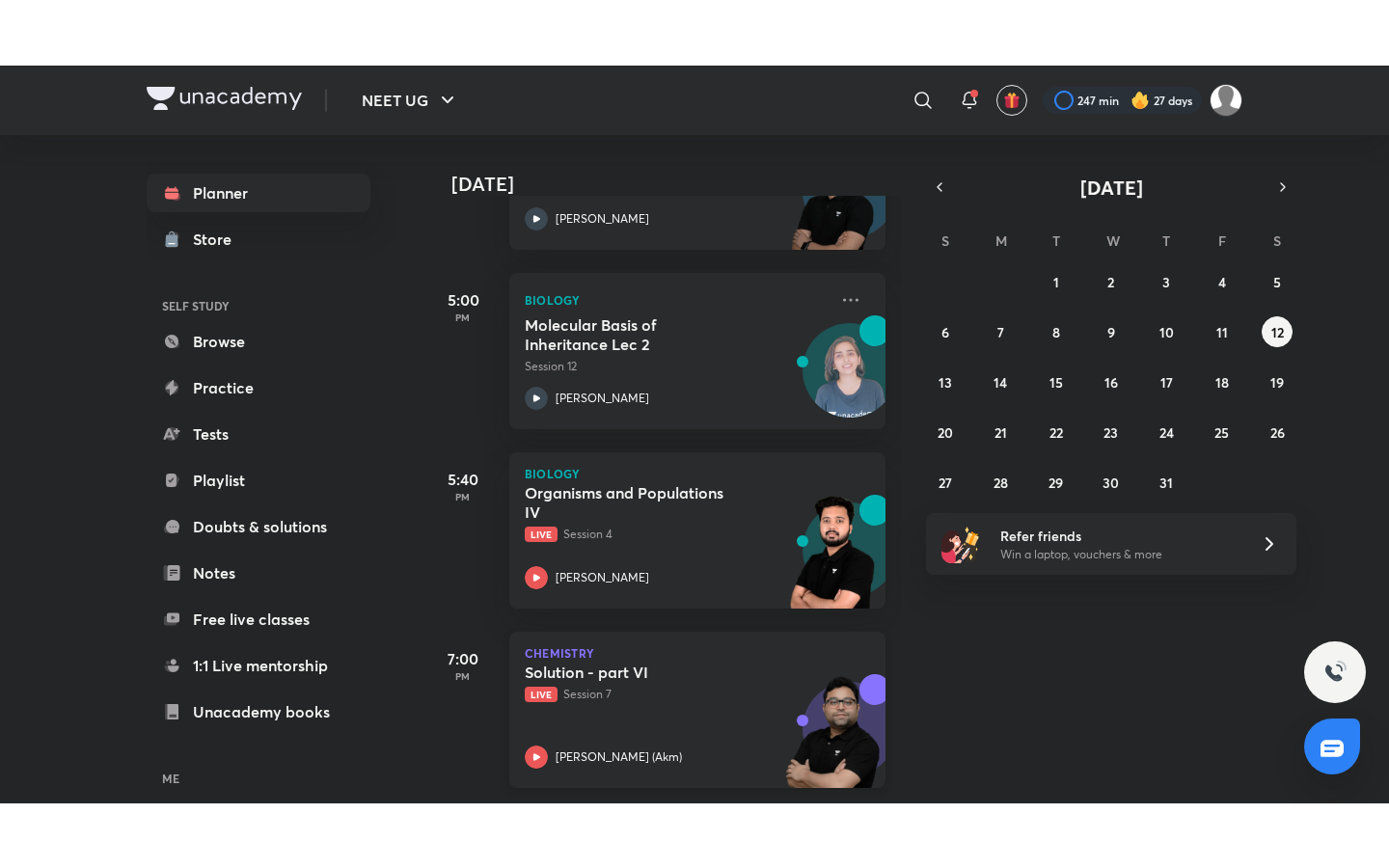 scroll, scrollTop: 586, scrollLeft: 0, axis: vertical 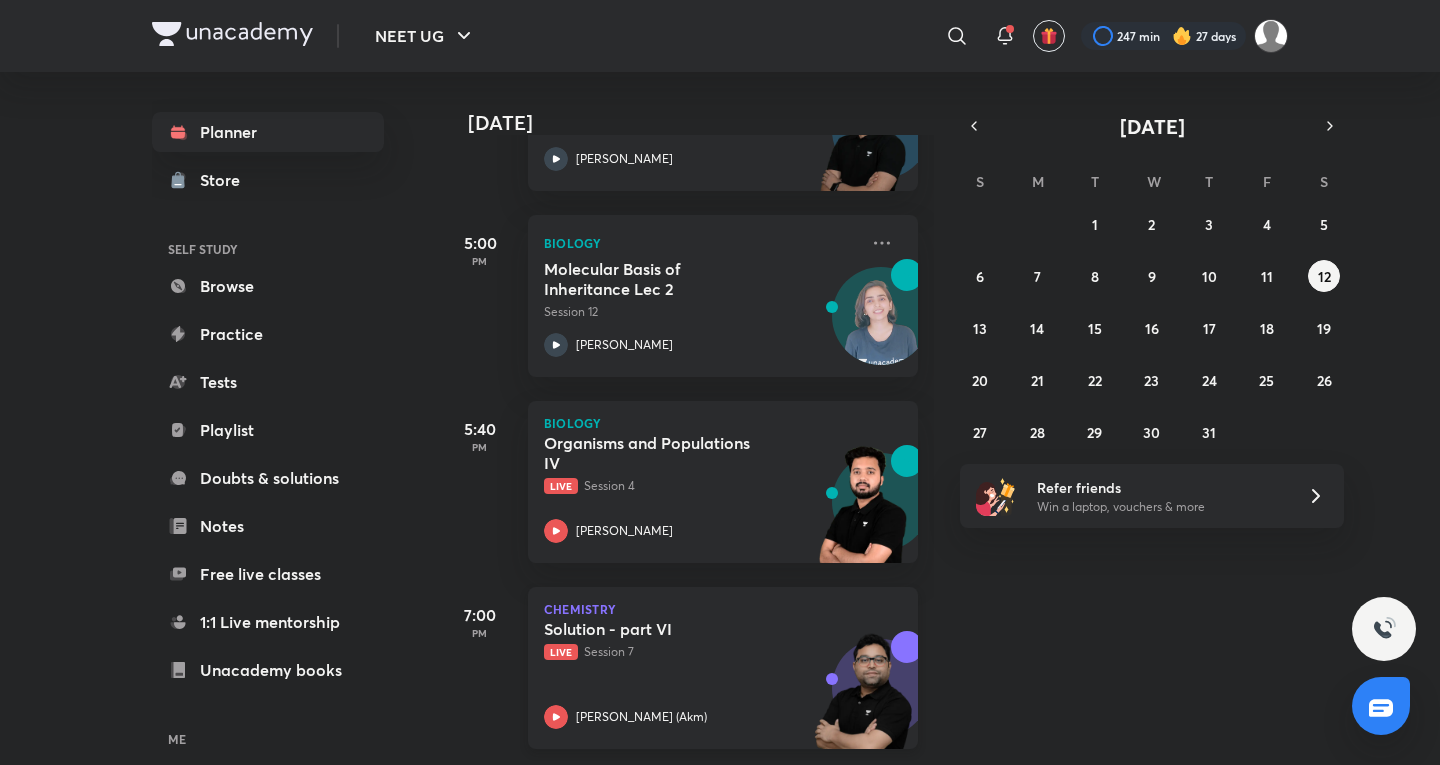 click on "Live Session 7" at bounding box center (701, 652) 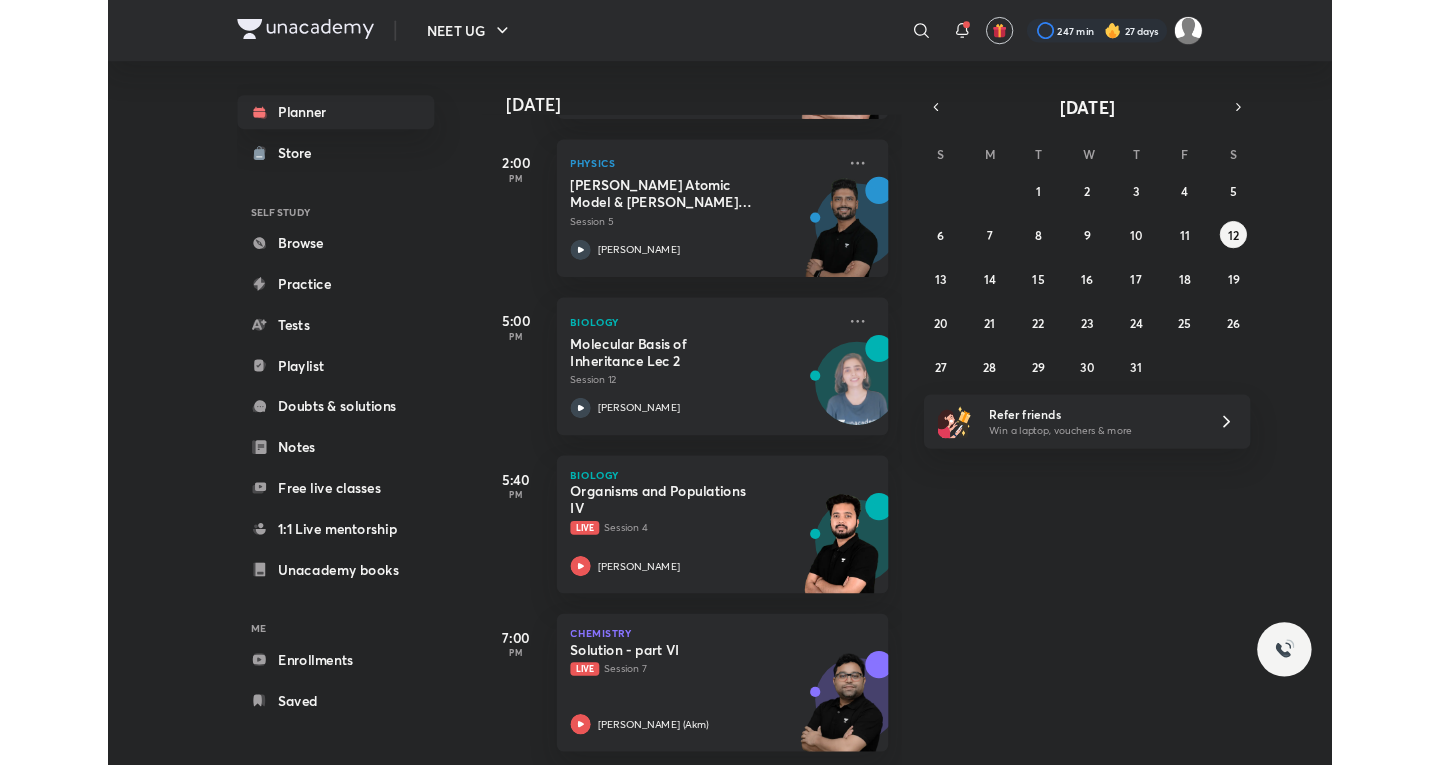 scroll, scrollTop: 473, scrollLeft: 0, axis: vertical 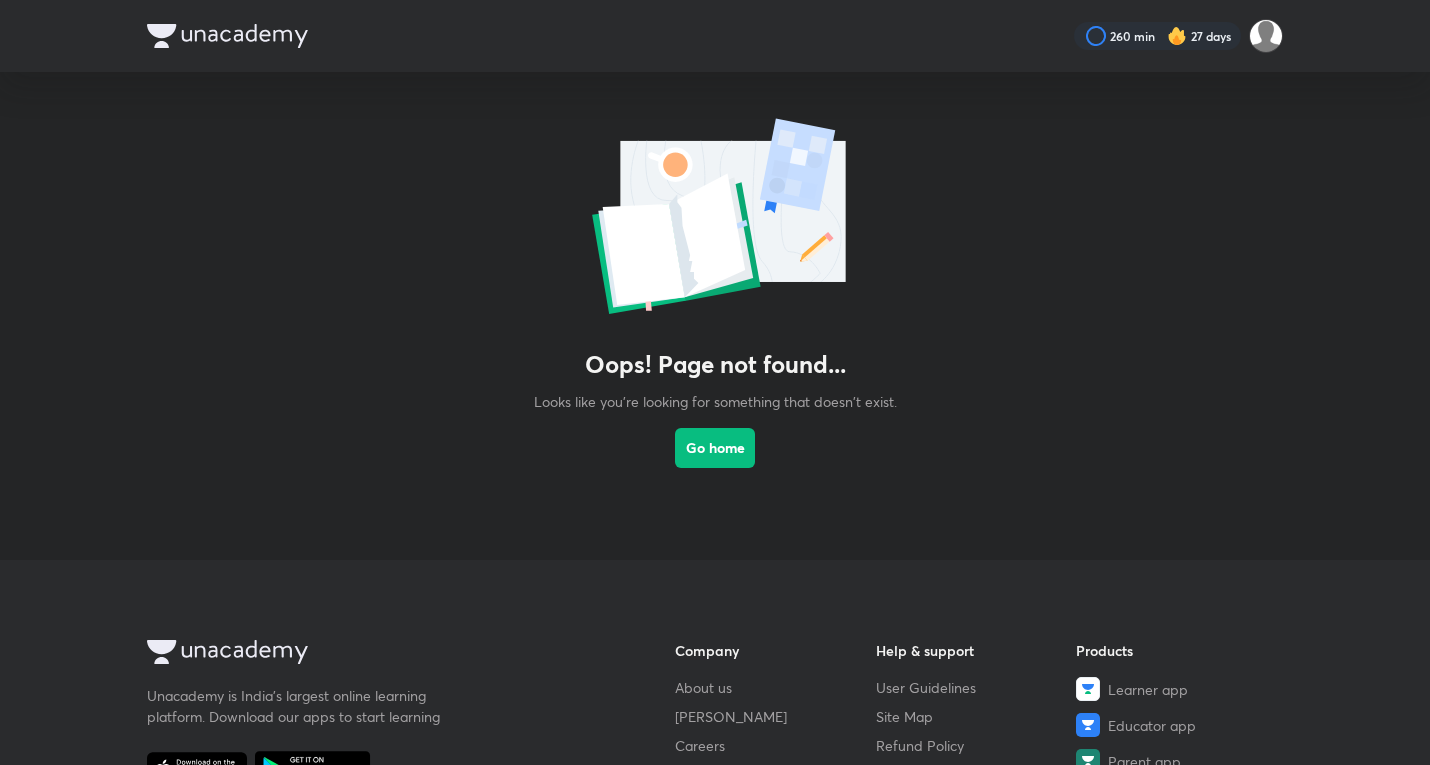 drag, startPoint x: 0, startPoint y: 0, endPoint x: 160, endPoint y: 301, distance: 340.8827 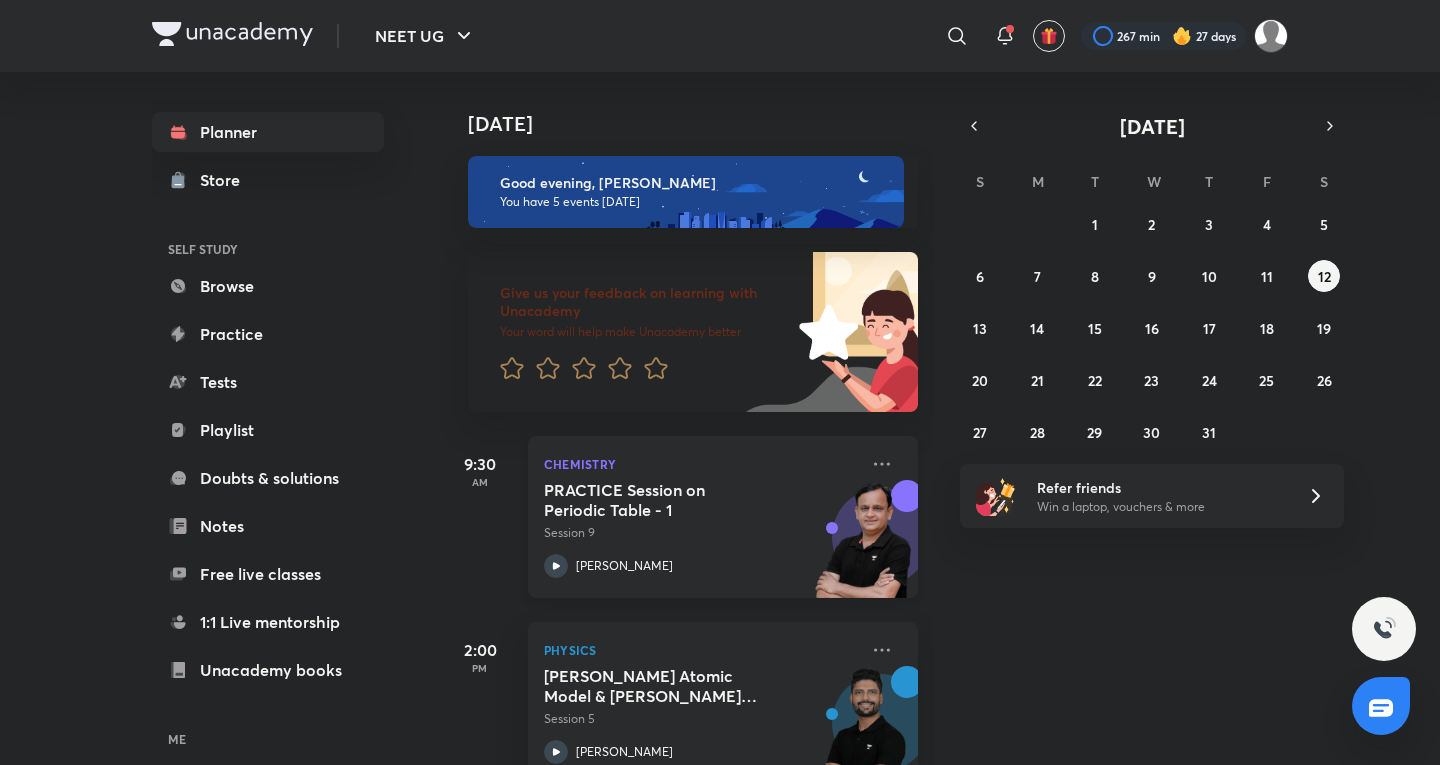 scroll, scrollTop: 0, scrollLeft: 0, axis: both 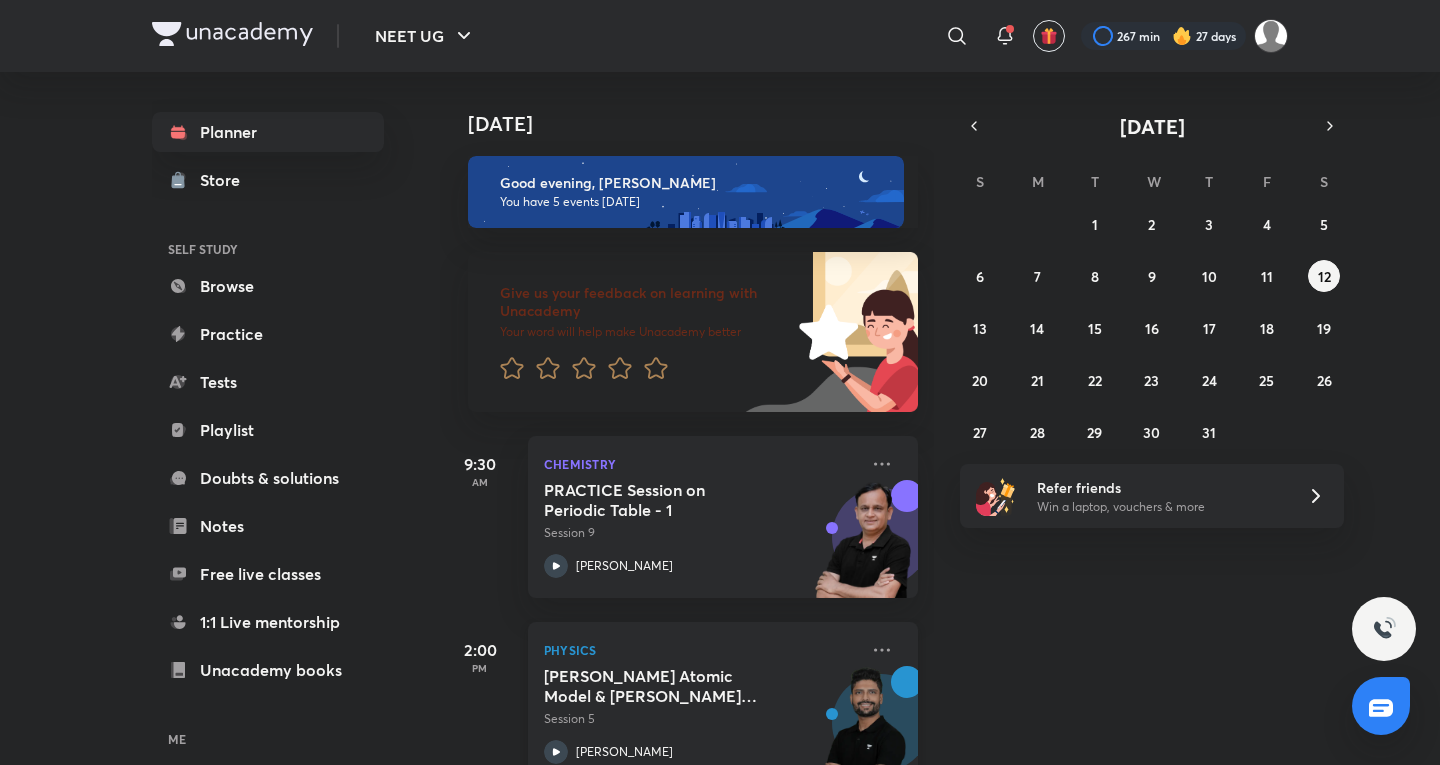 click on "[PERSON_NAME] Atomic Model & [PERSON_NAME] Postulates" at bounding box center (668, 686) 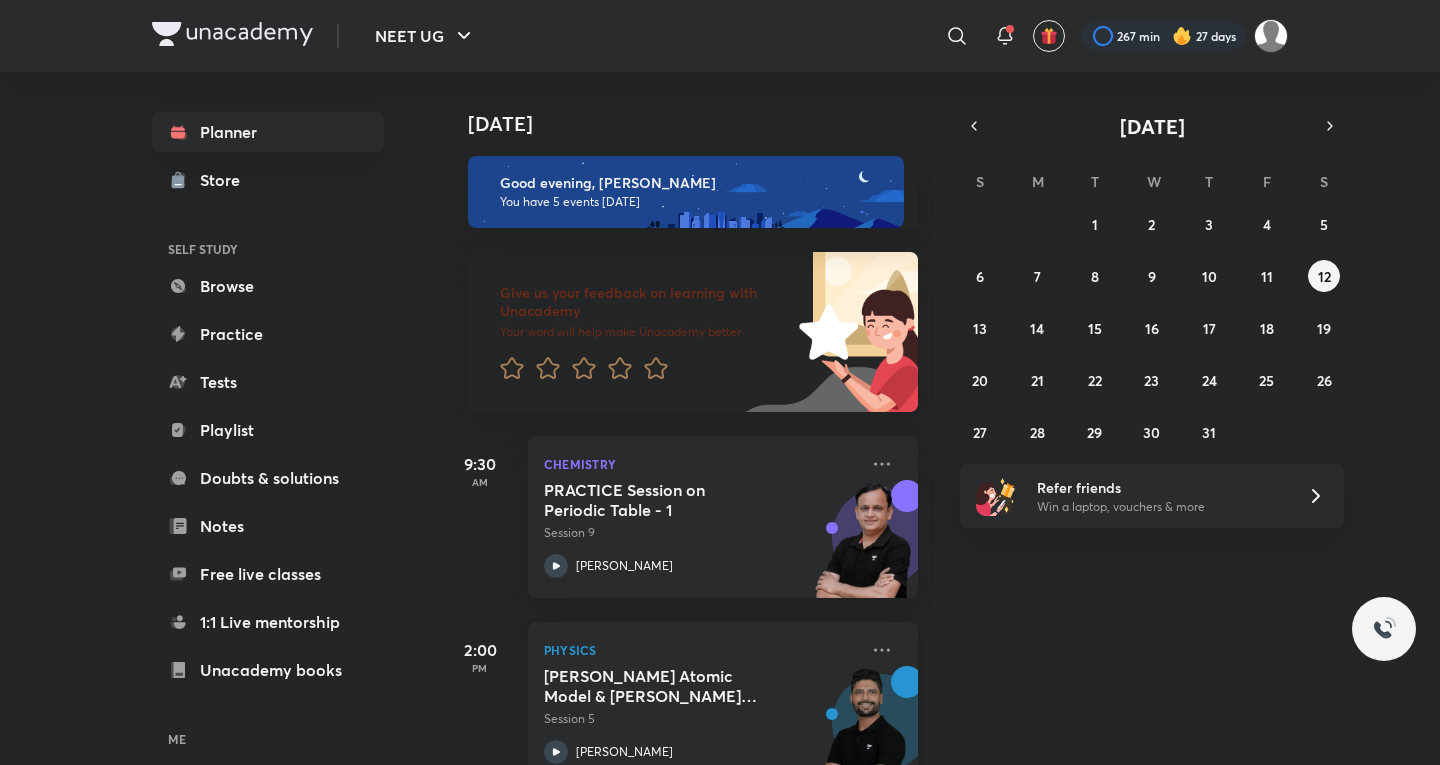 scroll, scrollTop: 608, scrollLeft: 0, axis: vertical 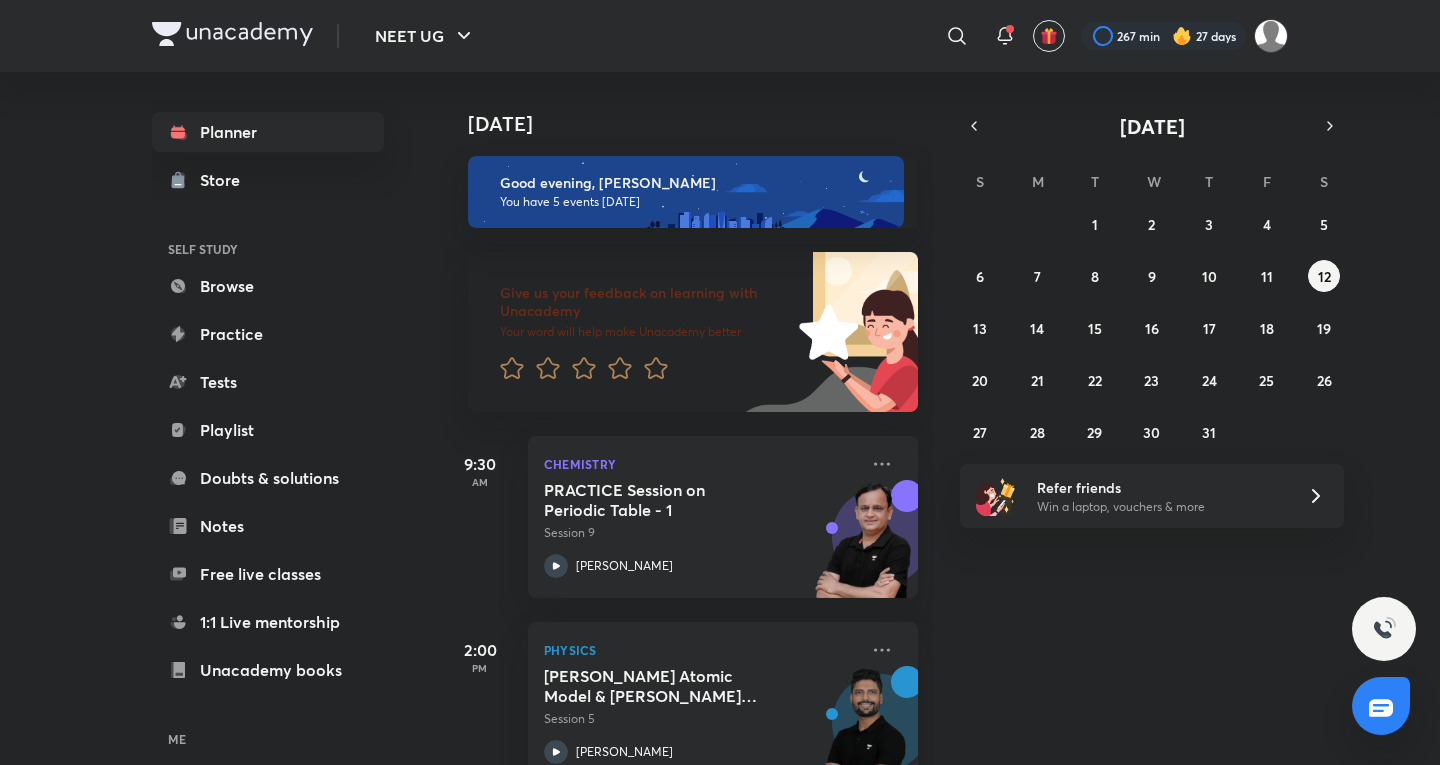 click on "NEET UG ​ 267 min 27 days Planner Store SELF STUDY Browse Practice Tests Playlist Doubts & solutions Notes Free live classes 1:1 Live mentorship Unacademy books ME Enrollments Saved [DATE] [DATE] Good evening, [PERSON_NAME] You have 5 events [DATE] Give us your feedback on learning with Unacademy Your word will help make Unacademy better 9:30 AM Chemistry PRACTICE Session on Periodic Table - 1 Session 9 [PERSON_NAME] 2:00 PM Physics [PERSON_NAME] Atomic Model & [PERSON_NAME] Postulates Session 5 [PERSON_NAME] 5:00 PM Biology Molecular Basis of Inheritance Lec 2 Session 12 [PERSON_NAME] 5:40 PM Biology Organisms and Populations IV Session 4 [PERSON_NAME] 7:00 PM Chemistry Solution - part VI Live Session 5 [PERSON_NAME] ([GEOGRAPHIC_DATA]) [DATE] S M T W T F S 29 30 1 2 3 4 5 6 7 8 9 10 11 12 13 14 15 16 17 18 19 20 21 22 23 24 25 26 27 28 29 30 31 1 2 Refer friends Win a laptop, vouchers & more No internet connection     Unacademy Support How can we help you?   Help Desk    3 hours ago Were we able to resolve your query? Help Desk" at bounding box center (720, 382) 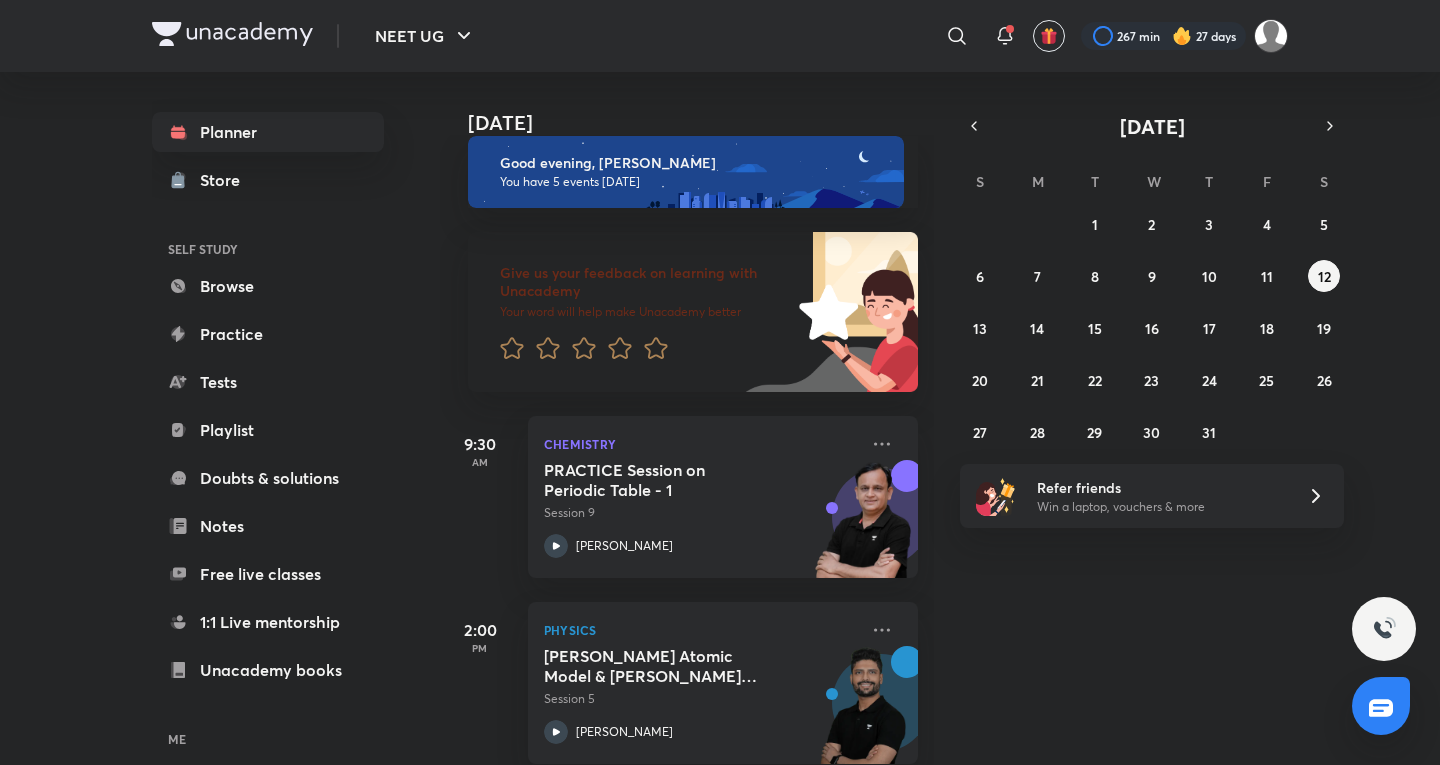 scroll, scrollTop: 0, scrollLeft: 0, axis: both 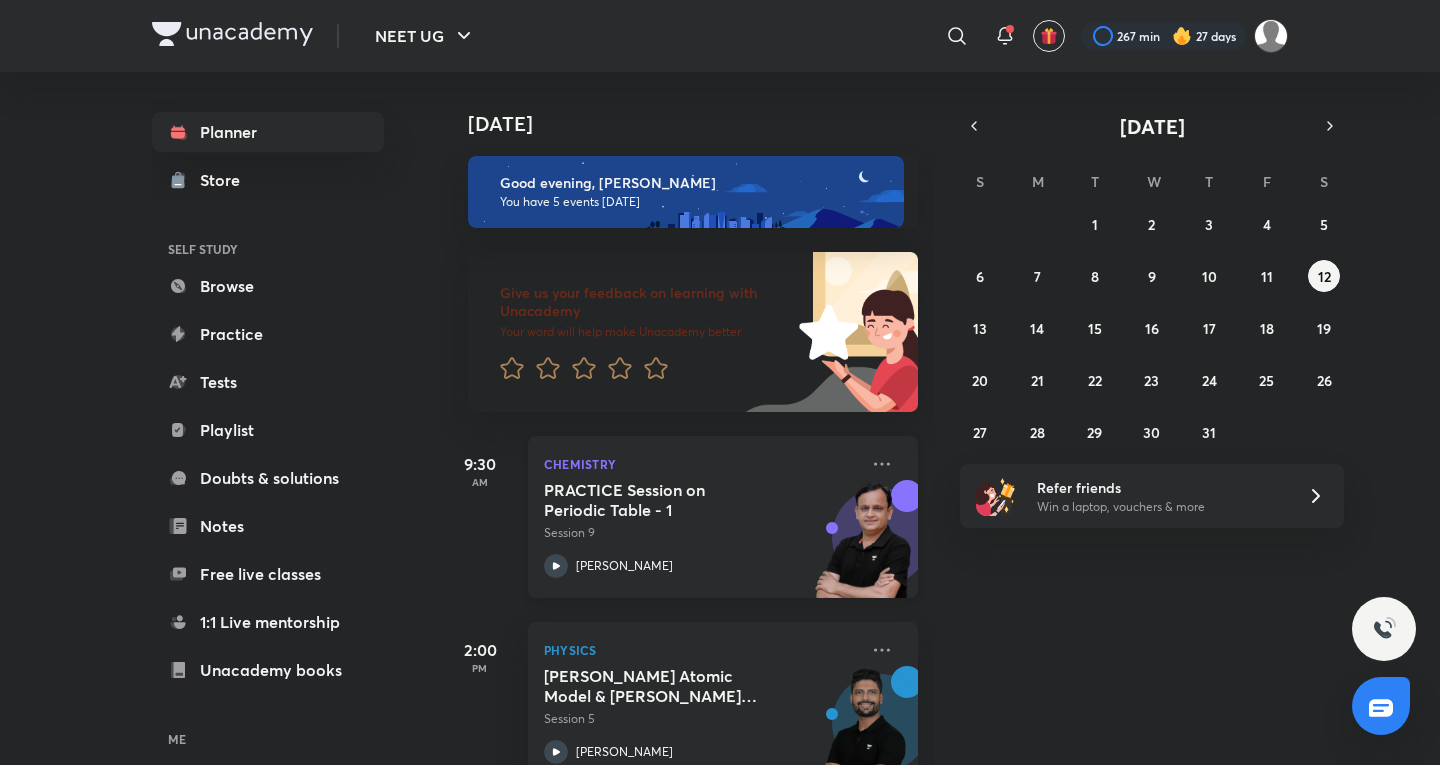 click on "[DATE] [DATE] Good evening, [PERSON_NAME] You have 5 events [DATE] Give us your feedback on learning with Unacademy Your word will help make Unacademy better 9:30 AM Chemistry PRACTICE Session on Periodic Table - 1 Session 9 [PERSON_NAME] 2:00 PM Physics [PERSON_NAME] Atomic Model & [PERSON_NAME] Postulates Session 5 [PERSON_NAME] 5:00 PM Biology Molecular Basis of Inheritance Lec 2 Session 12 [PERSON_NAME] 5:40 PM Biology Organisms and Populations IV Session 4 [PERSON_NAME] 7:00 PM Chemistry Solution - part VI Live Session 5 [PERSON_NAME] (Akm) [DATE] S M T W T F S 29 30 1 2 3 4 5 6 7 8 9 10 11 12 13 14 15 16 17 18 19 20 21 22 23 24 25 26 27 28 29 30 31 1 2 Refer friends Win a laptop, vouchers & more" at bounding box center (864, 418) 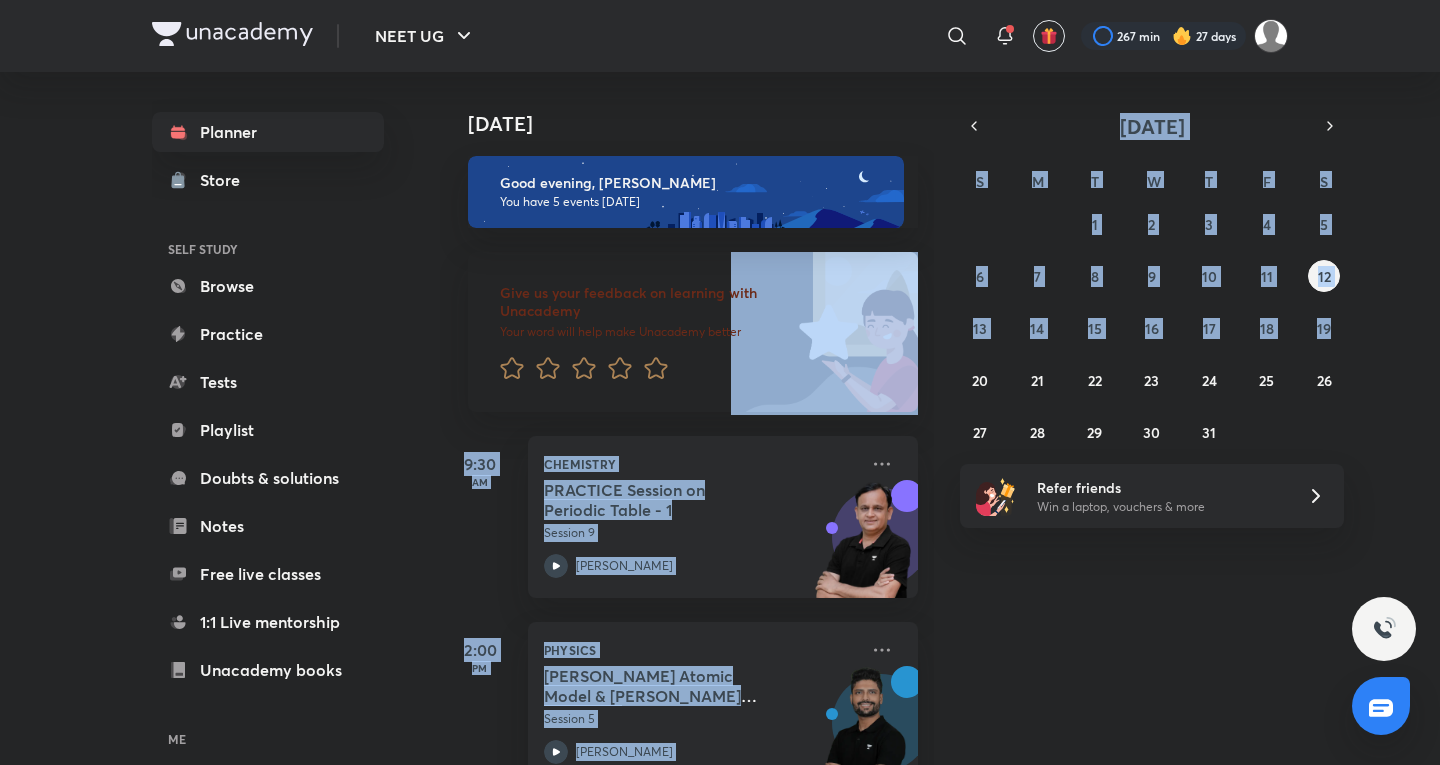 click on "[DATE] Good evening, [PERSON_NAME] You have 5 events [DATE] Give us your feedback on learning with Unacademy Your word will help make Unacademy better 9:30 AM Chemistry PRACTICE Session on Periodic Table - 1 Session 9 [PERSON_NAME] 2:00 PM Physics [PERSON_NAME] Atomic Model & [PERSON_NAME] Postulates Session 5 [PERSON_NAME] 5:00 PM Biology Molecular Basis of Inheritance Lec 2 Session 12 [PERSON_NAME] 5:40 PM Biology Organisms and Populations IV Session 4 [PERSON_NAME] 7:00 PM Chemistry Solution - part VI Live Session 5 [PERSON_NAME] (Akm)" at bounding box center [938, 418] 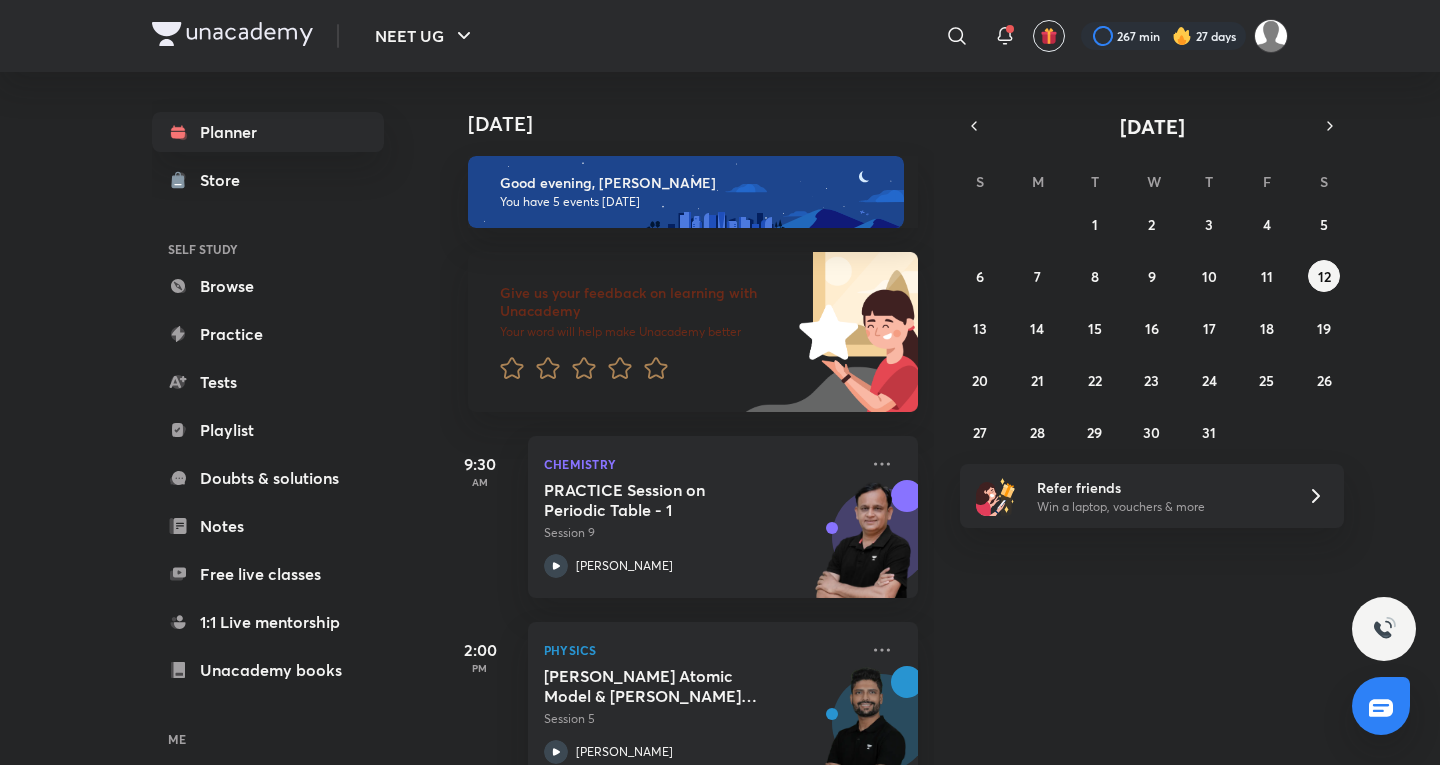 drag, startPoint x: 1004, startPoint y: 621, endPoint x: 1008, endPoint y: 599, distance: 22.36068 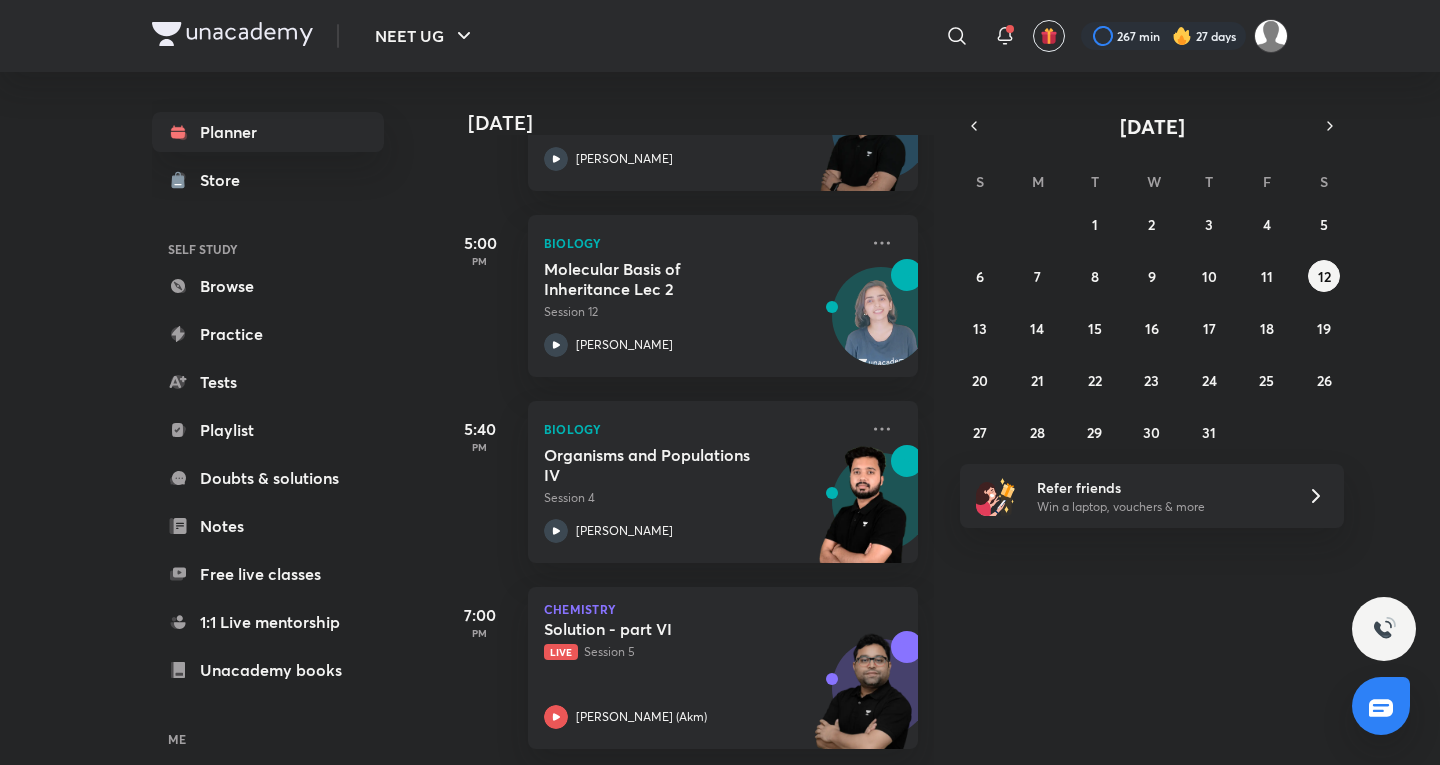 click on "[DATE] Good evening, [PERSON_NAME] You have 5 events [DATE] Give us your feedback on learning with Unacademy Your word will help make Unacademy better 9:30 AM Chemistry PRACTICE Session on Periodic Table - 1 Session 9 [PERSON_NAME] 2:00 PM Physics [PERSON_NAME] Atomic Model & [PERSON_NAME] Postulates Session 5 [PERSON_NAME] 5:00 PM Biology Molecular Basis of Inheritance Lec 2 Session 12 [PERSON_NAME] 5:40 PM Biology Organisms and Populations IV Session 4 [PERSON_NAME] 7:00 PM Chemistry Solution - part VI Live Session 5 [PERSON_NAME] (Akm)" at bounding box center [938, 418] 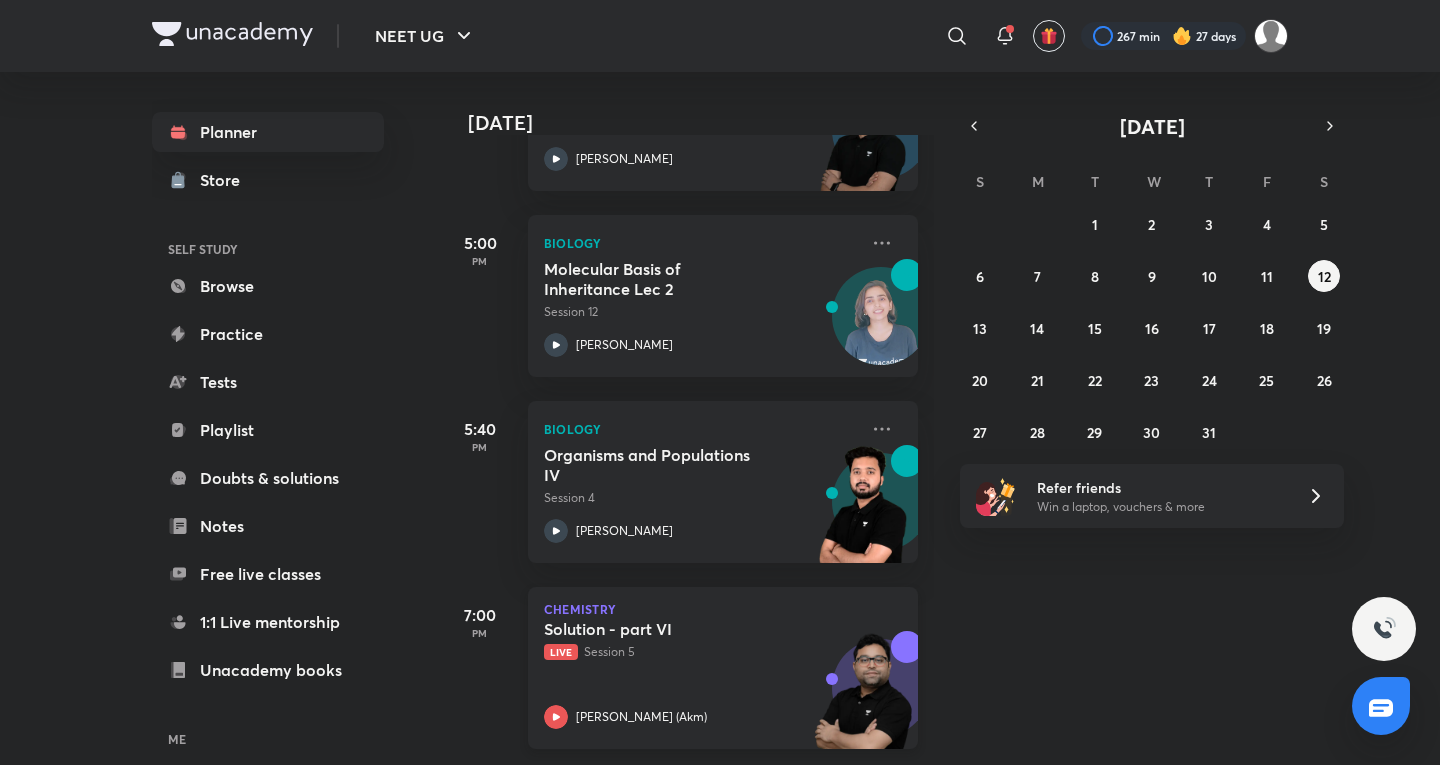 click on "[PERSON_NAME] (Akm)" at bounding box center (641, 717) 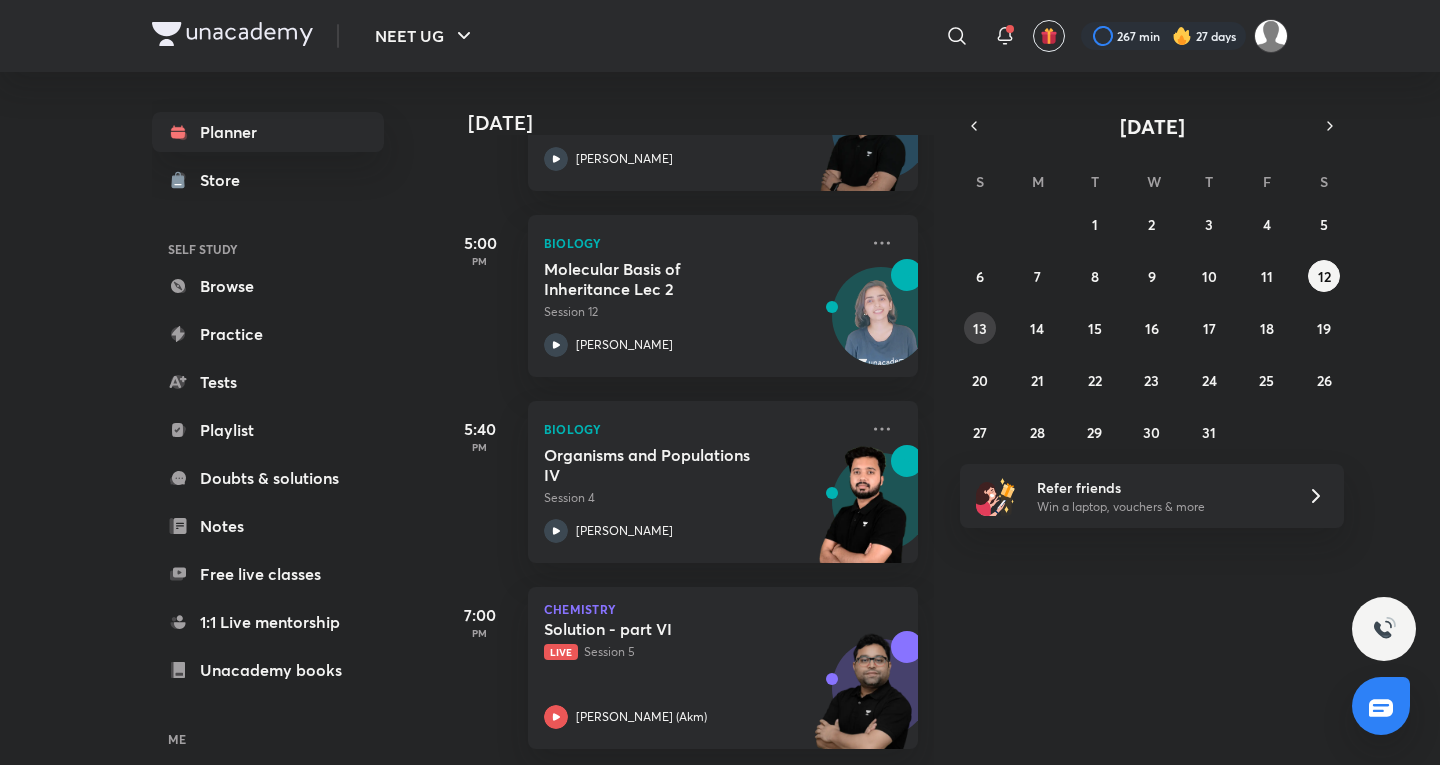 click on "13" at bounding box center [980, 328] 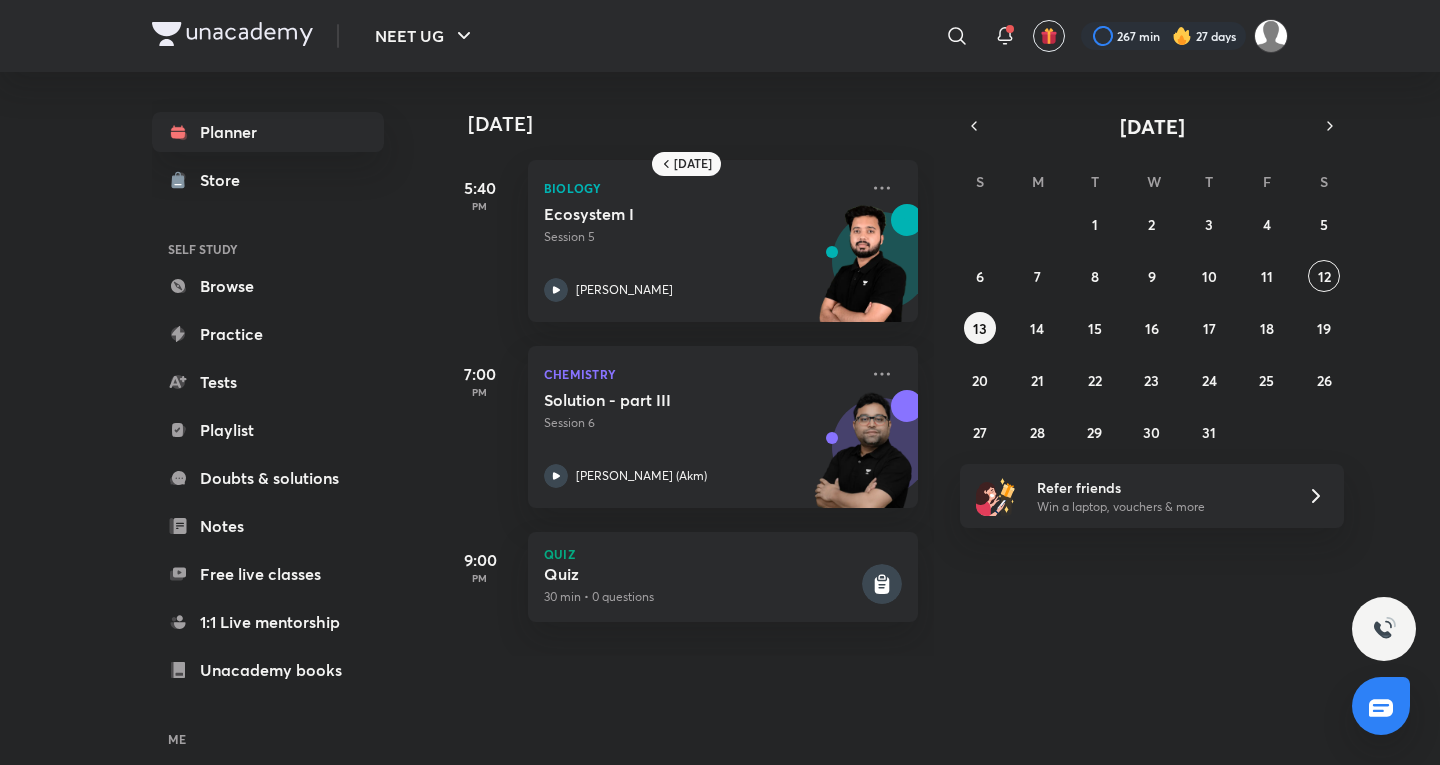 click on "29 30 1 2 3 4 5 6 7 8 9 10 11 12 13 14 15 16 17 18 19 20 21 22 23 24 25 26 27 28 29 30 31 1 2" at bounding box center [1152, 328] 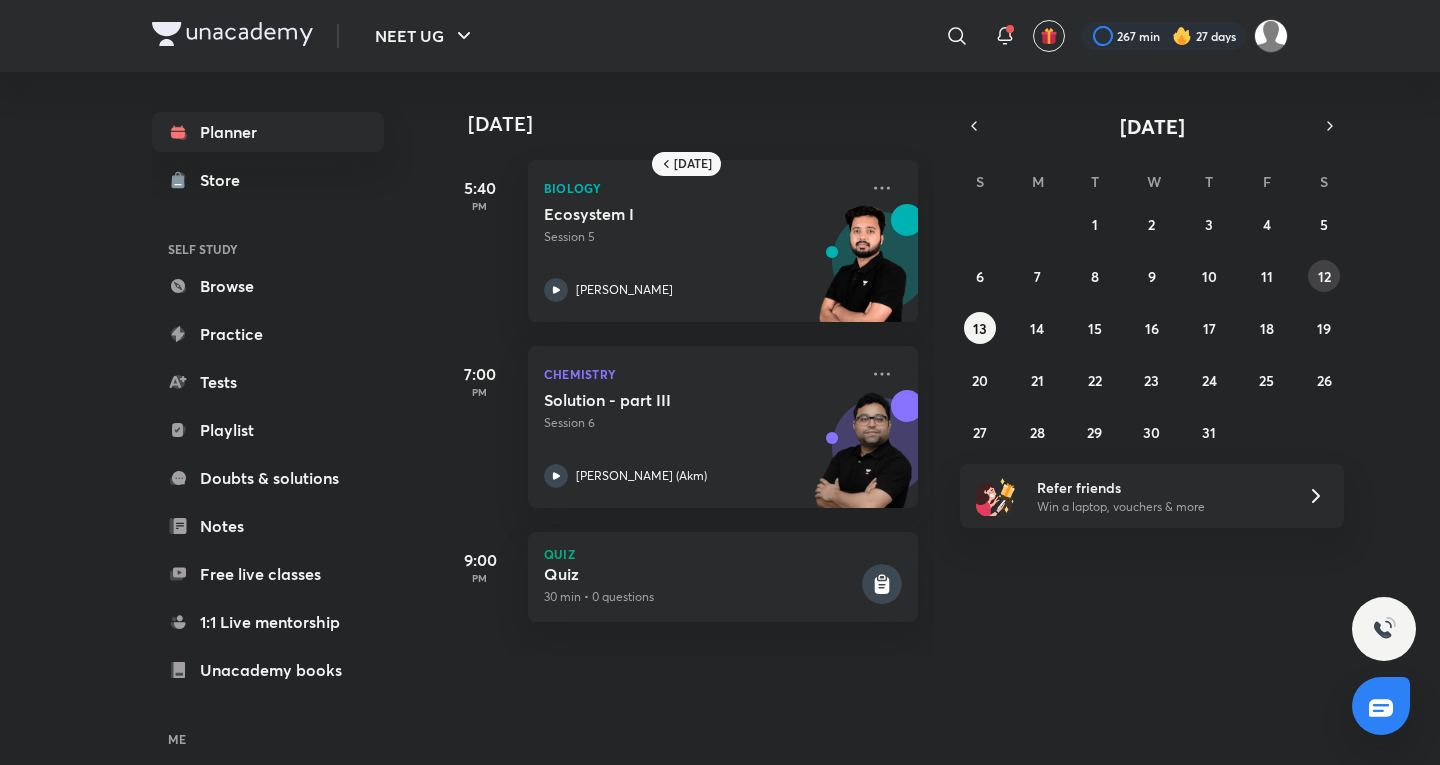 click on "12" at bounding box center (1324, 276) 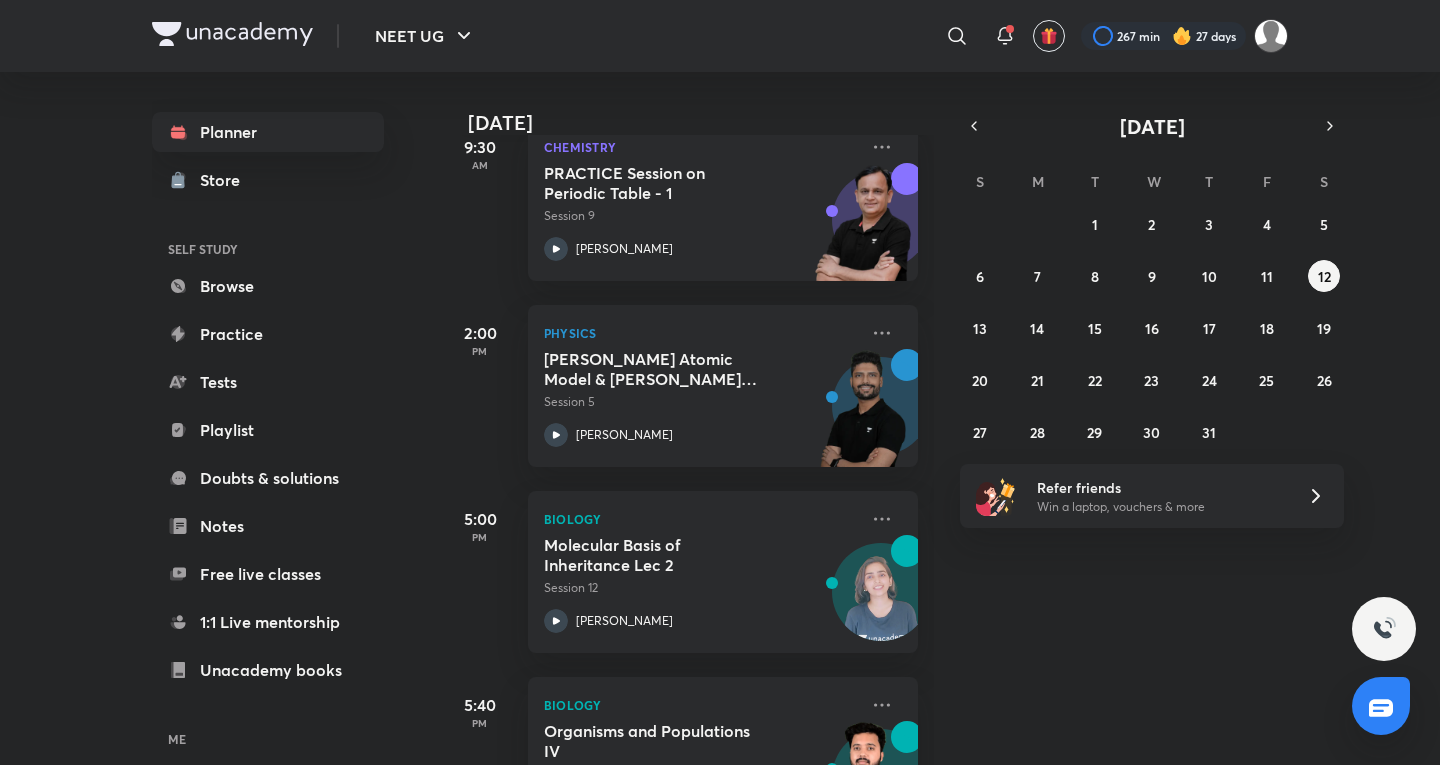 scroll, scrollTop: 333, scrollLeft: 0, axis: vertical 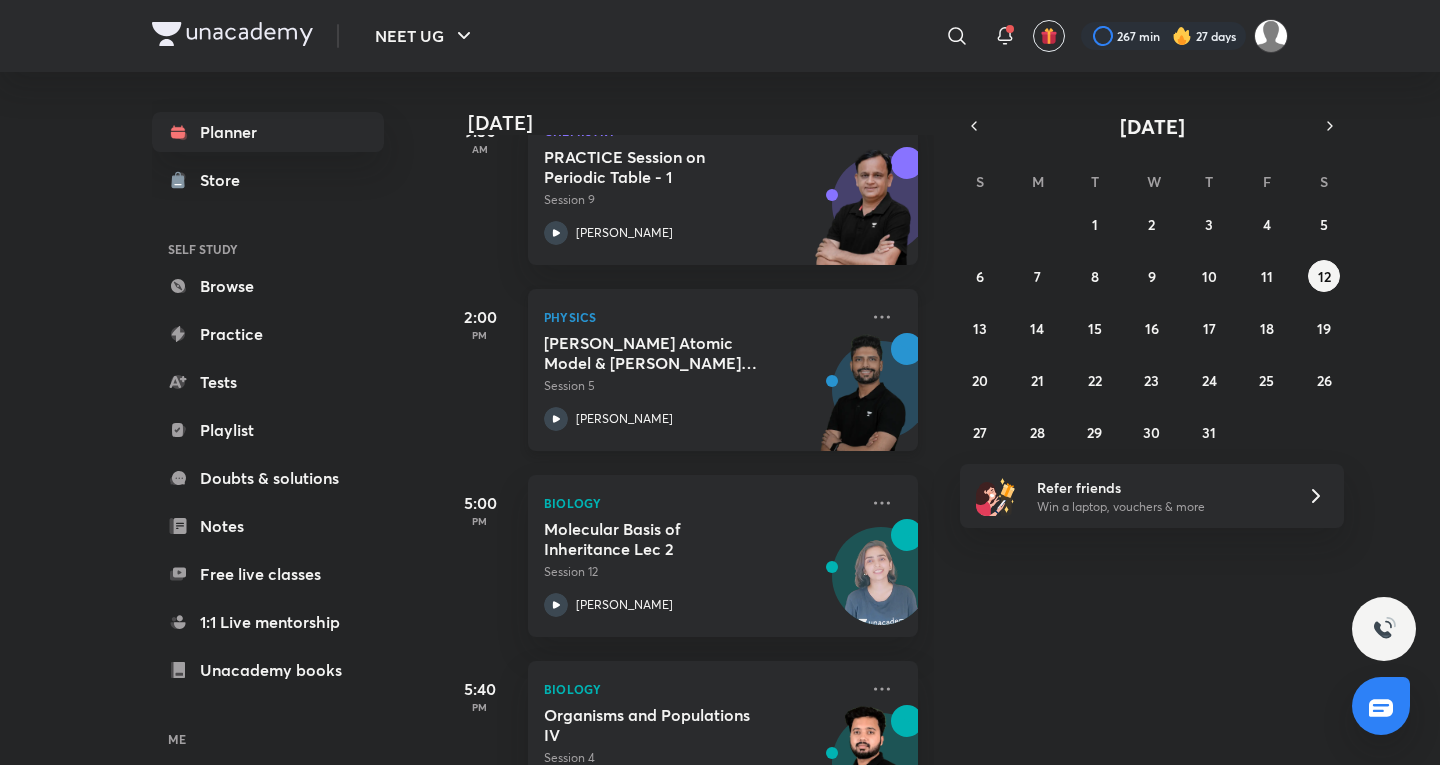 click on "Physics [PERSON_NAME] Atomic Model & [PERSON_NAME] Postulates Session 5 [PERSON_NAME]" at bounding box center (723, 370) 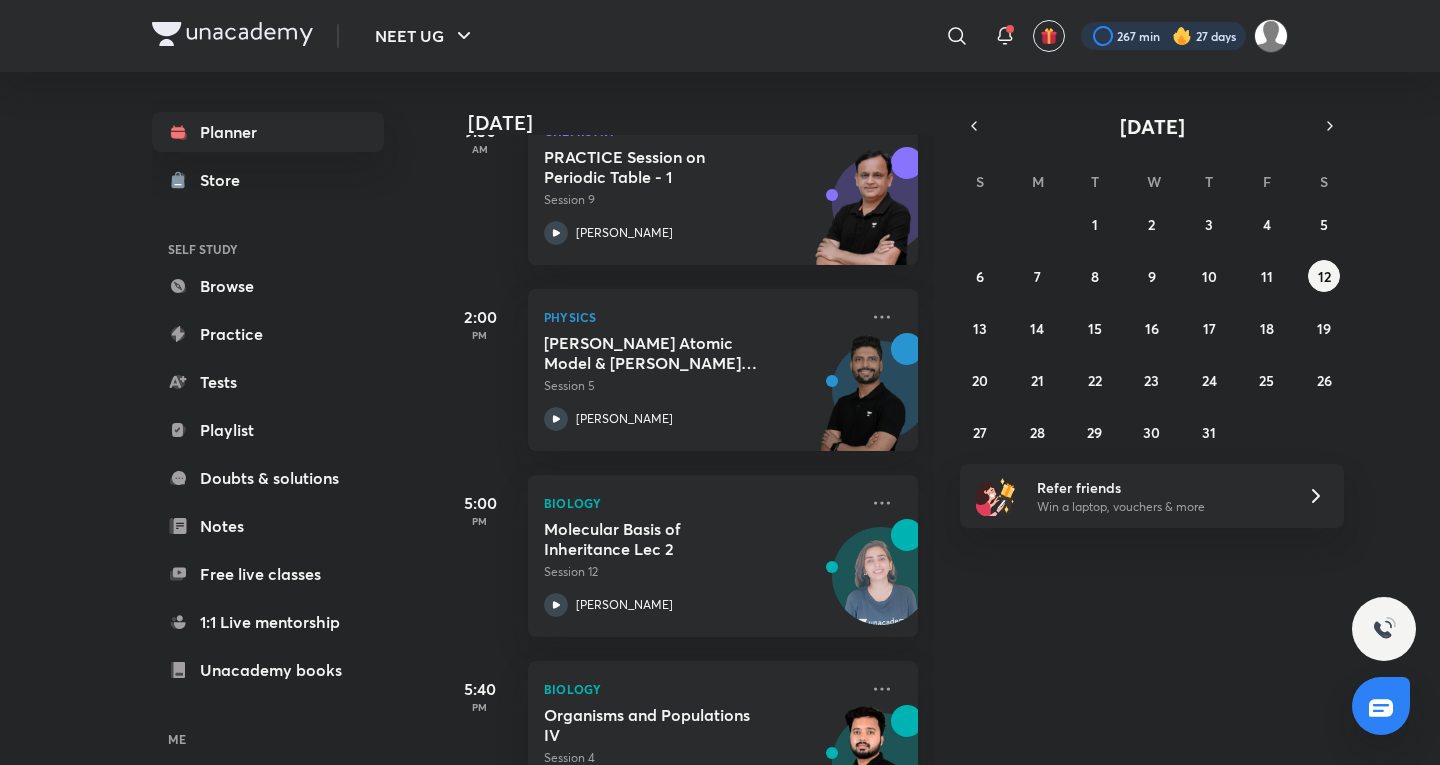 click at bounding box center [1163, 36] 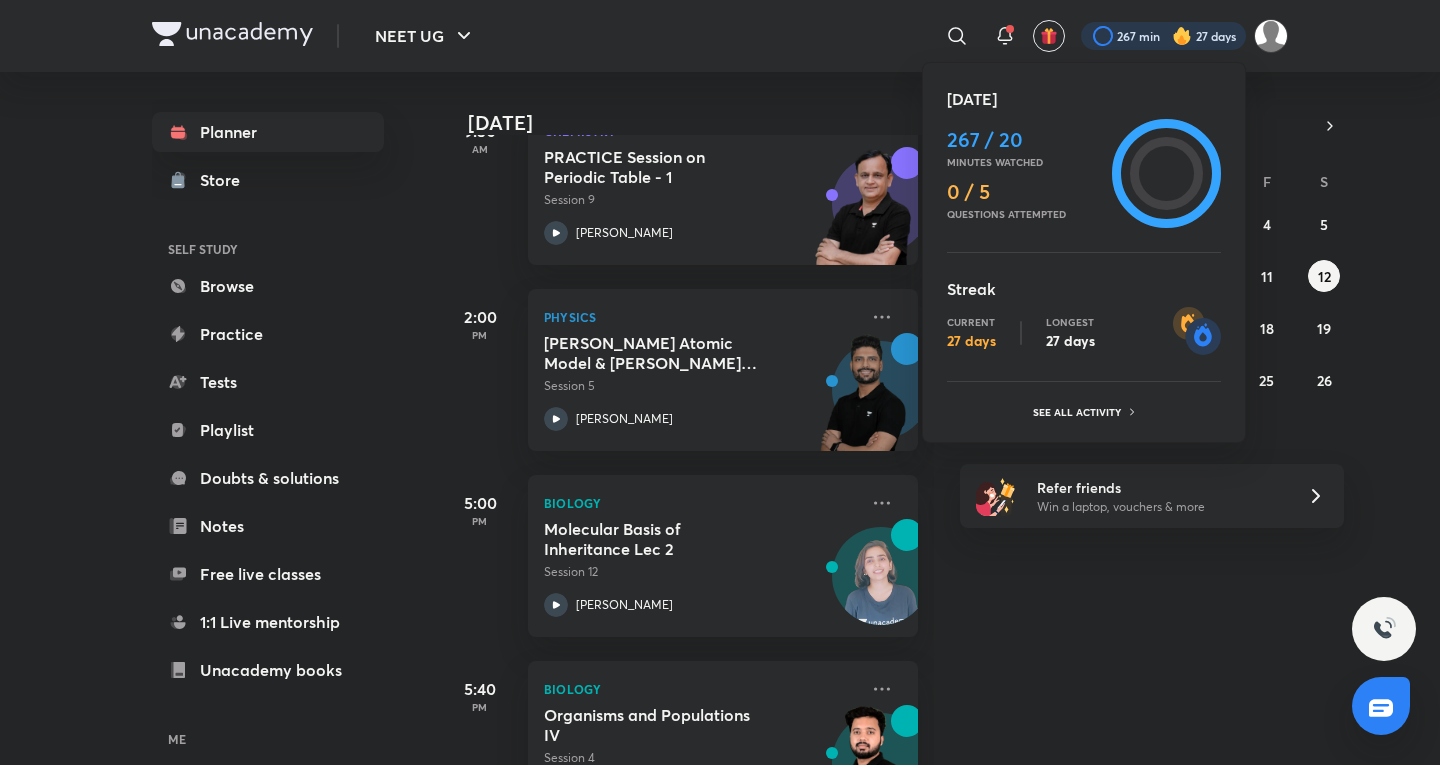 click at bounding box center [720, 382] 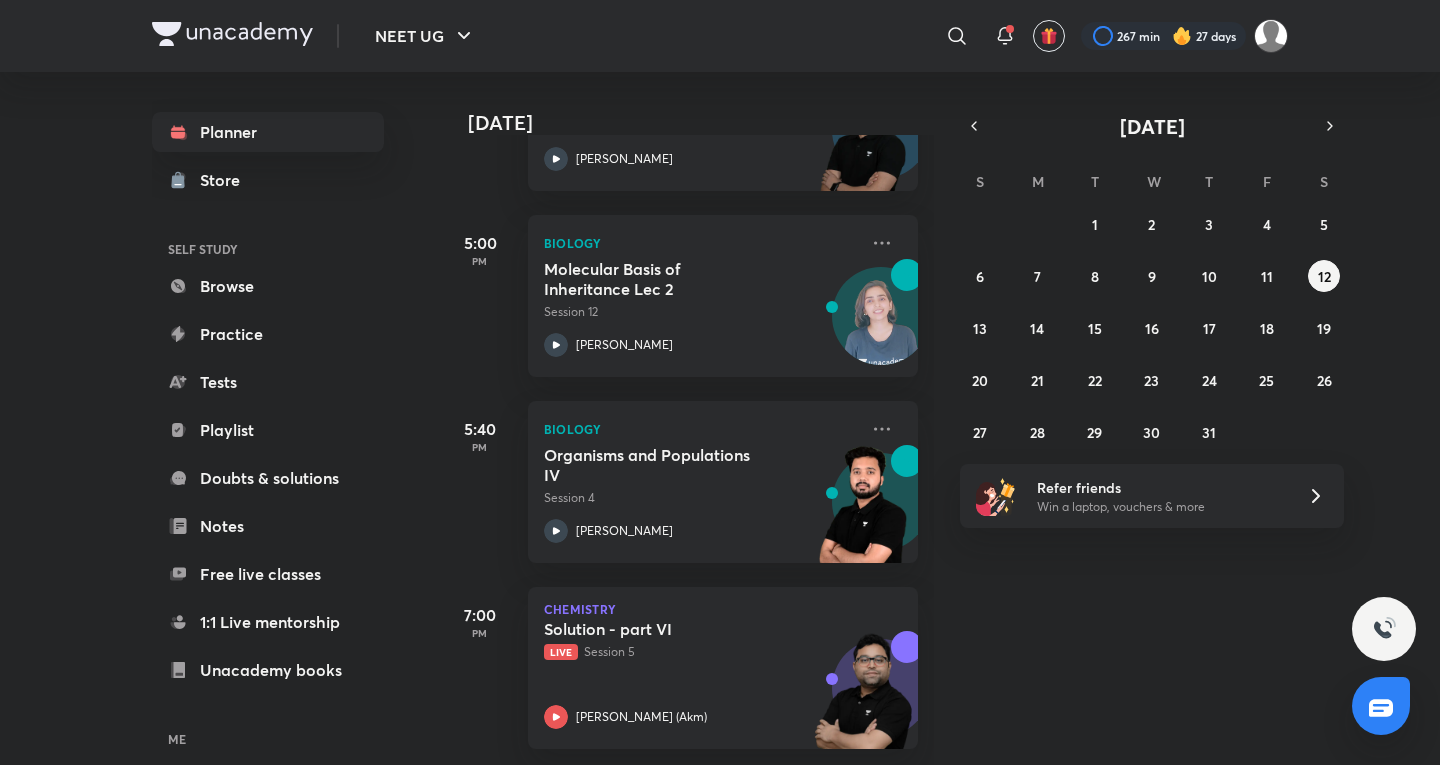 scroll, scrollTop: 0, scrollLeft: 0, axis: both 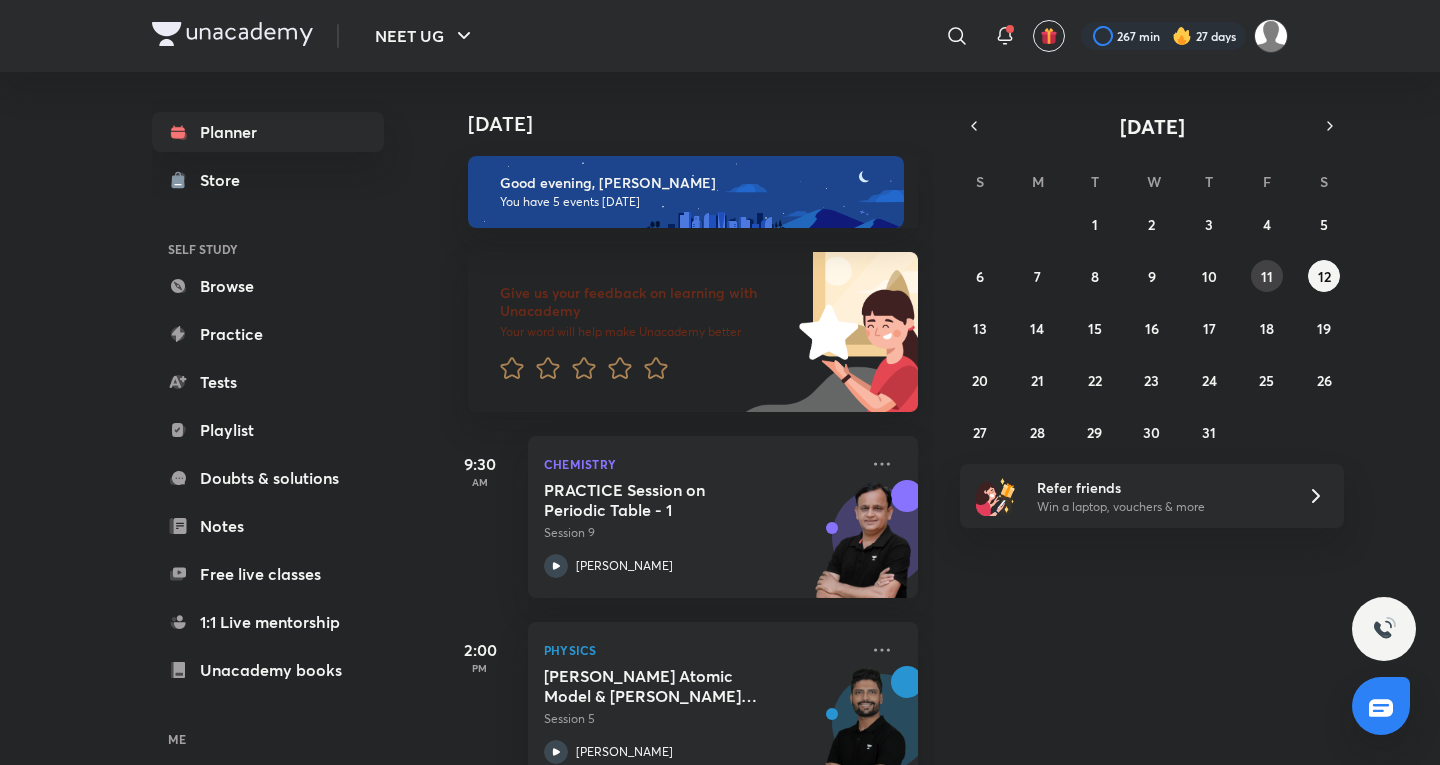 click on "11" at bounding box center (1267, 276) 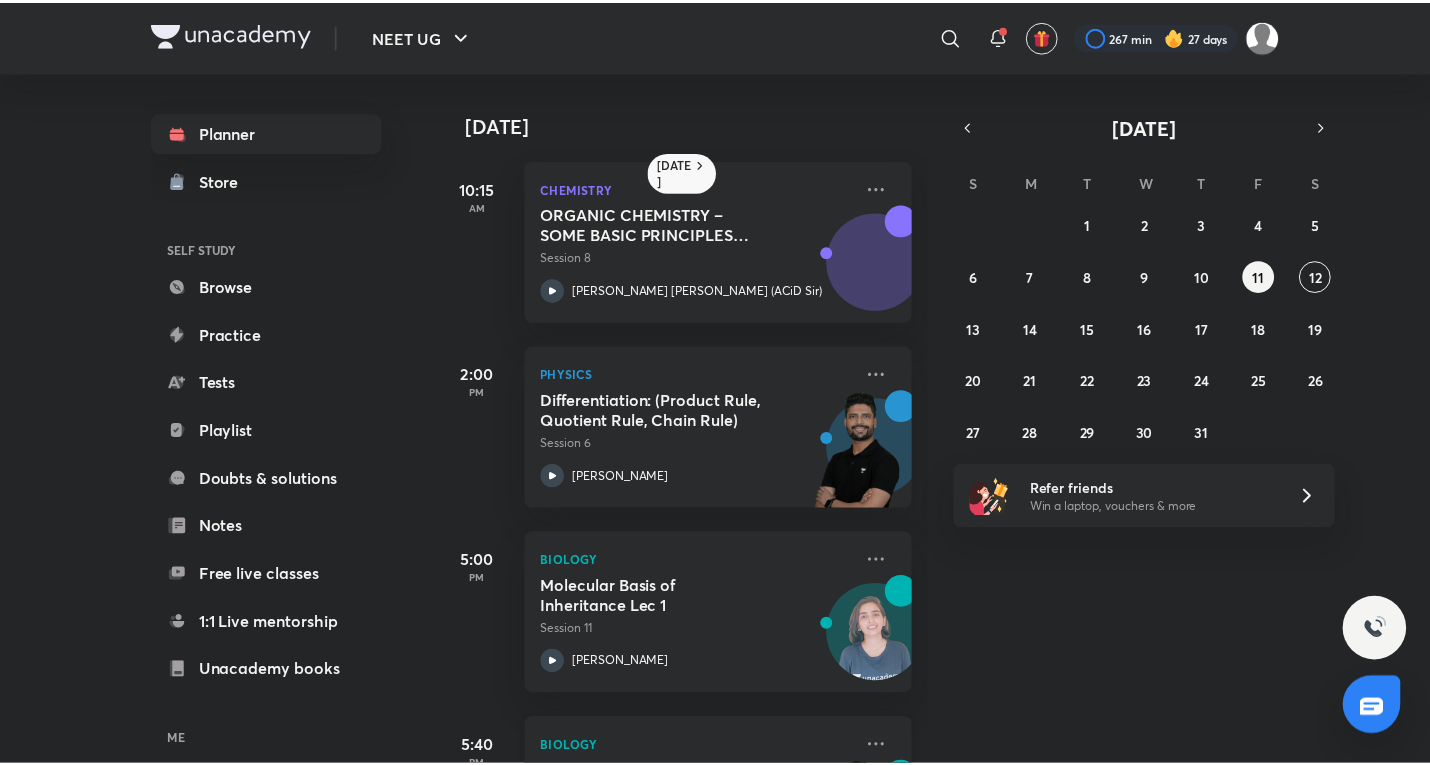 scroll, scrollTop: 333, scrollLeft: 0, axis: vertical 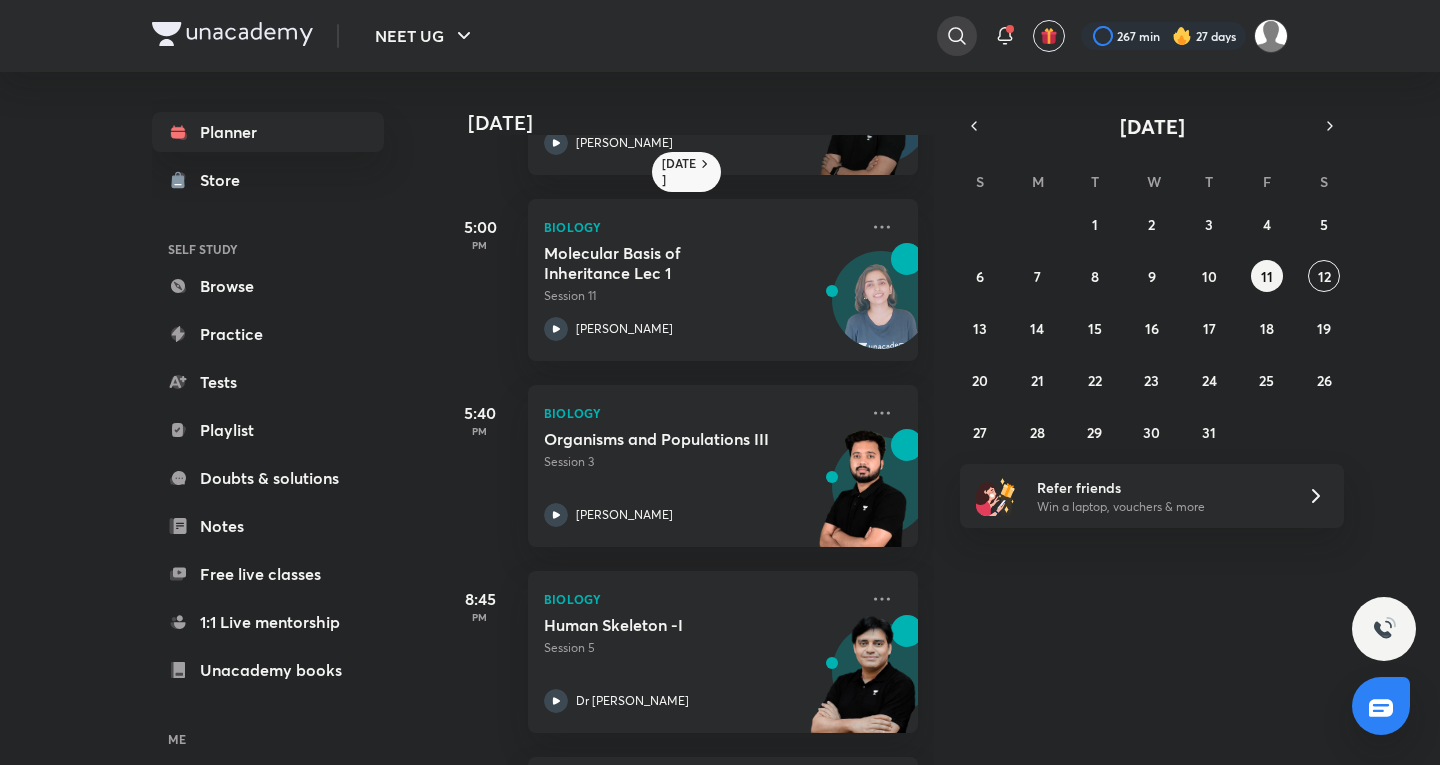 click 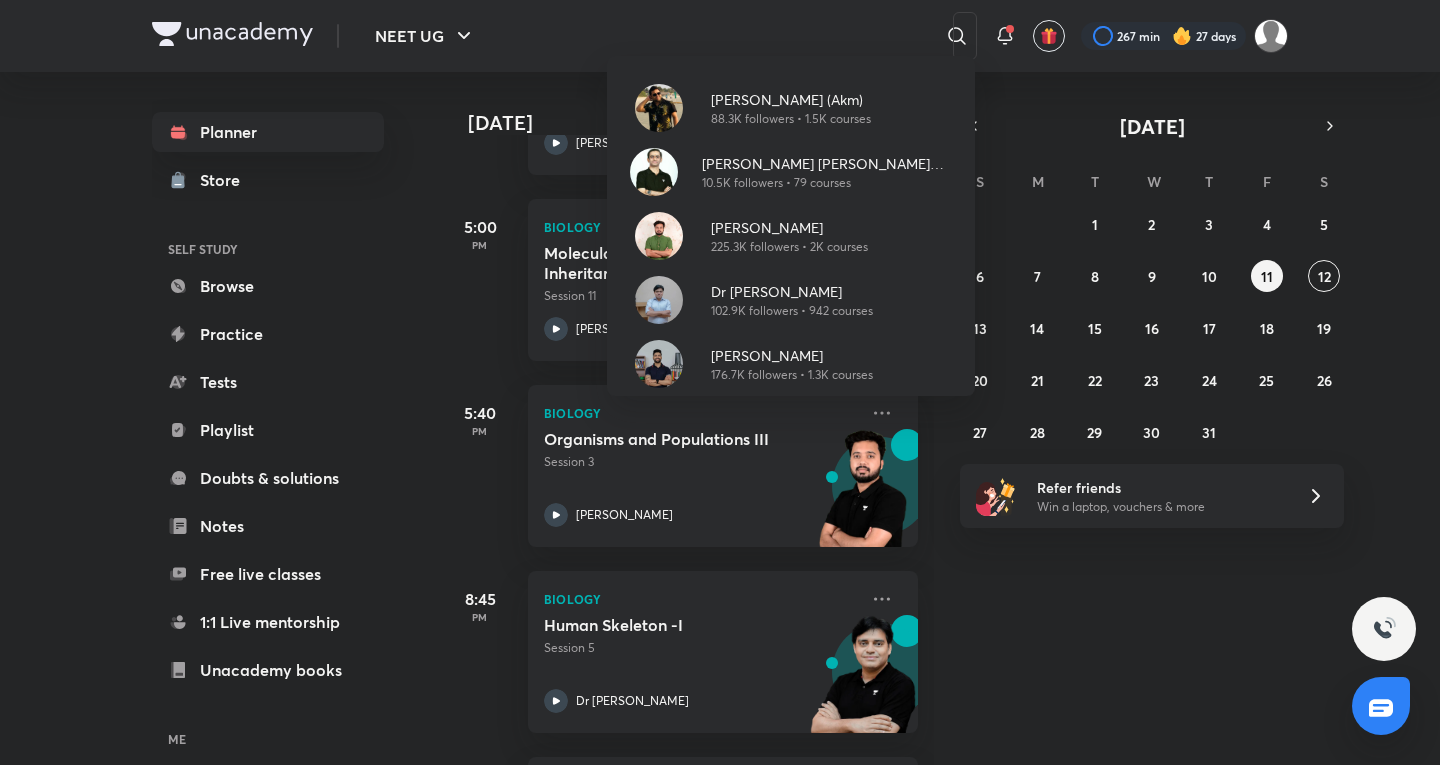 drag, startPoint x: 1047, startPoint y: 637, endPoint x: 1039, endPoint y: 619, distance: 19.697716 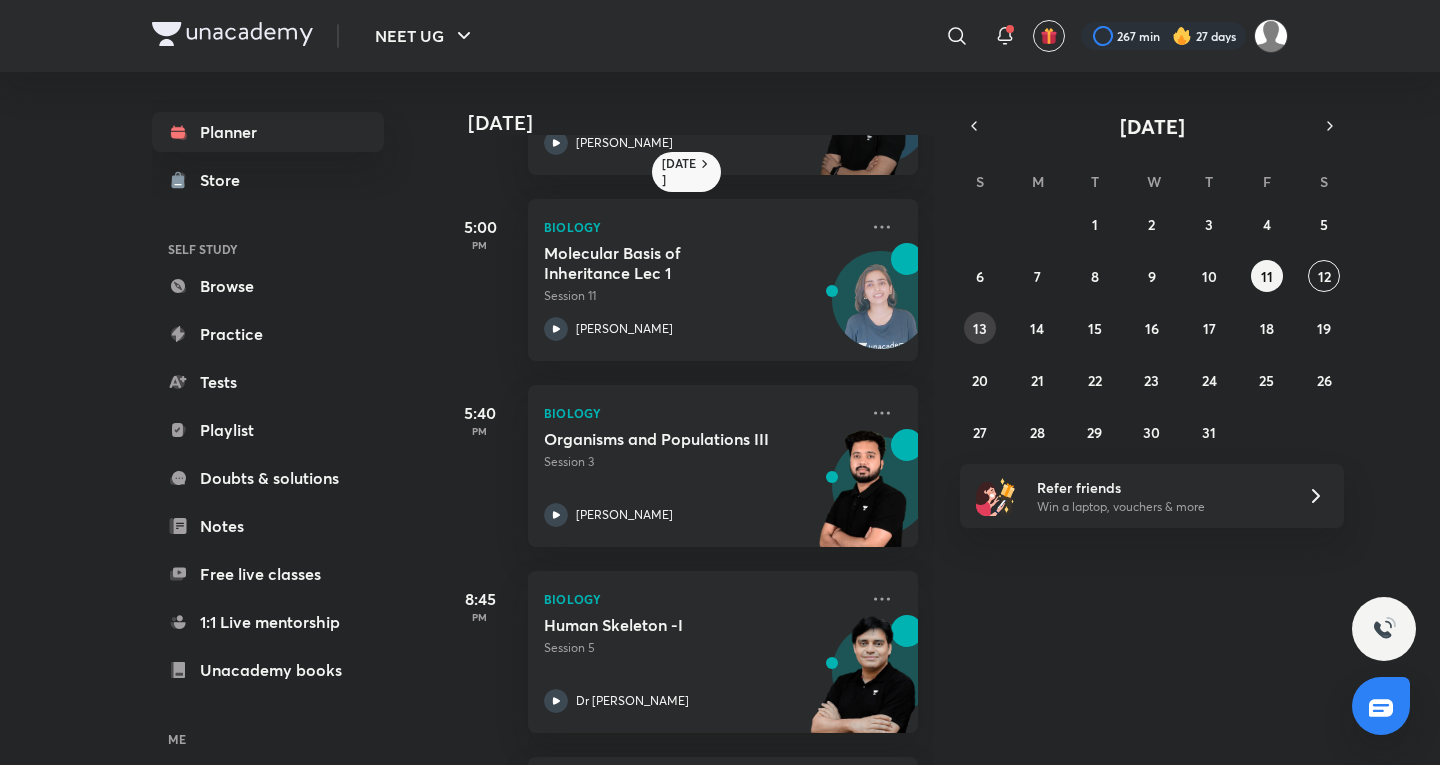 click on "13" at bounding box center (980, 328) 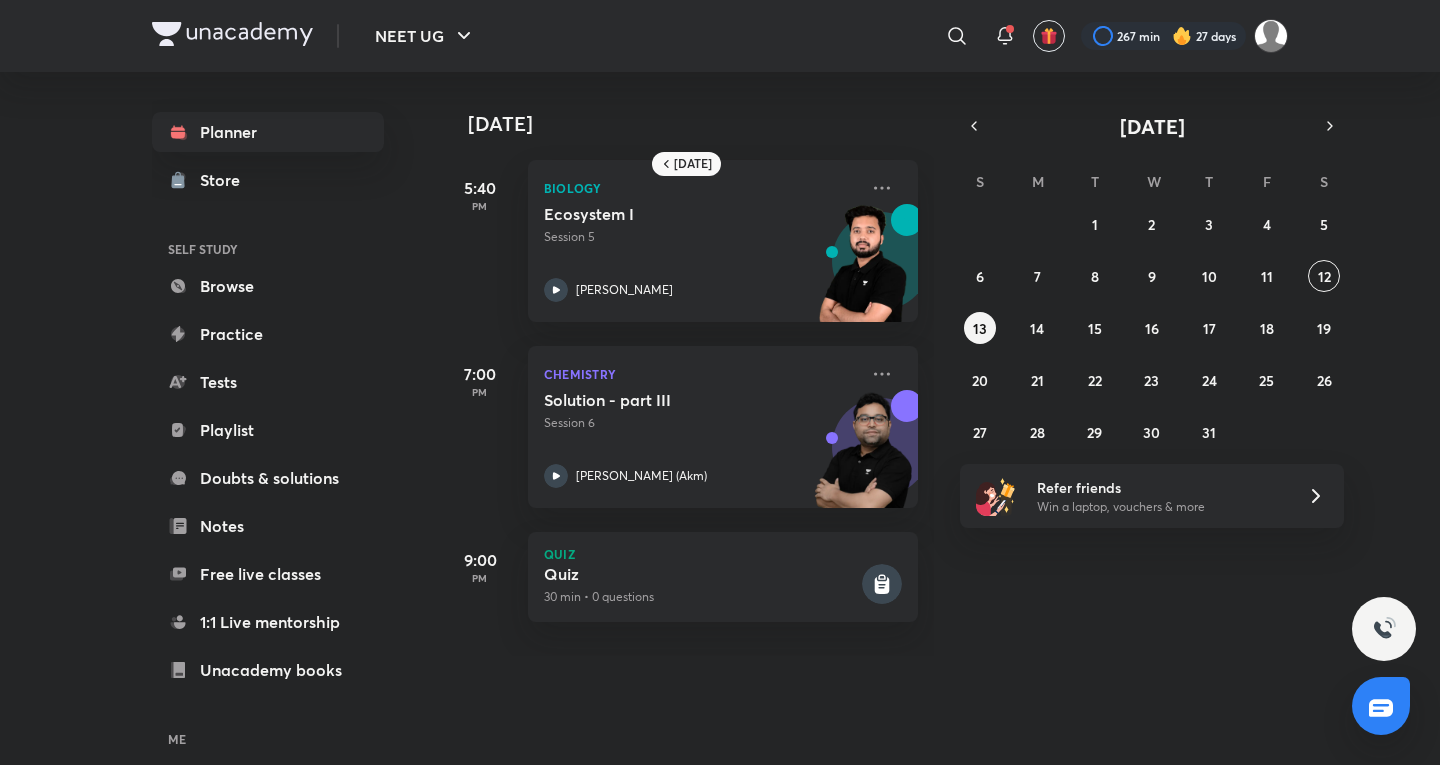 click on "29 30 1 2 3 4 5 6 7 8 9 10 11 12 13 14 15 16 17 18 19 20 21 22 23 24 25 26 27 28 29 30 31 1 2" at bounding box center (1152, 328) 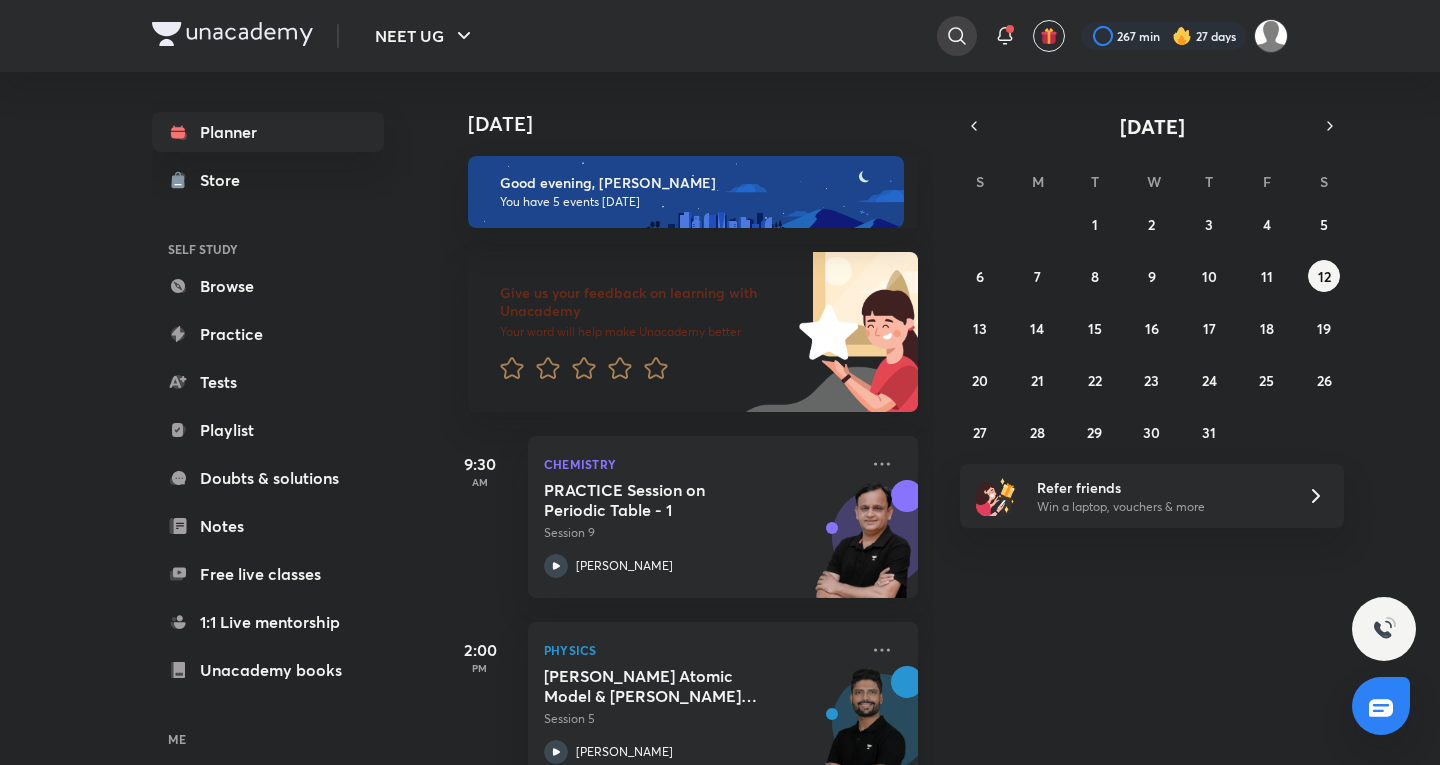 click 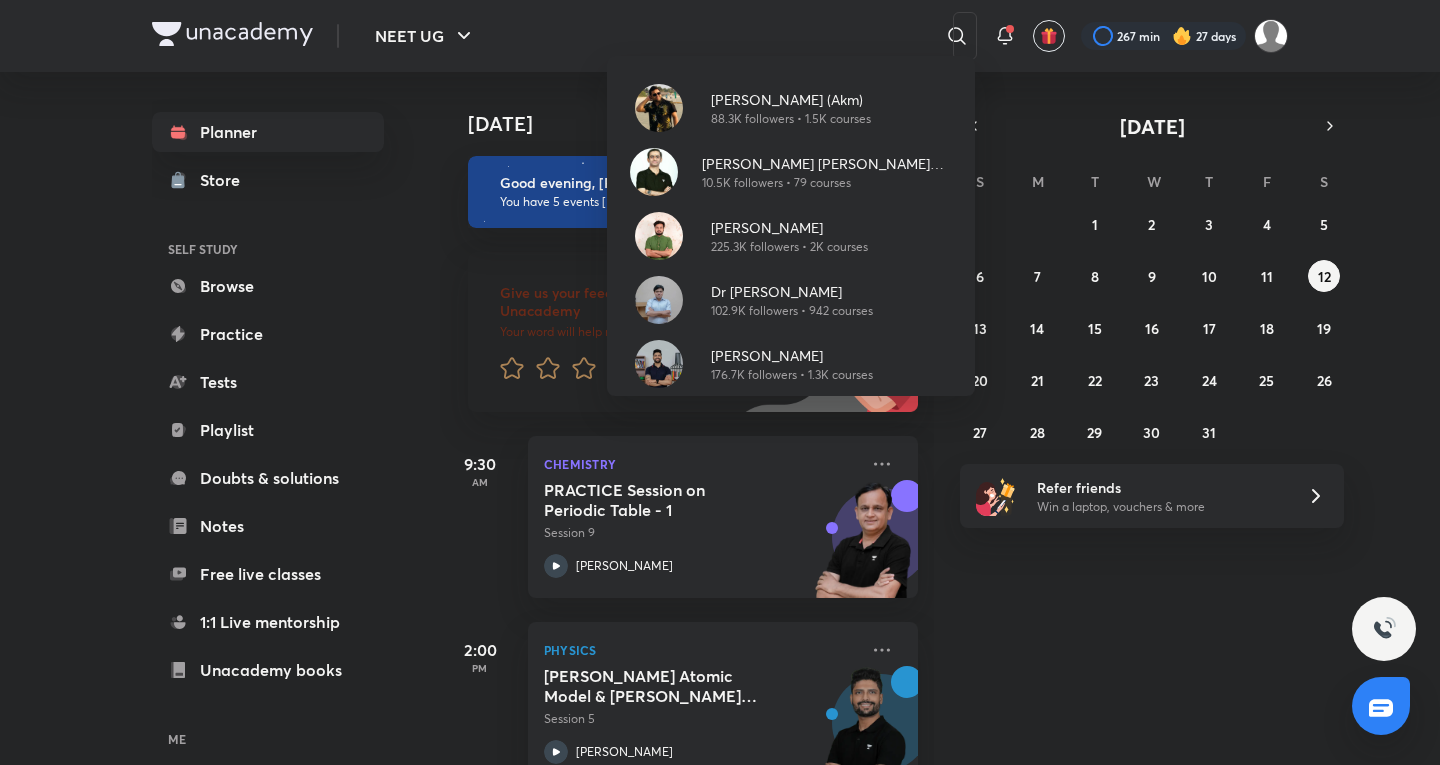 click on "[PERSON_NAME] (Akm) 88.3K followers • 1.5K courses [PERSON_NAME] [PERSON_NAME] (ACiD Sir) 10.5K followers • 79 courses [PERSON_NAME] 225.3K followers • 2K courses Dr [PERSON_NAME] 102.9K followers • 942 courses [PERSON_NAME][DEMOGRAPHIC_DATA] 176.7K followers • 1.3K courses" at bounding box center (720, 382) 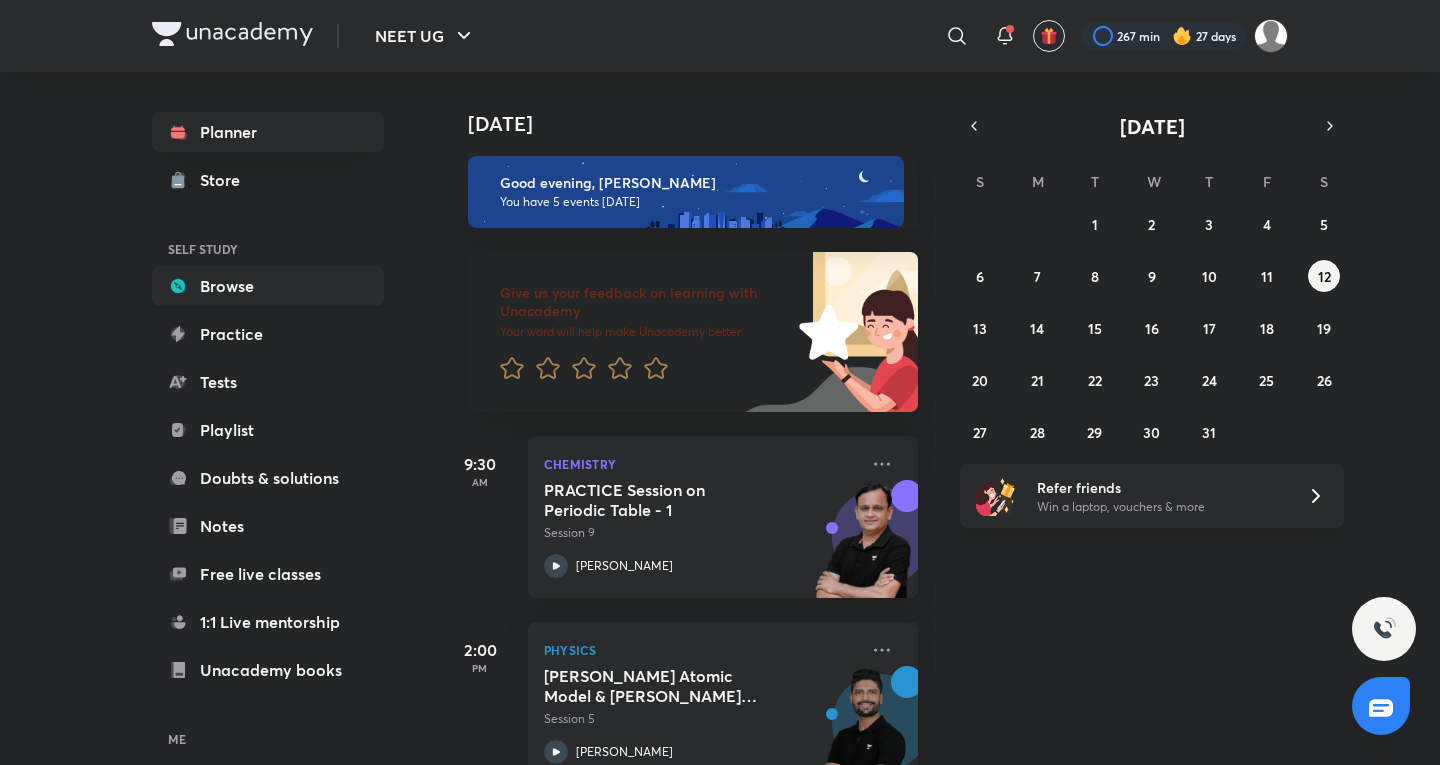 click on "Browse" at bounding box center (268, 286) 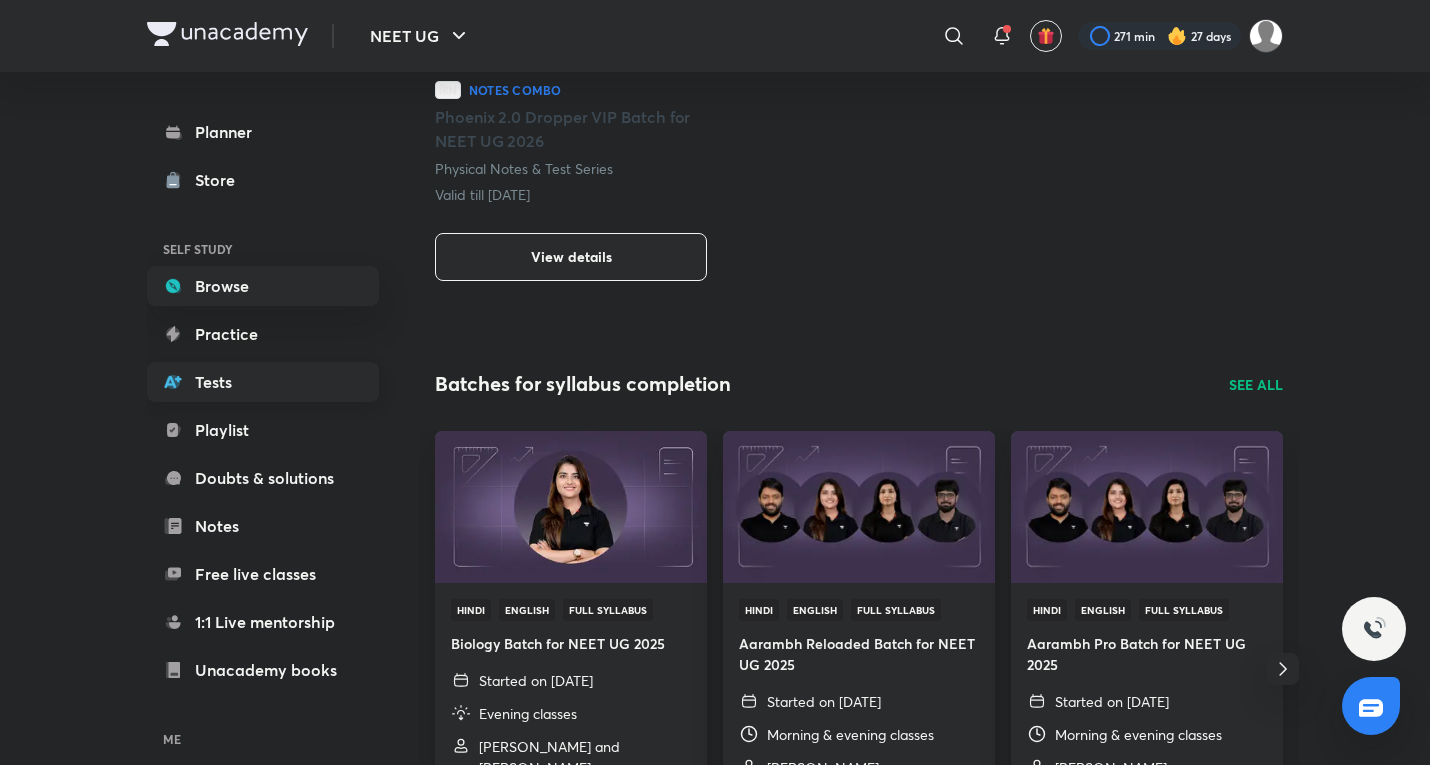 scroll, scrollTop: 333, scrollLeft: 0, axis: vertical 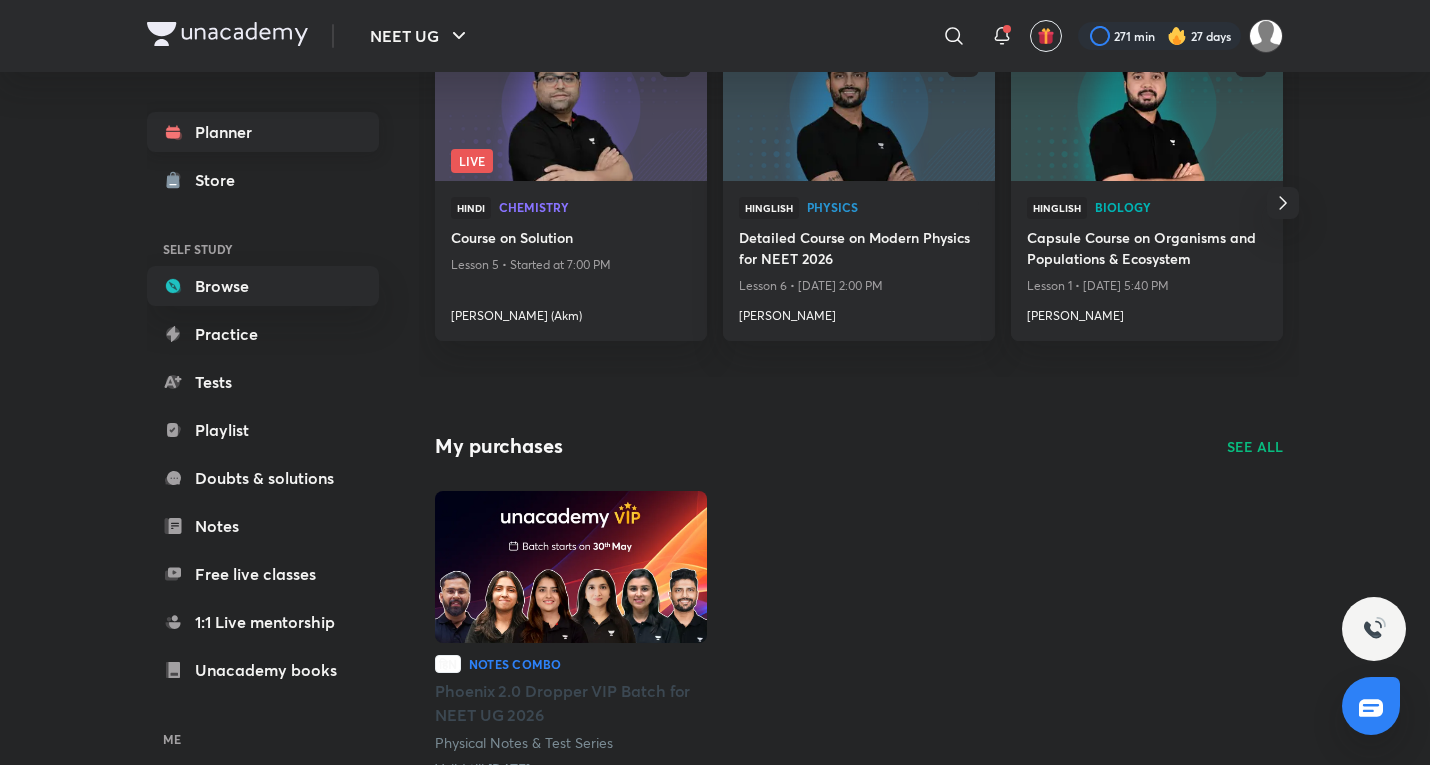 click on "Planner" at bounding box center (263, 132) 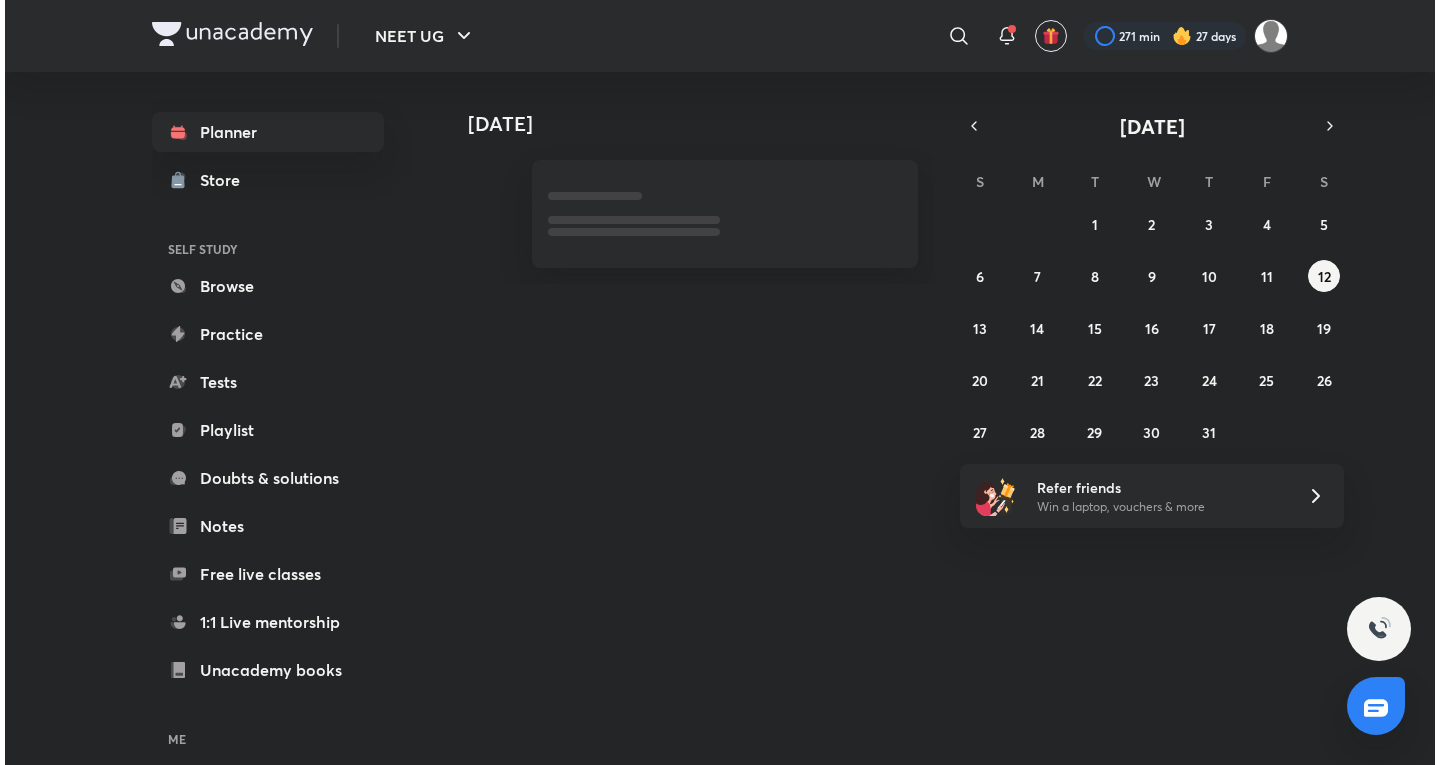 scroll, scrollTop: 0, scrollLeft: 0, axis: both 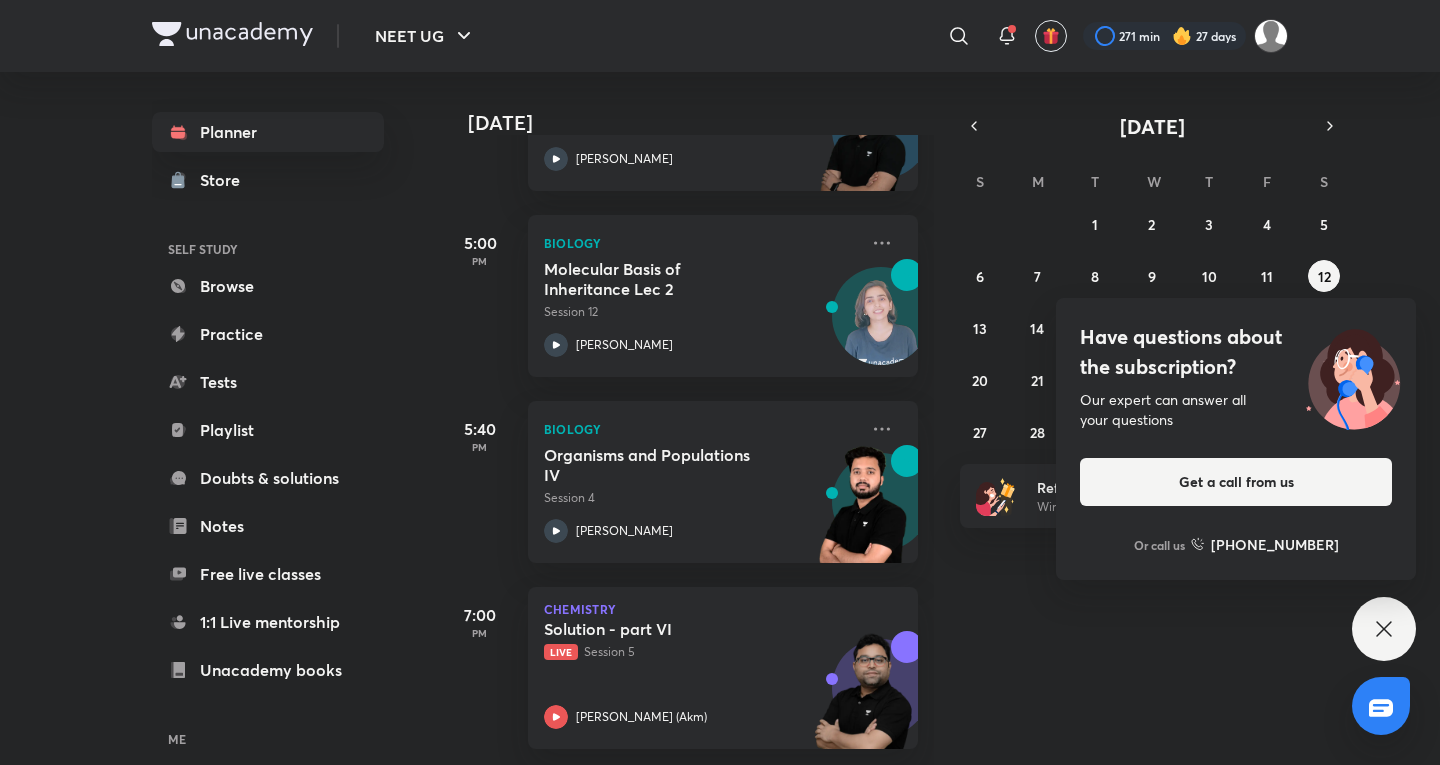 click on "Have questions about the subscription? Our expert can answer all your questions Get a call from us Or call us [PHONE_NUMBER]" at bounding box center [1384, 629] 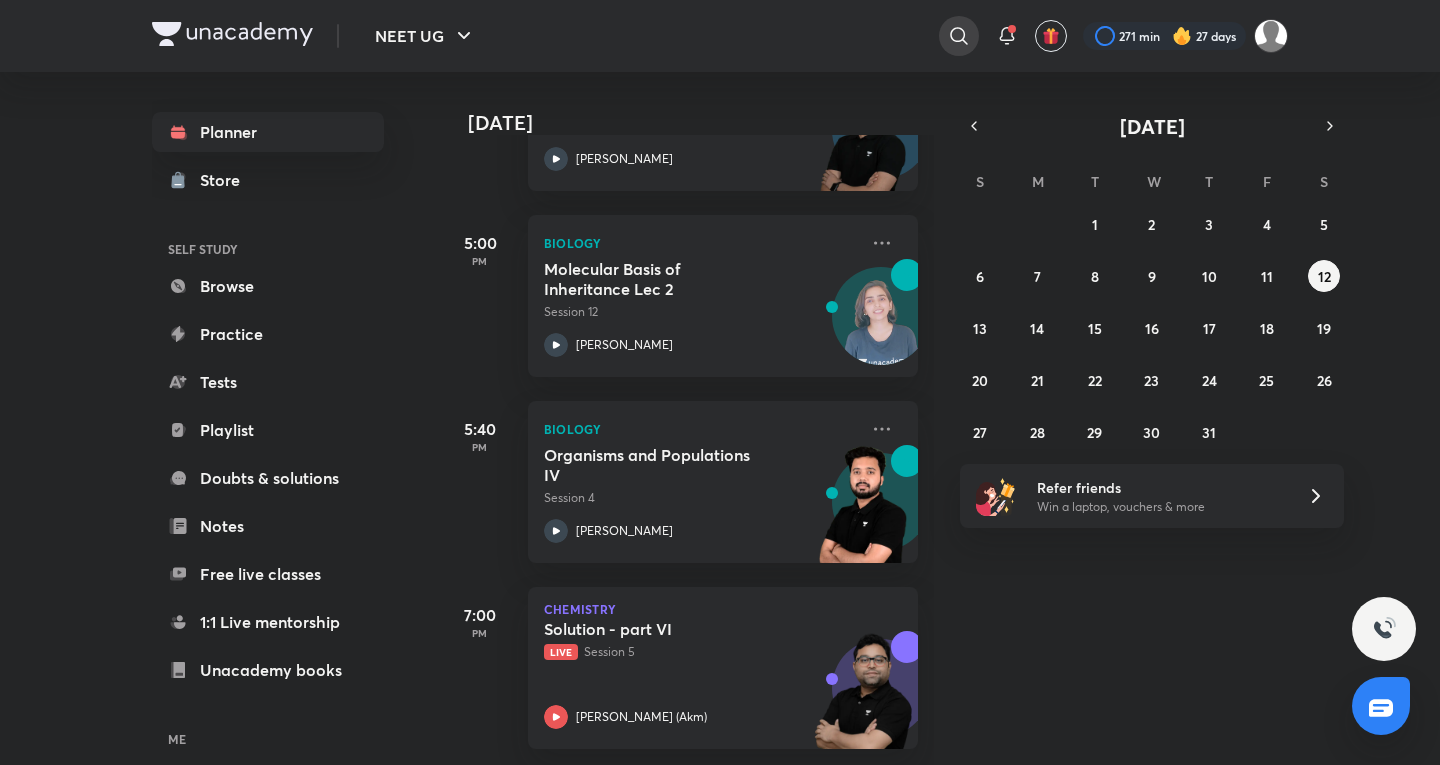 click at bounding box center (959, 36) 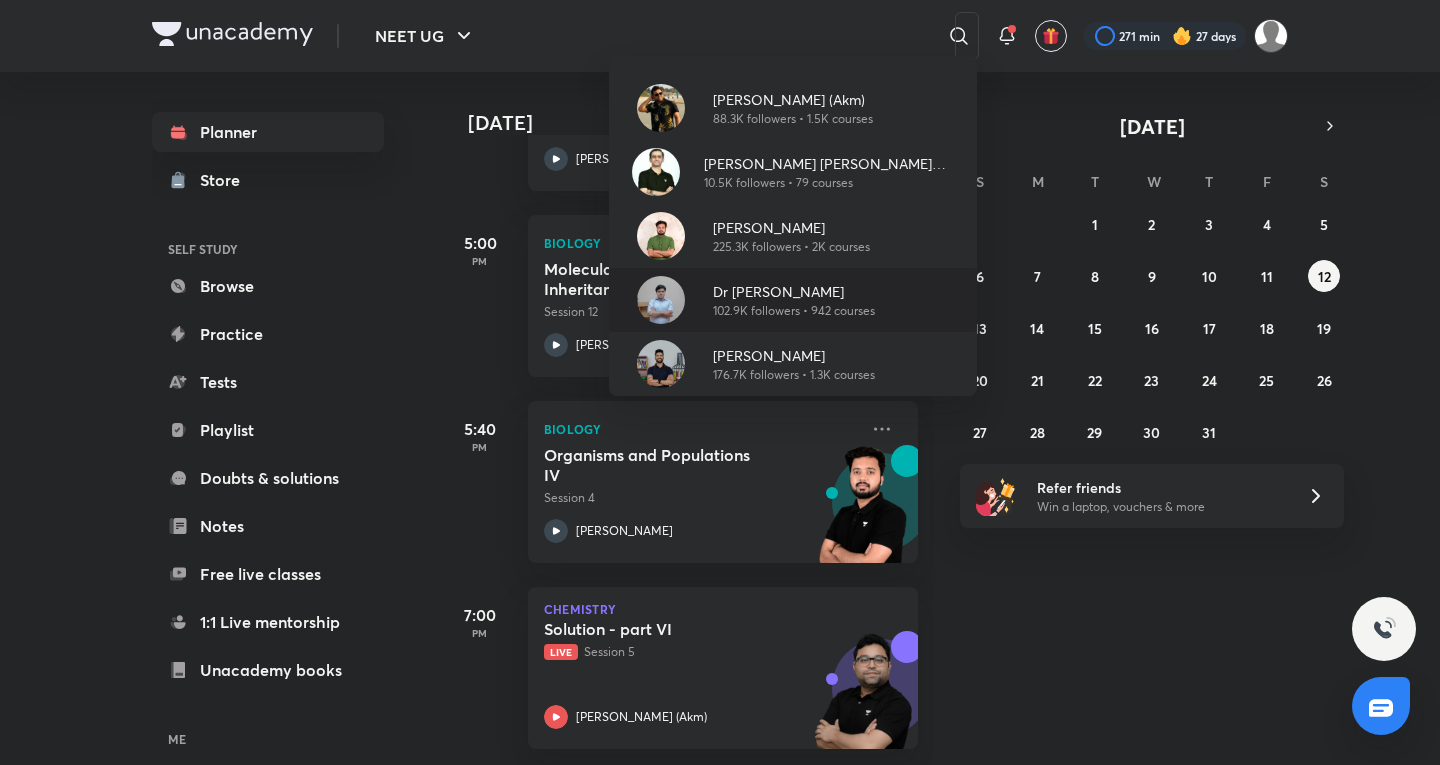 click on "102.9K followers • 942 courses" at bounding box center [794, 311] 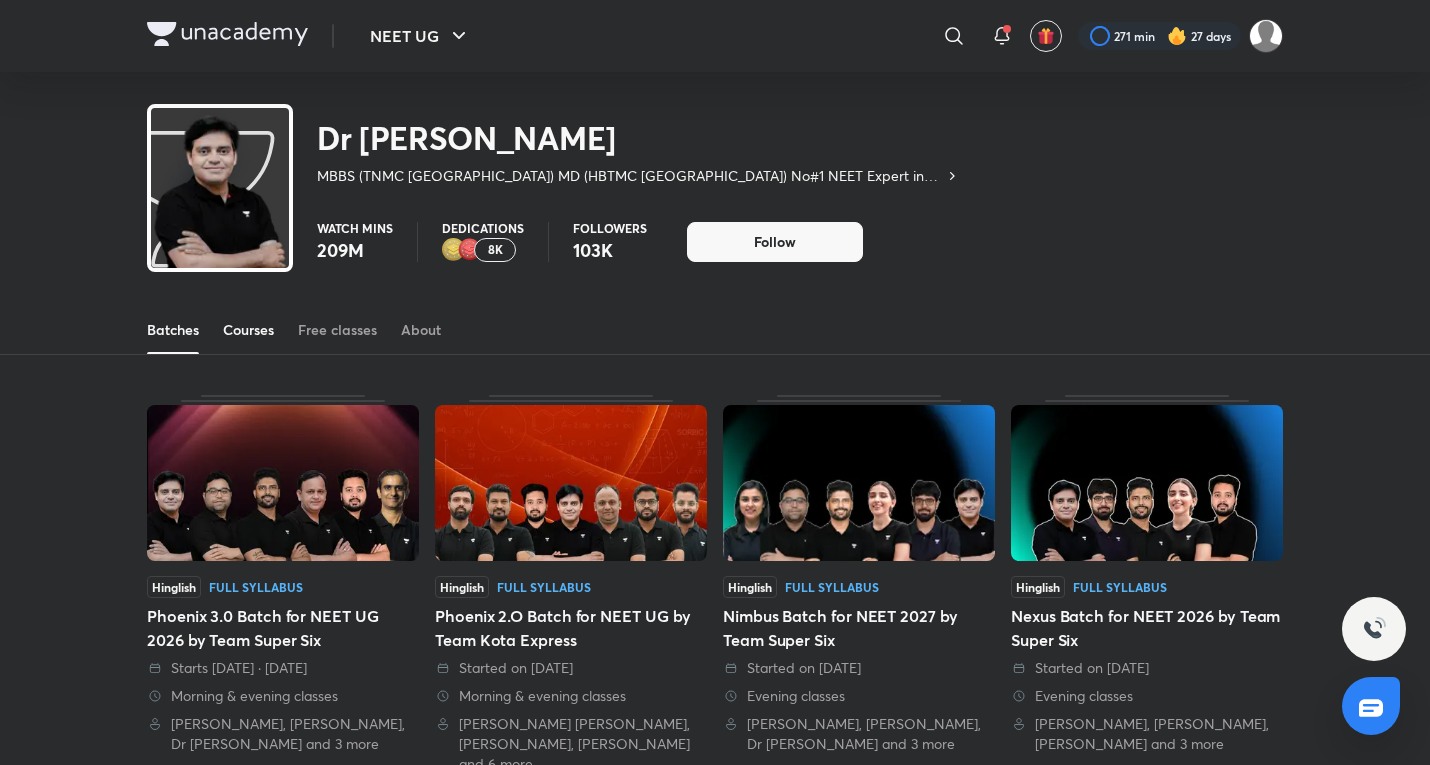 click on "Courses" at bounding box center [248, 330] 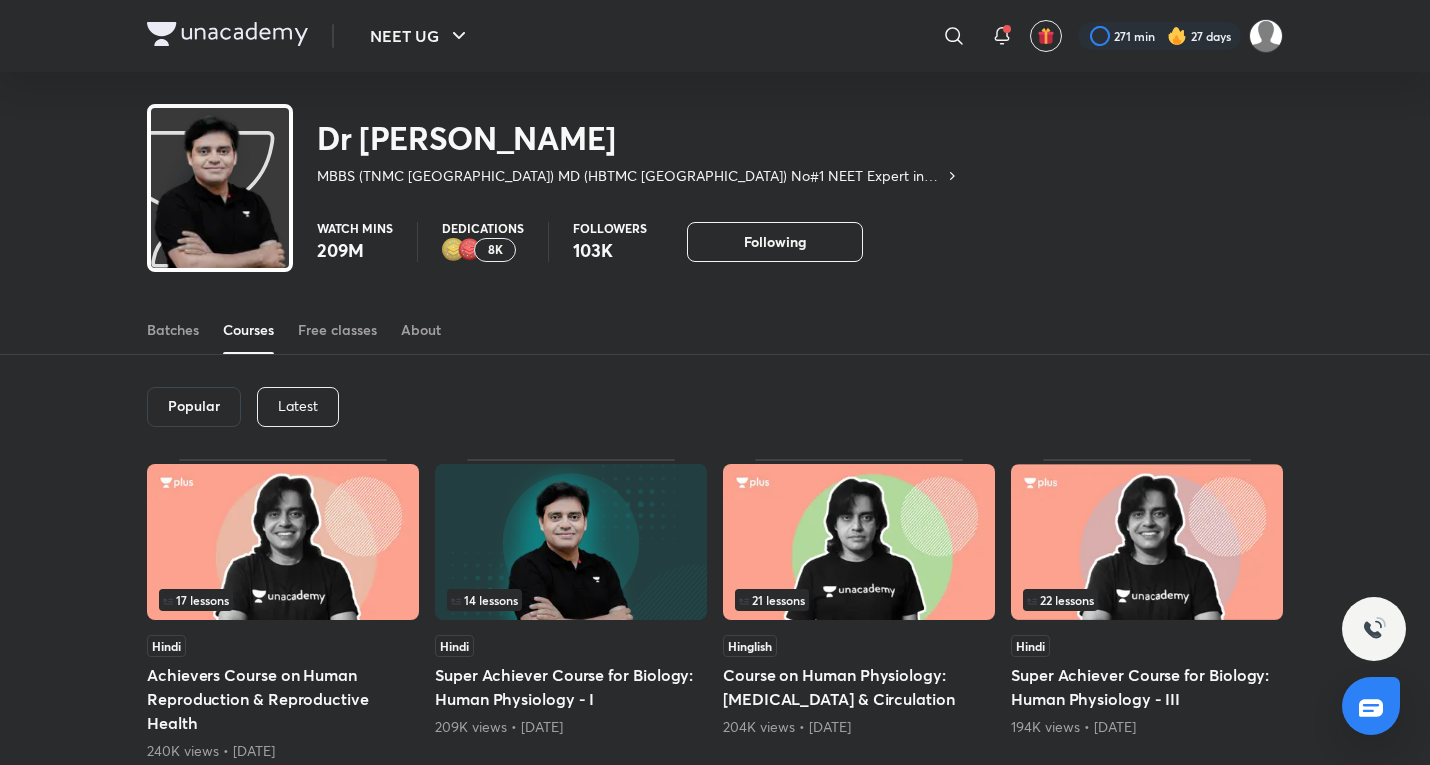 drag, startPoint x: 358, startPoint y: 392, endPoint x: 315, endPoint y: 397, distance: 43.289722 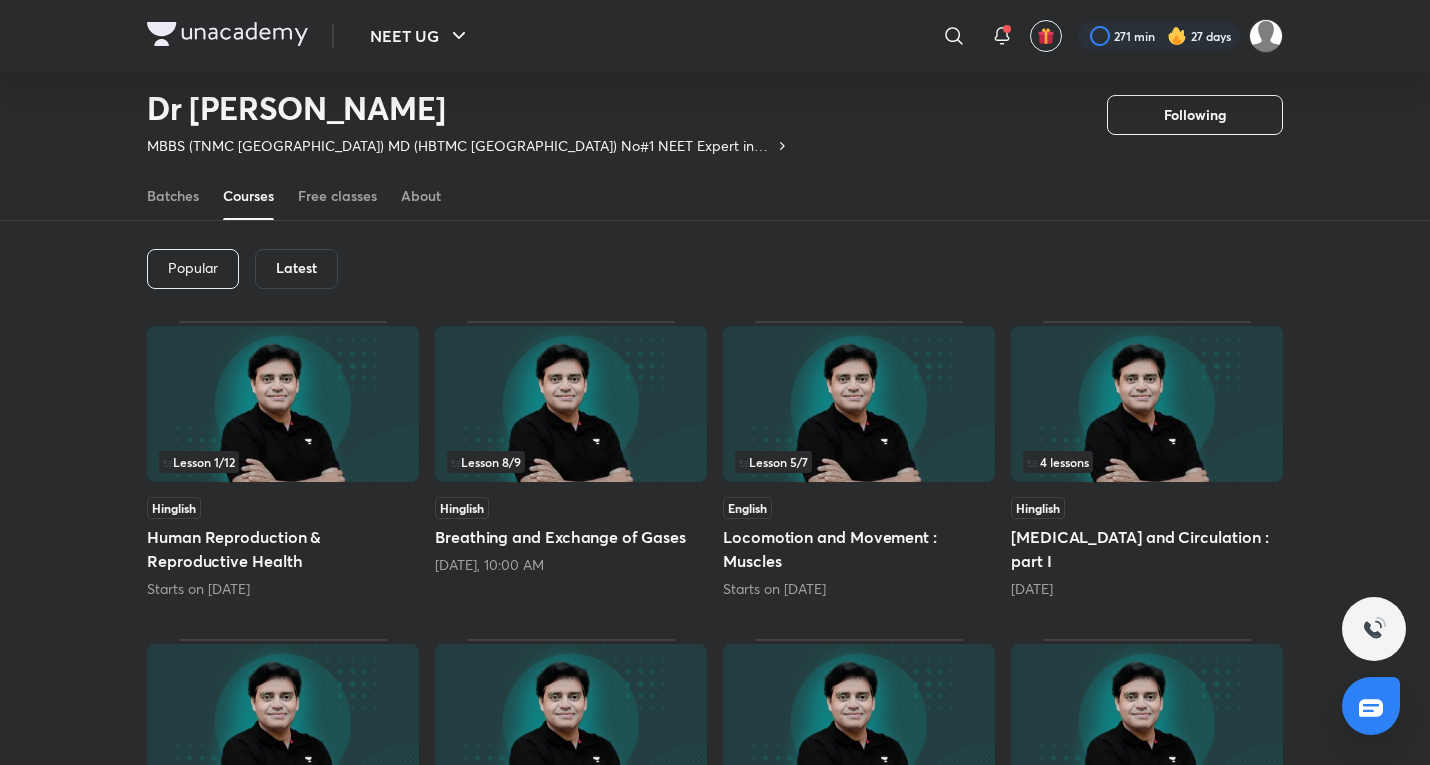 scroll, scrollTop: 77, scrollLeft: 0, axis: vertical 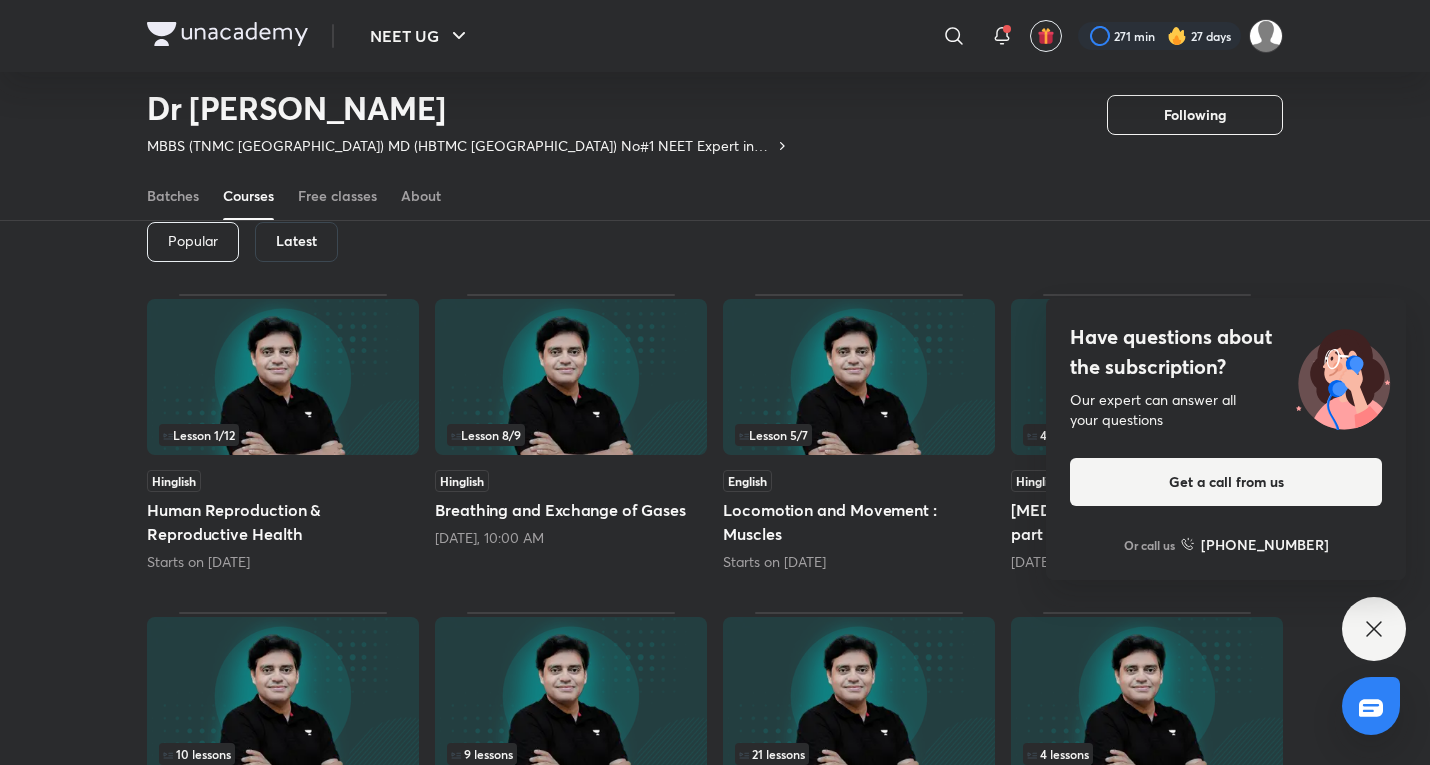 click on "Have questions about the subscription? Our expert can answer all your questions Get a call from us Or call us [PHONE_NUMBER]" at bounding box center [1374, 629] 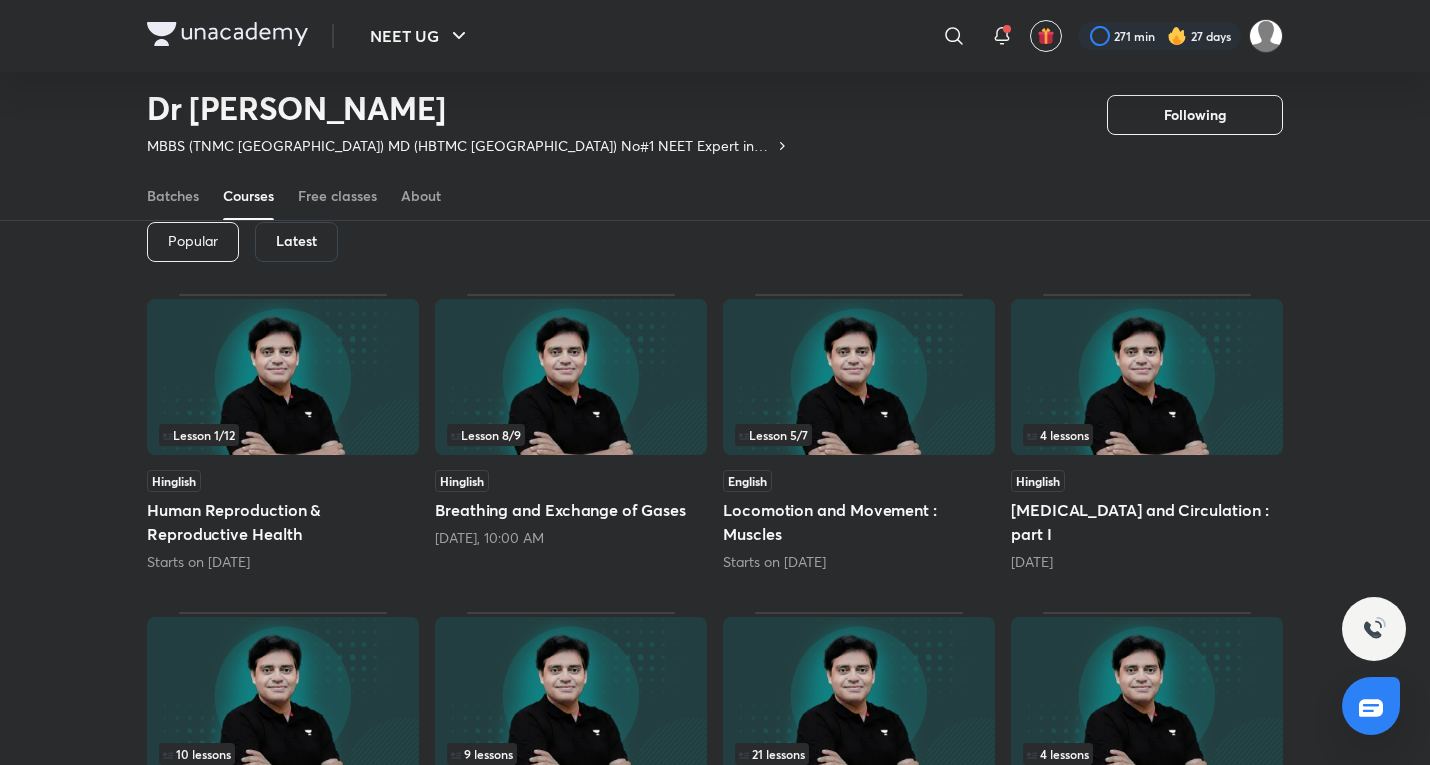 click on "Hinglish" at bounding box center [1147, 481] 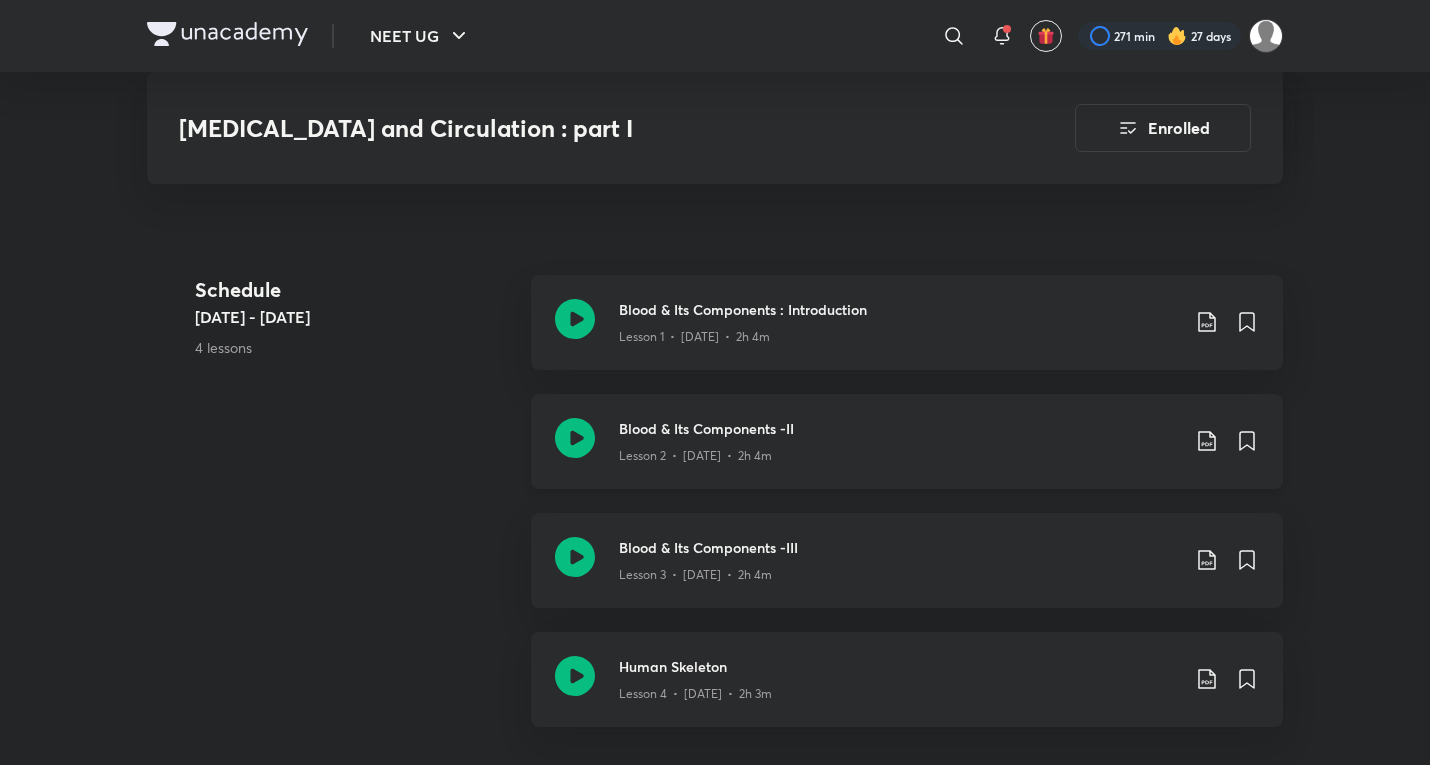 scroll, scrollTop: 1100, scrollLeft: 0, axis: vertical 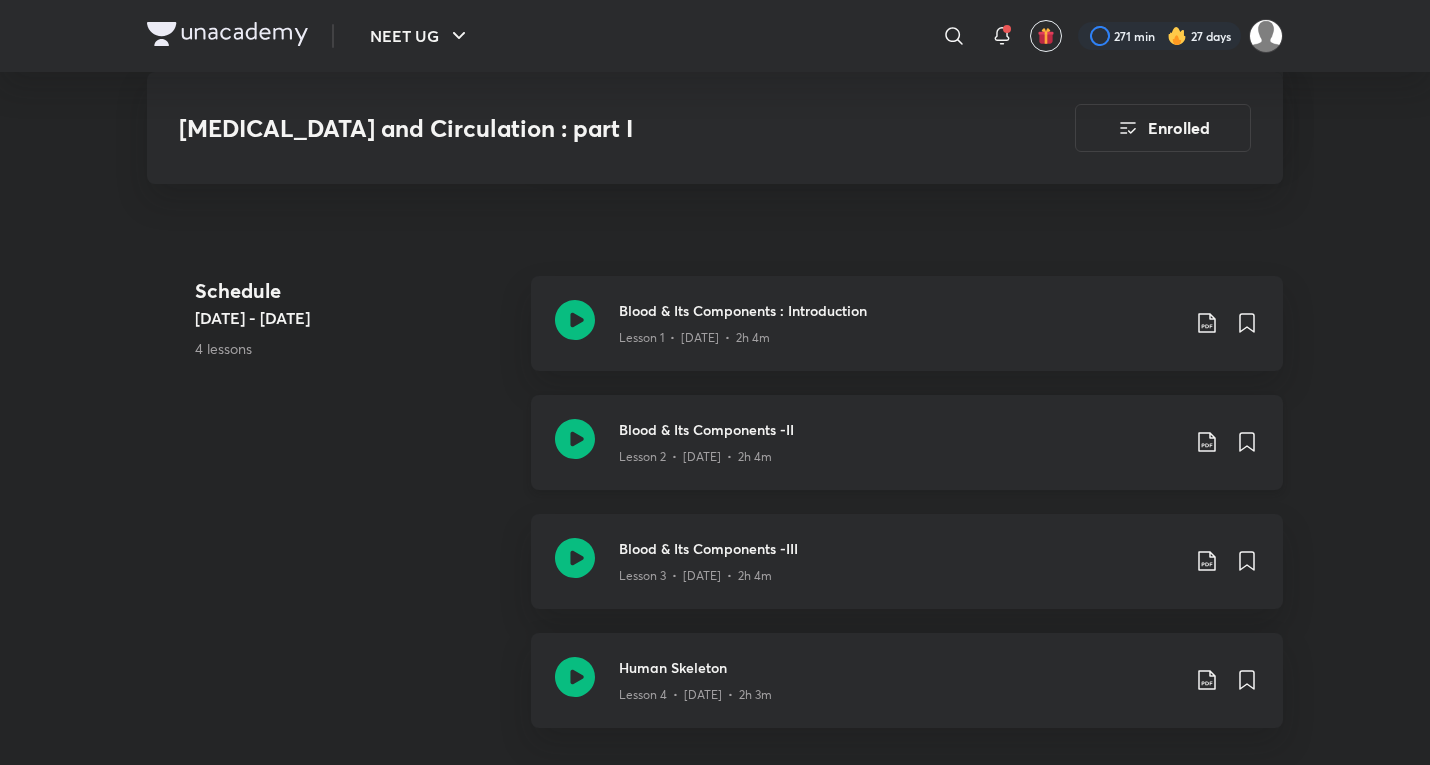 click on "Lesson 2  •  [DATE]  •  2h 4m" at bounding box center (899, 107) 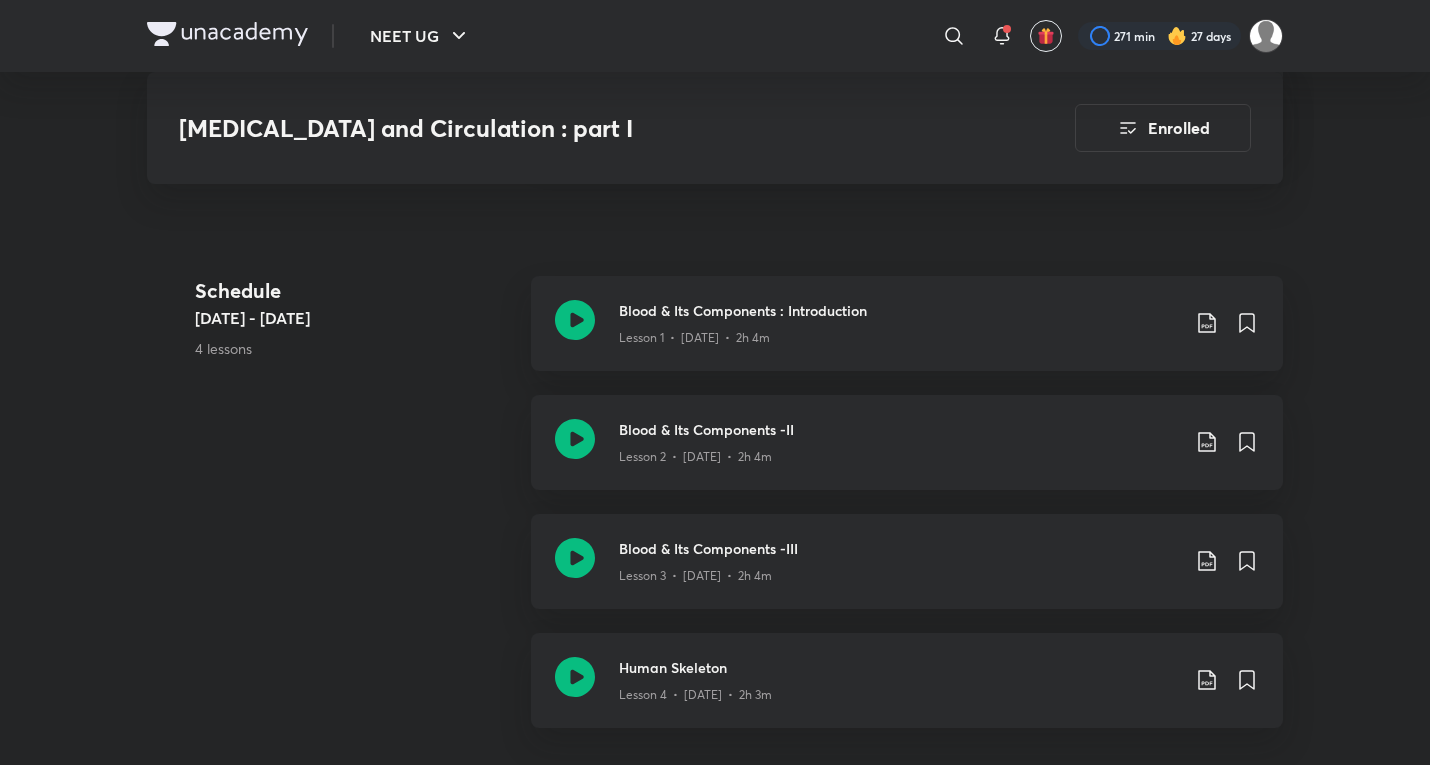 scroll, scrollTop: 431, scrollLeft: 0, axis: vertical 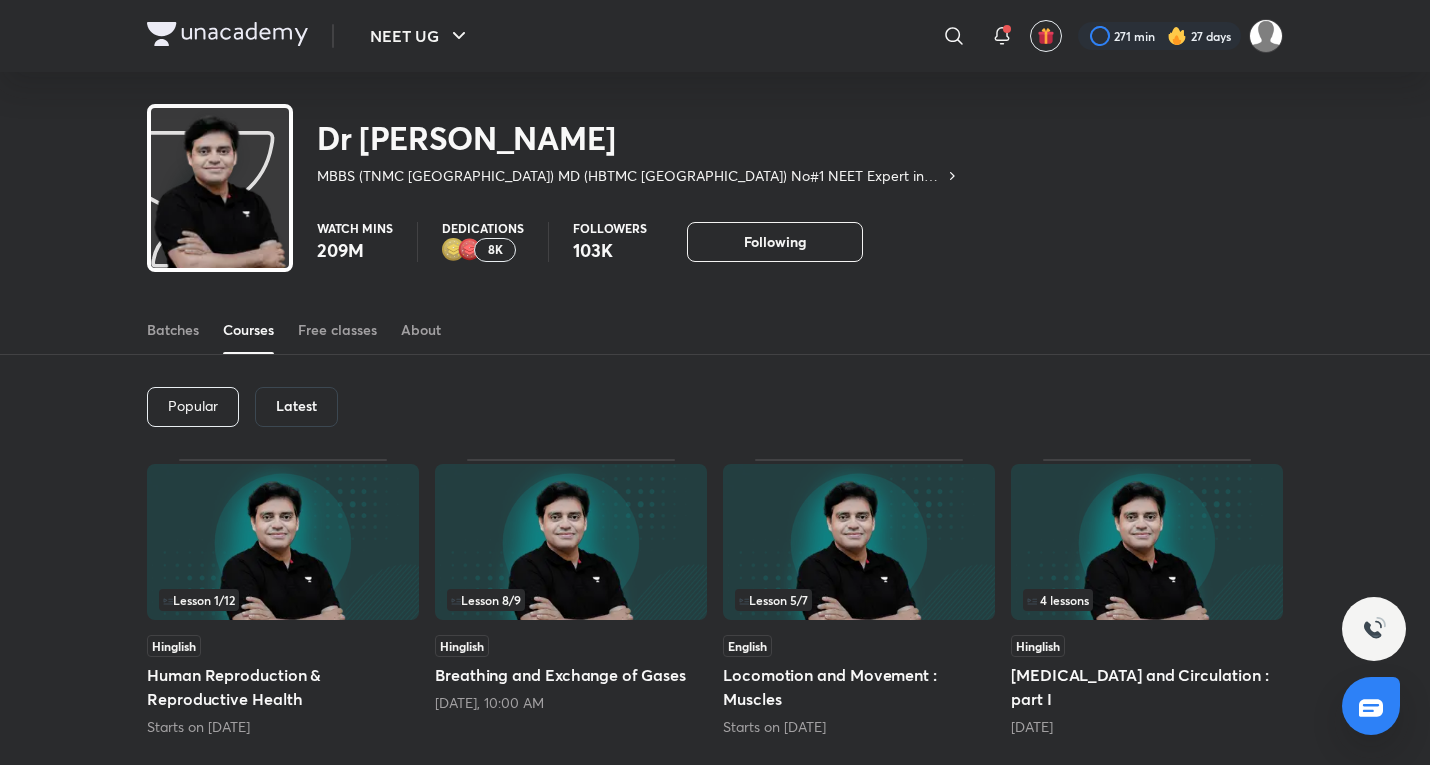 click on "Popular" at bounding box center (193, 407) 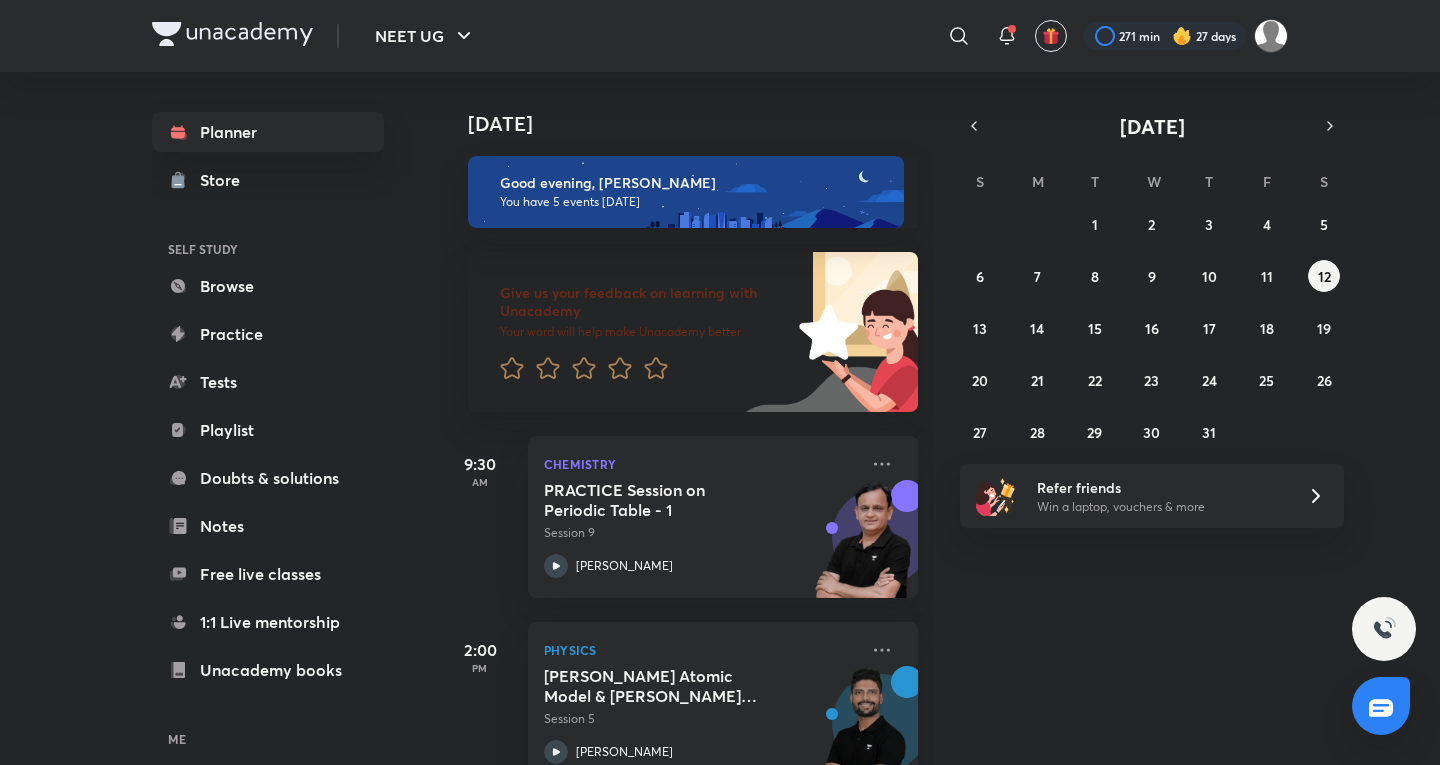 click on "271 min 27 days" at bounding box center (1177, 36) 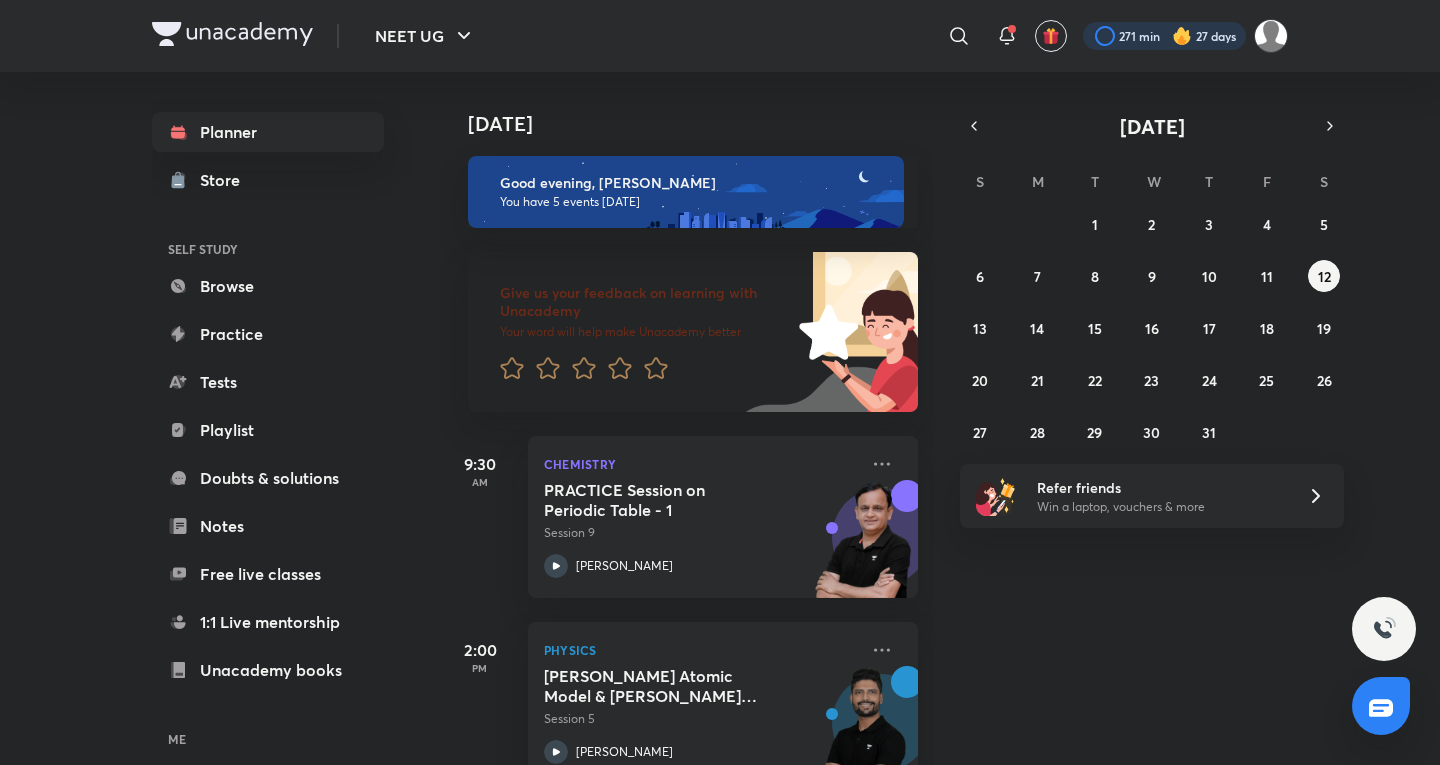click at bounding box center (1164, 36) 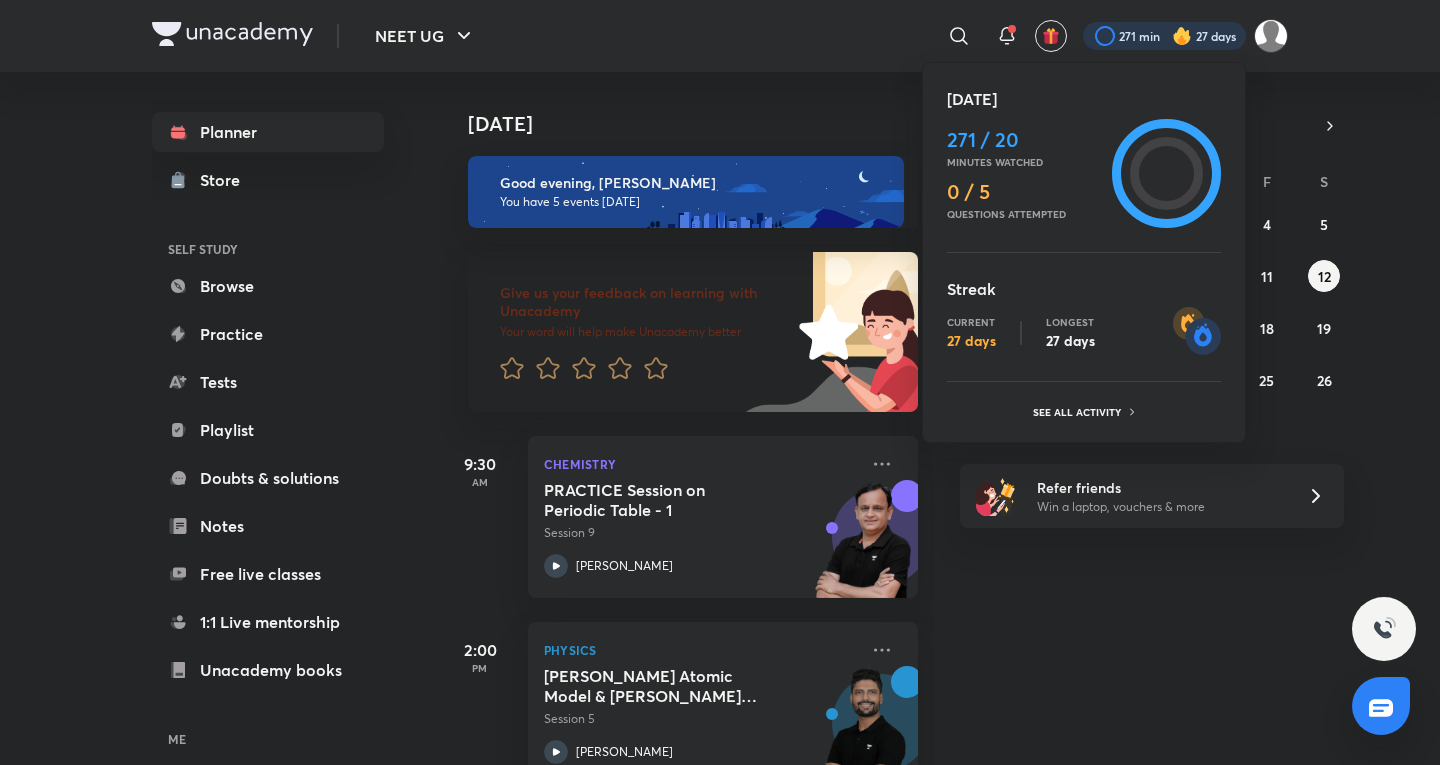 click at bounding box center [720, 382] 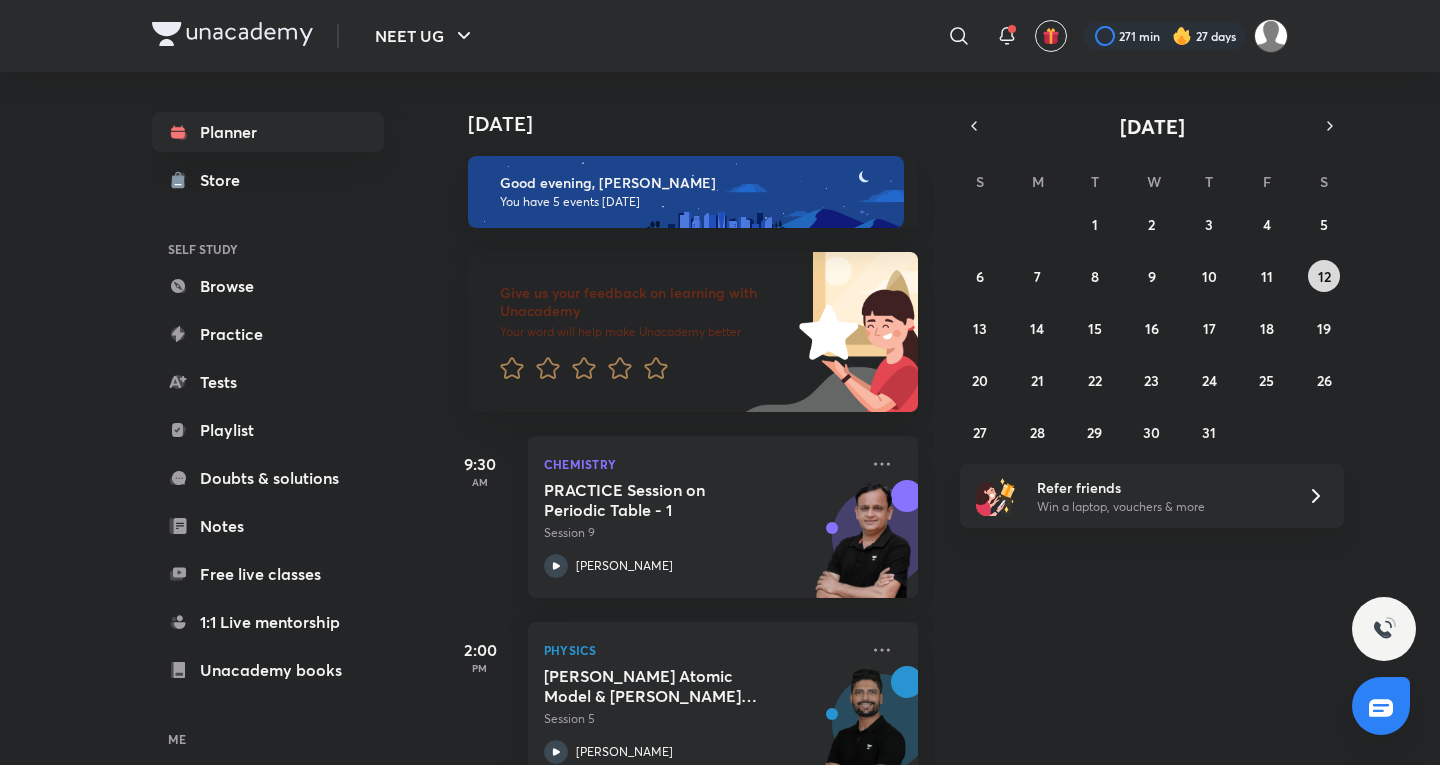 click on "12" at bounding box center [1324, 276] 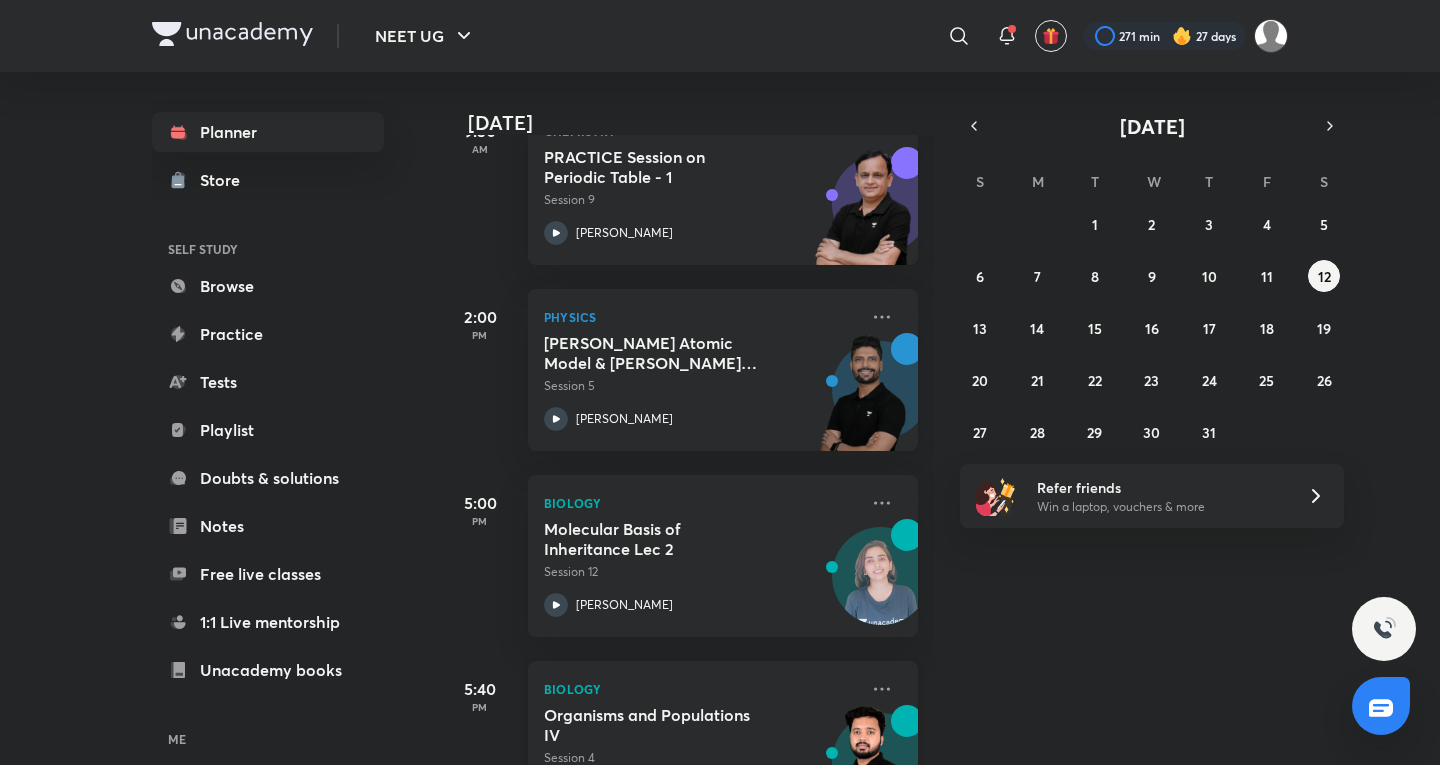 scroll, scrollTop: 608, scrollLeft: 0, axis: vertical 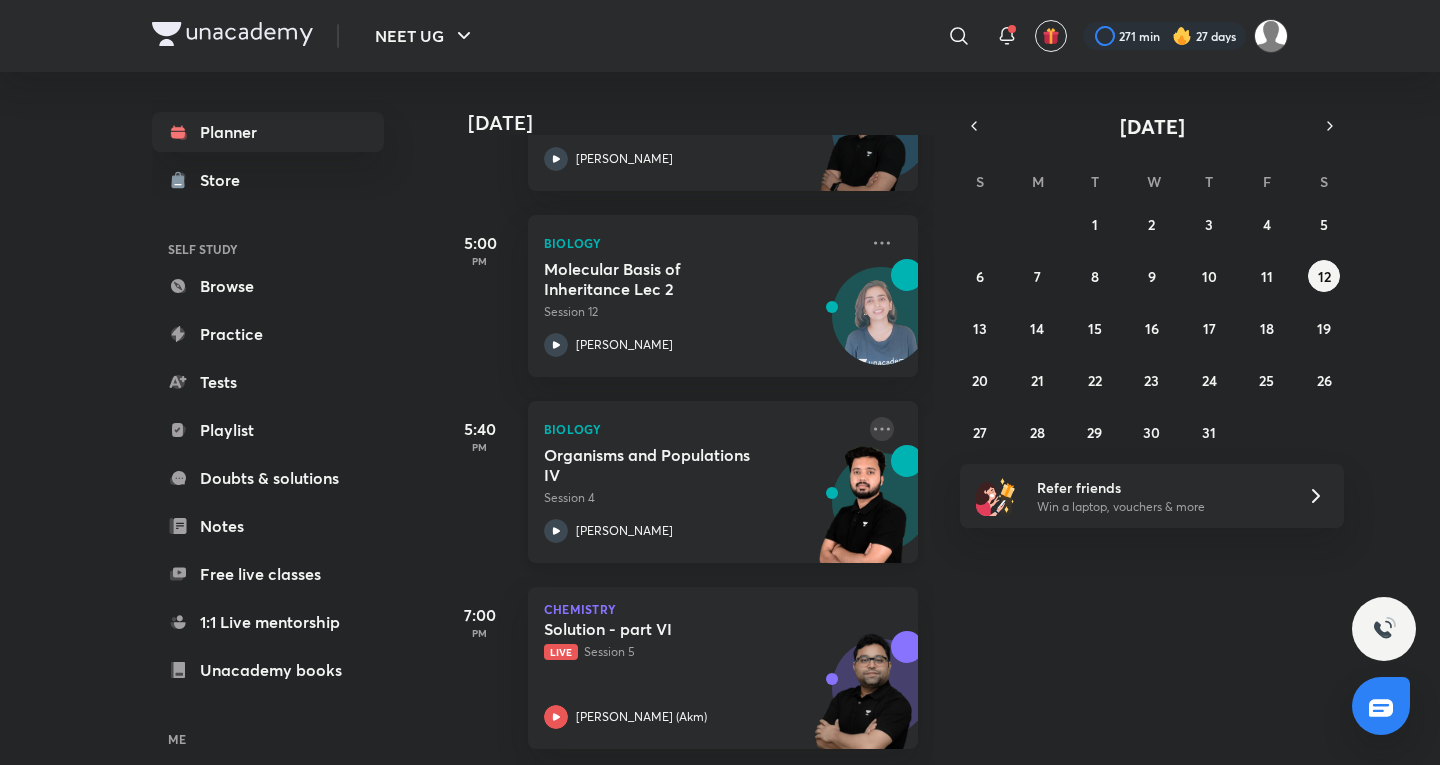 click 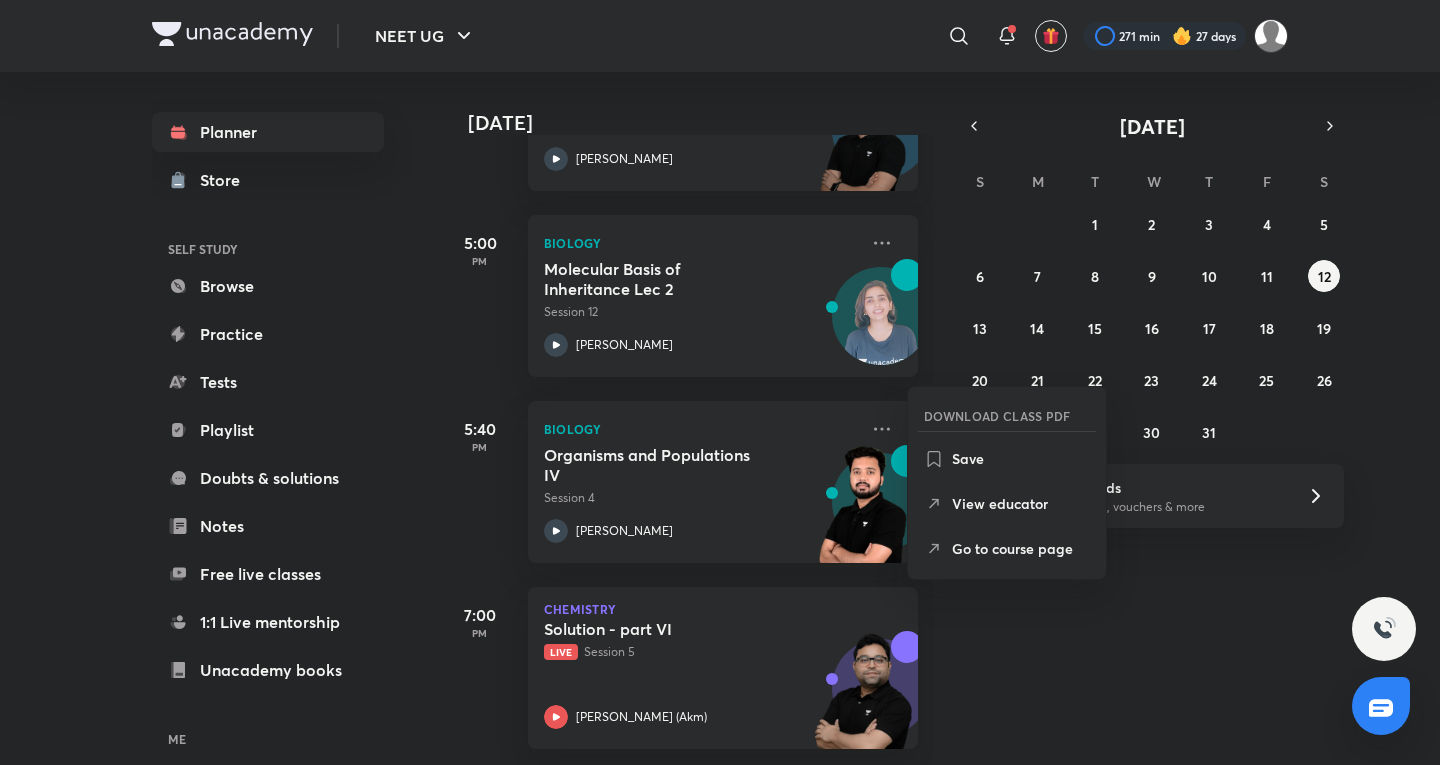 click on "[DATE] Good evening, [PERSON_NAME] You have 5 events [DATE] Give us your feedback on learning with Unacademy Your word will help make Unacademy better 9:30 AM Chemistry PRACTICE Session on Periodic Table - 1 Session 9 [PERSON_NAME] 2:00 PM Physics [PERSON_NAME] Atomic Model & [PERSON_NAME] Postulates Session 5 [PERSON_NAME] 5:00 PM Biology Molecular Basis of Inheritance Lec 2 Session 12 [PERSON_NAME] 5:40 PM Biology Organisms and Populations IV Session 4 [PERSON_NAME] 7:00 PM Chemistry Solution - part VI Live Session 5 [PERSON_NAME] (Akm)" at bounding box center (938, 418) 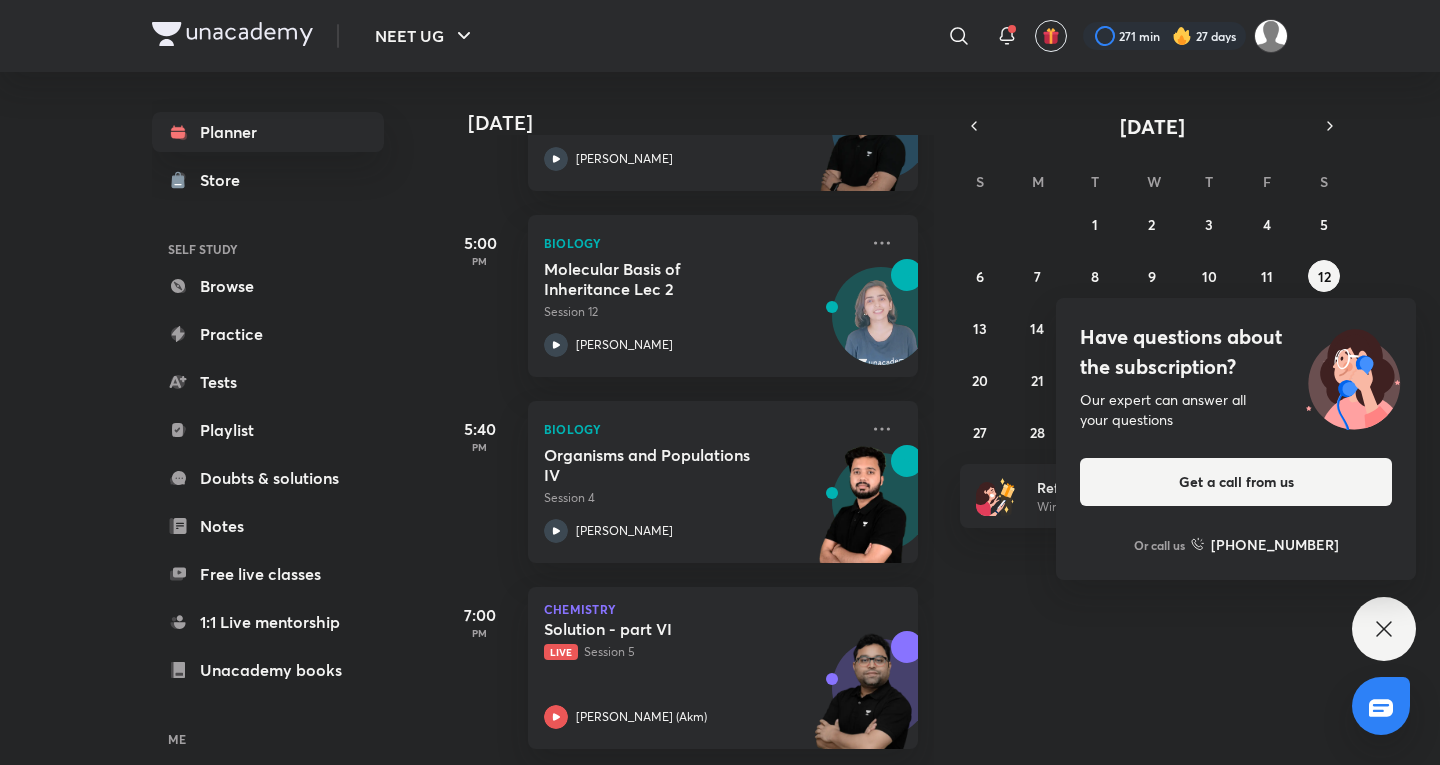 click on "Have questions about the subscription? Our expert can answer all your questions Get a call from us Or call us [PHONE_NUMBER]" at bounding box center (1384, 629) 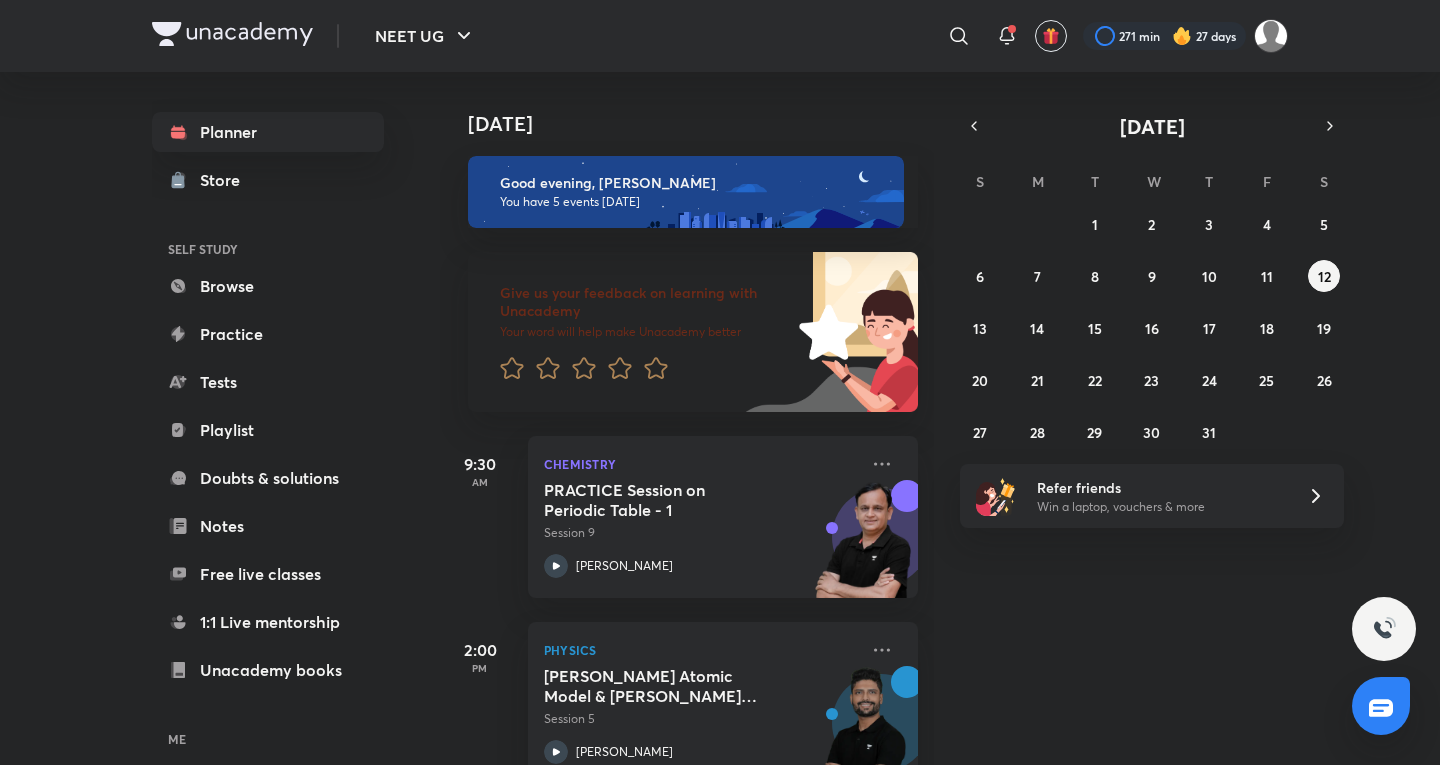 scroll, scrollTop: 608, scrollLeft: 0, axis: vertical 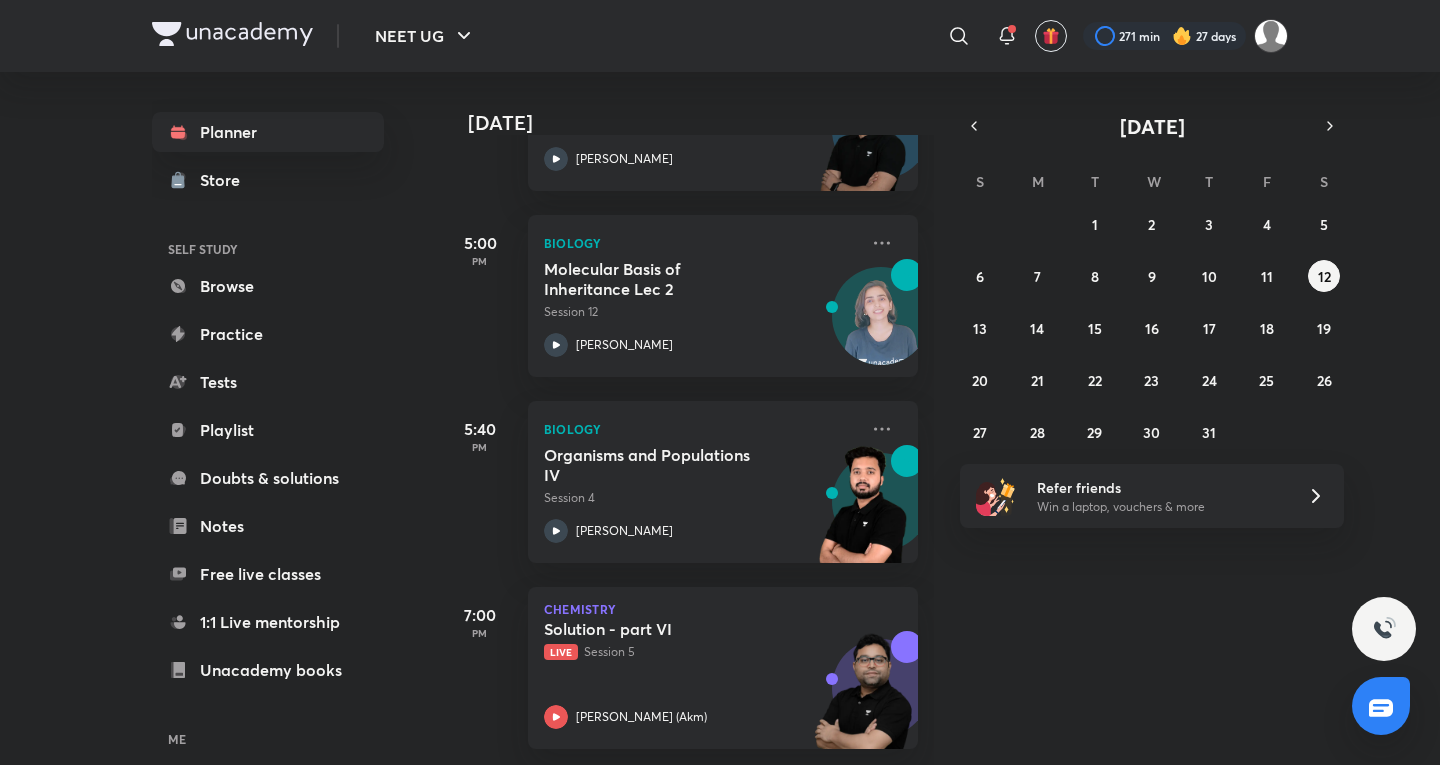 click on "[DATE] Good evening, [PERSON_NAME] You have 5 events [DATE] Give us your feedback on learning with Unacademy Your word will help make Unacademy better 9:30 AM Chemistry PRACTICE Session on Periodic Table - 1 Session 9 [PERSON_NAME] 2:00 PM Physics [PERSON_NAME] Atomic Model & [PERSON_NAME] Postulates Session 5 [PERSON_NAME] 5:00 PM Biology Molecular Basis of Inheritance Lec 2 Session 12 [PERSON_NAME] 5:40 PM Biology Organisms and Populations IV Session 4 [PERSON_NAME] 7:00 PM Chemistry Solution - part VI Live Session 5 [PERSON_NAME] (Akm)" at bounding box center (938, 418) 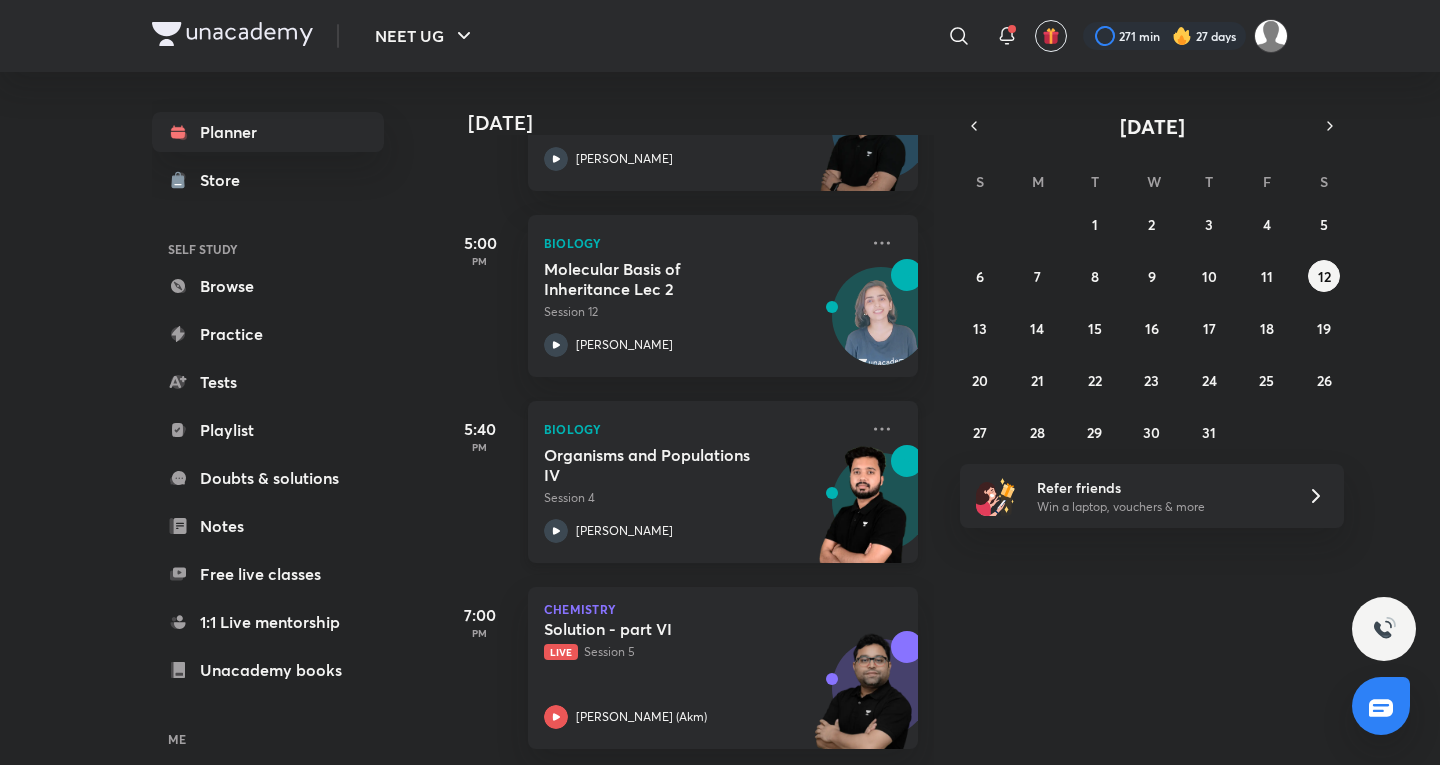 click on "Organisms and Populations IV Session 4" at bounding box center [701, 476] 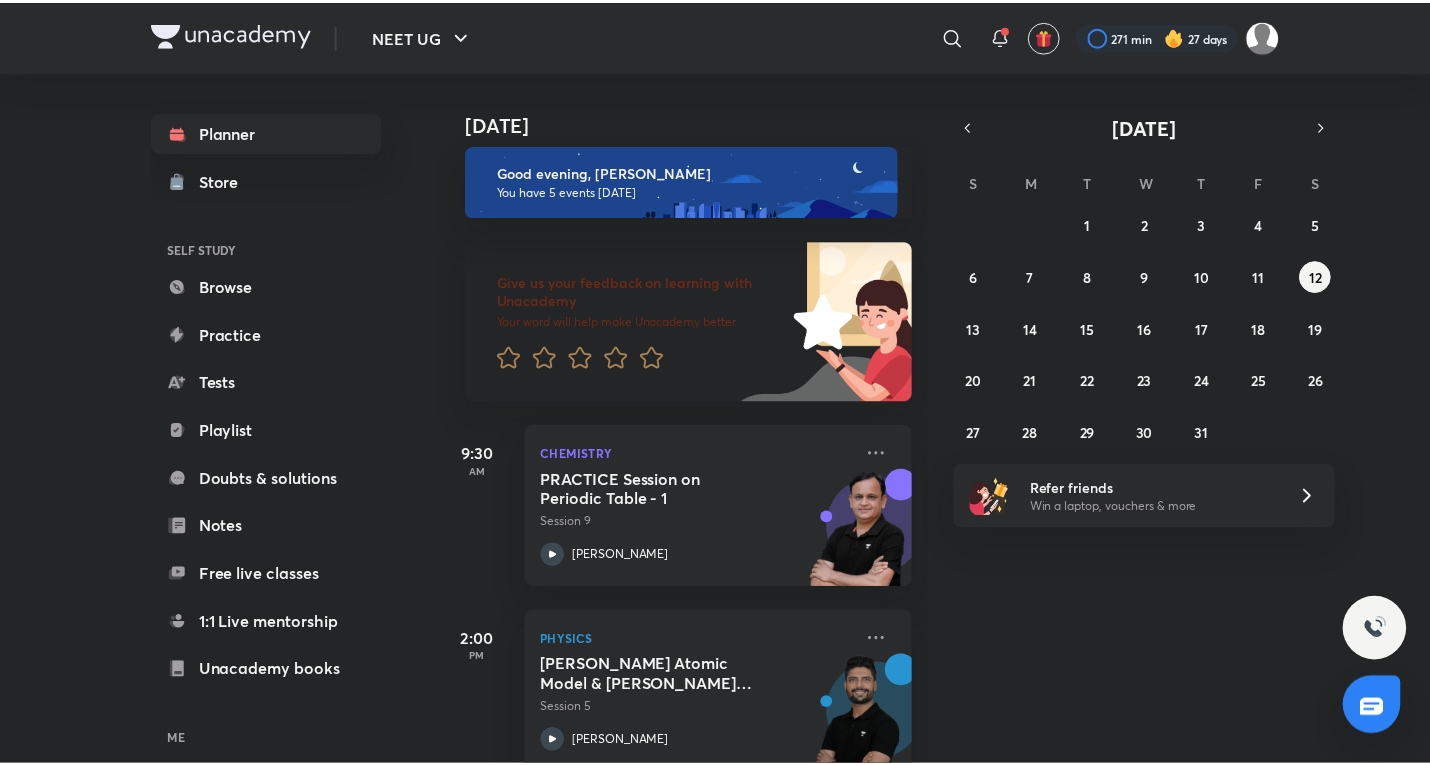 scroll, scrollTop: 0, scrollLeft: 0, axis: both 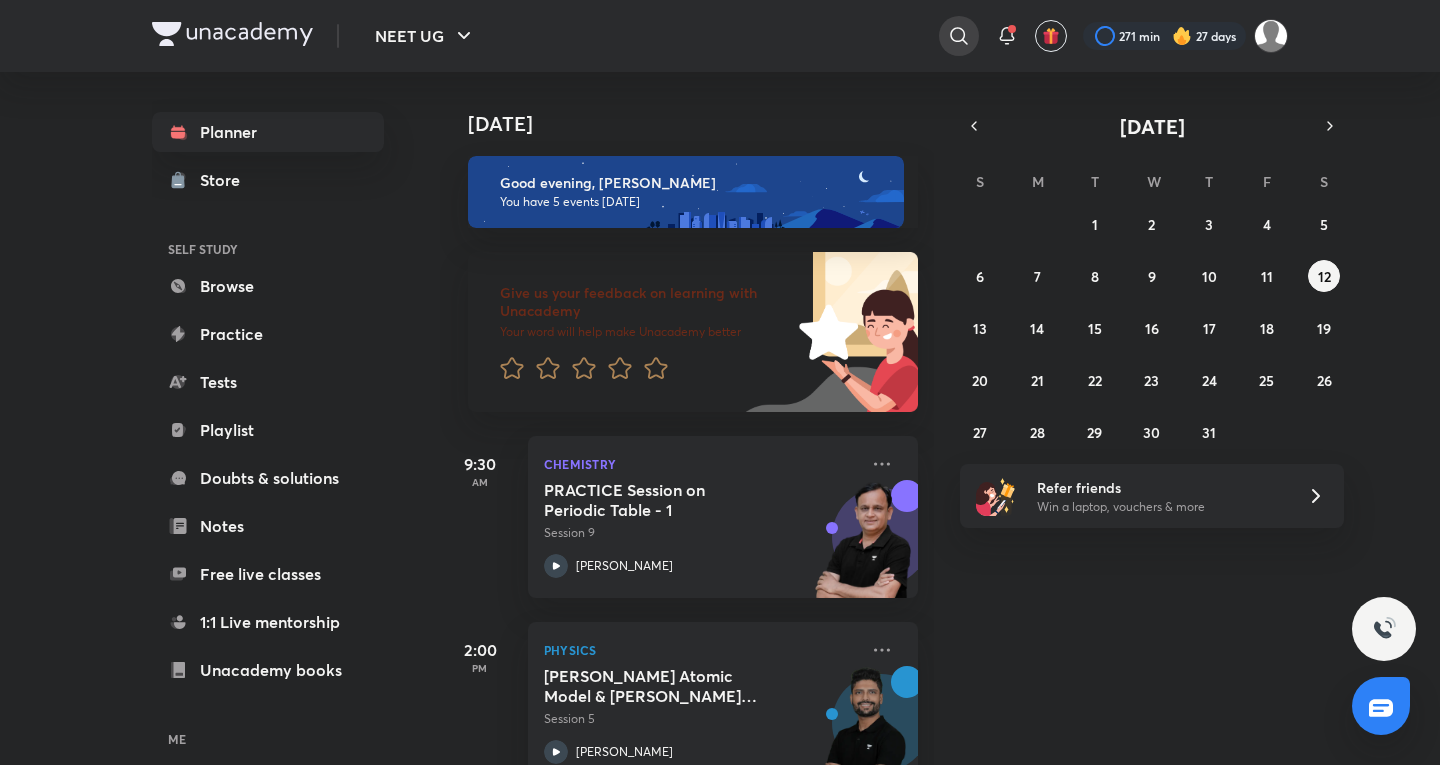 click 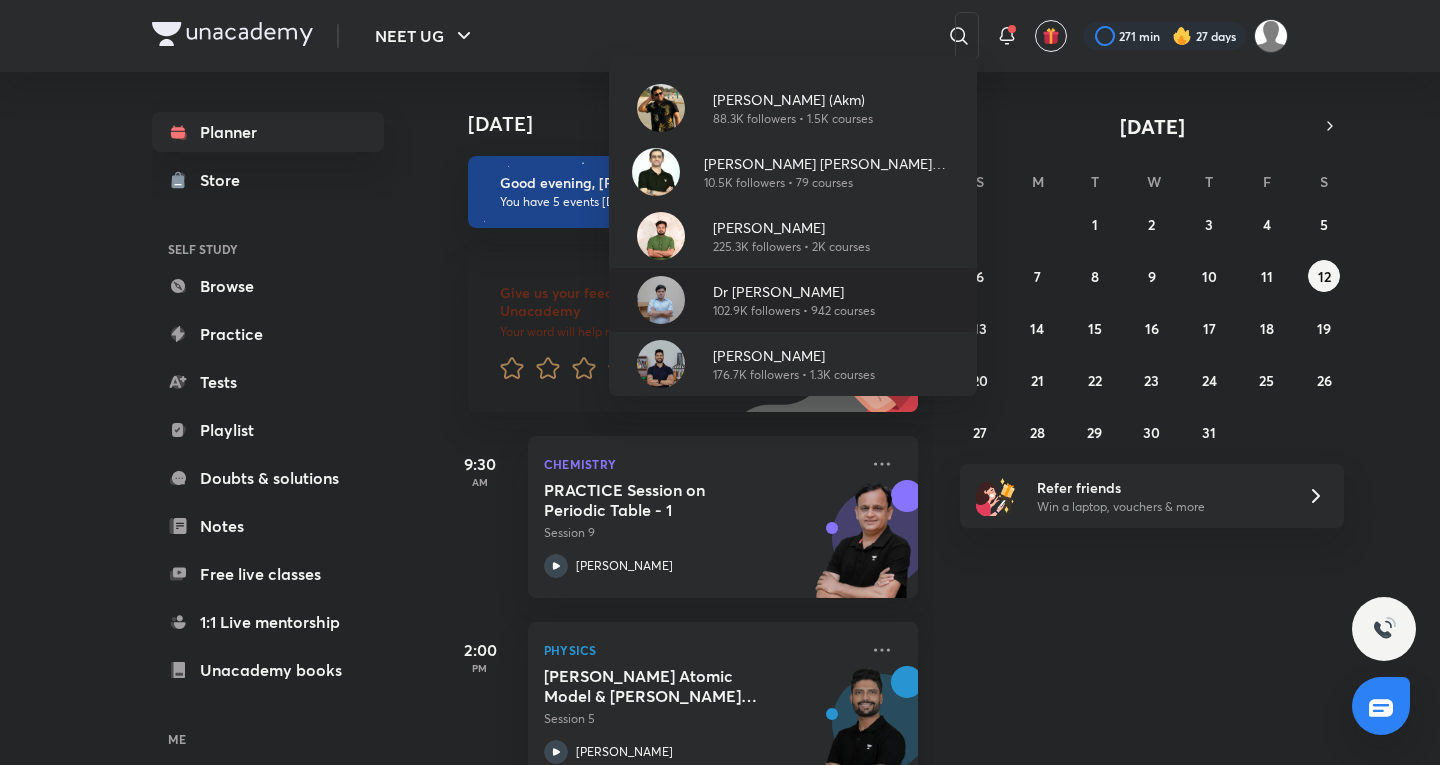 click on "Dr [PERSON_NAME]" at bounding box center [794, 291] 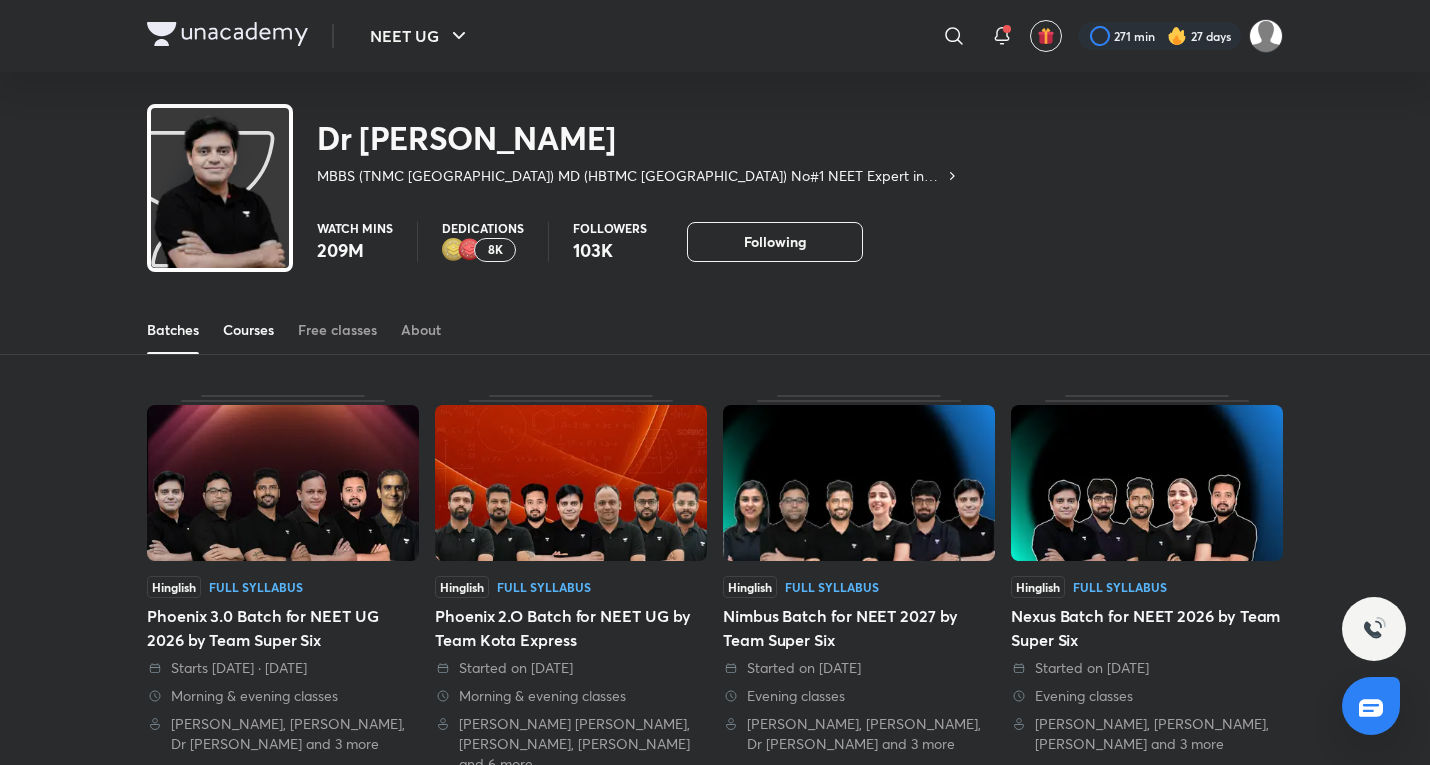 click on "Courses" at bounding box center [248, 330] 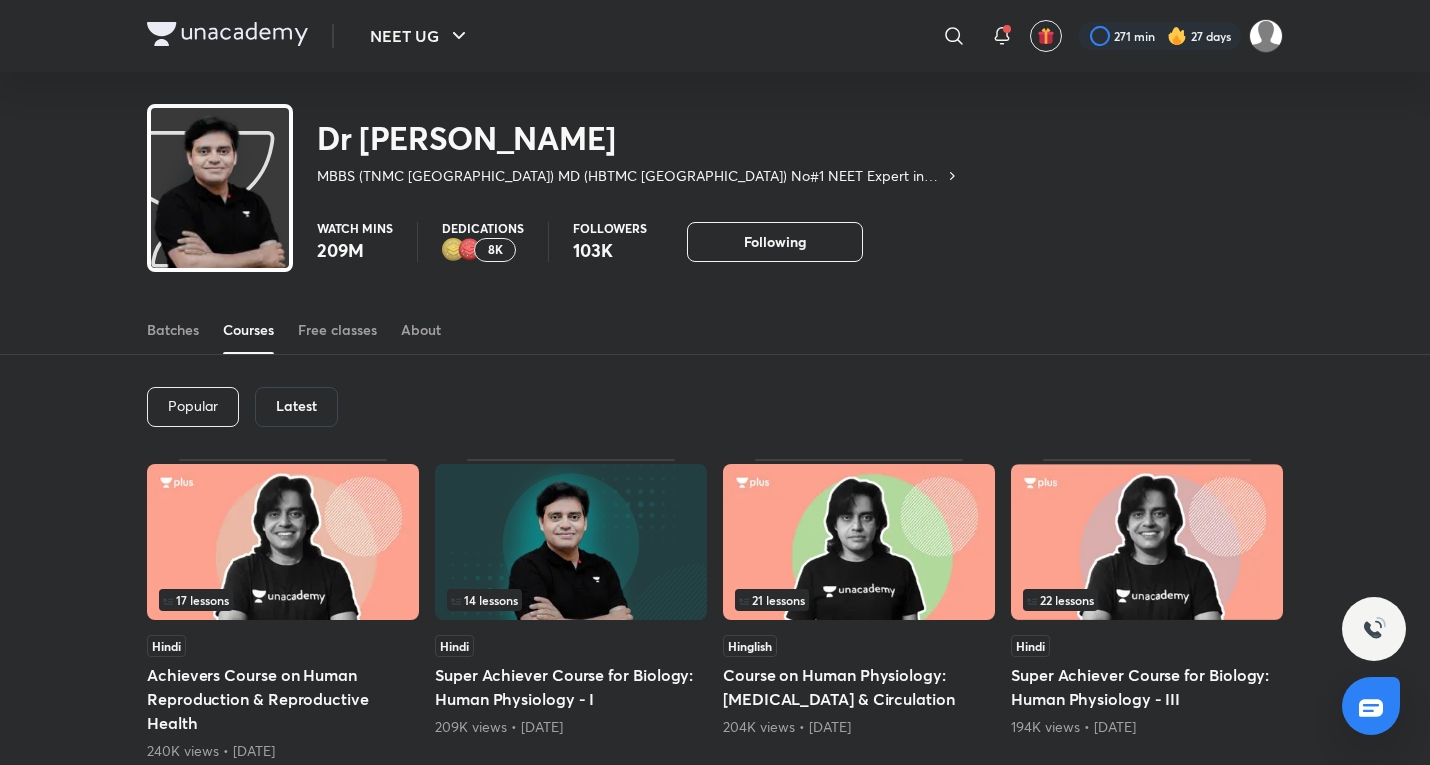 click on "Latest" at bounding box center [296, 406] 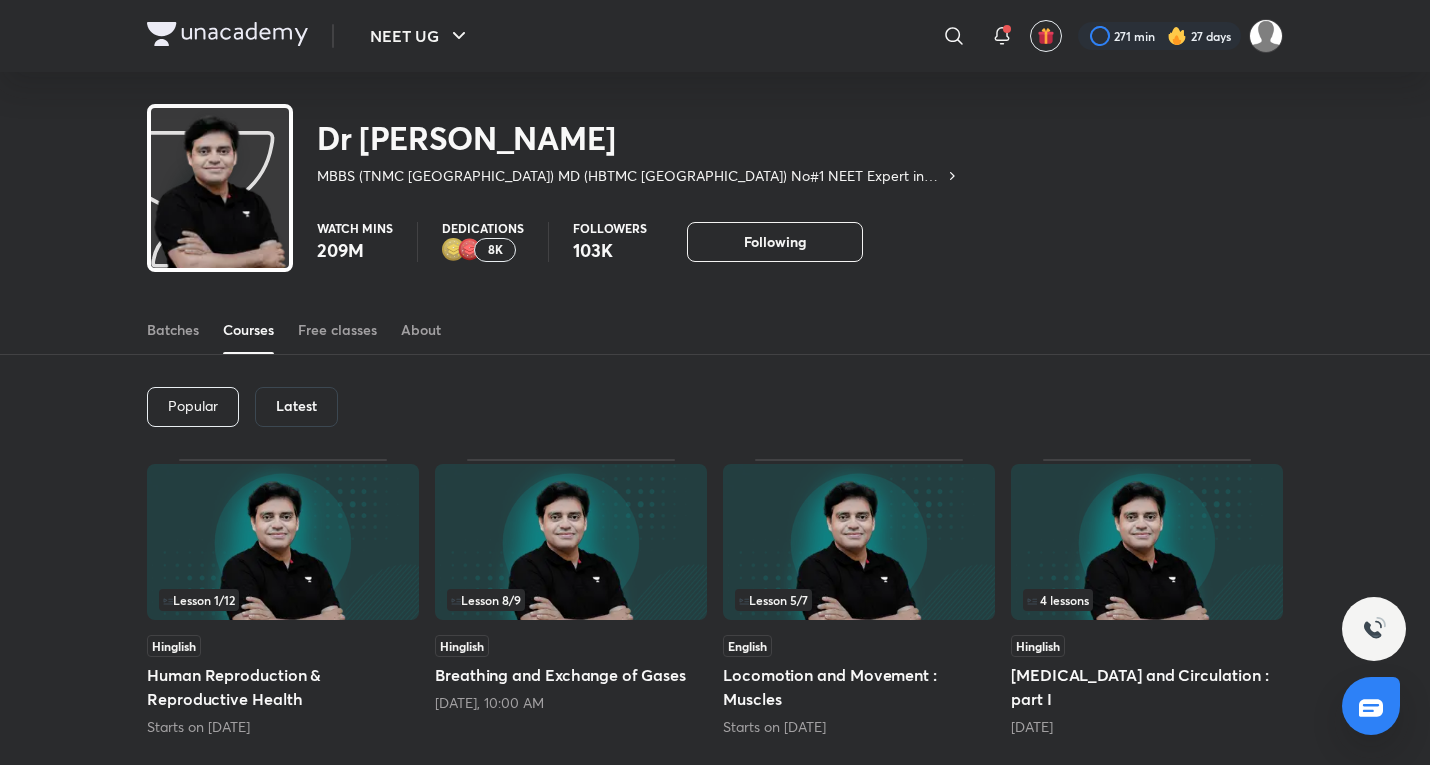 click on "4   lessons" at bounding box center [1147, 600] 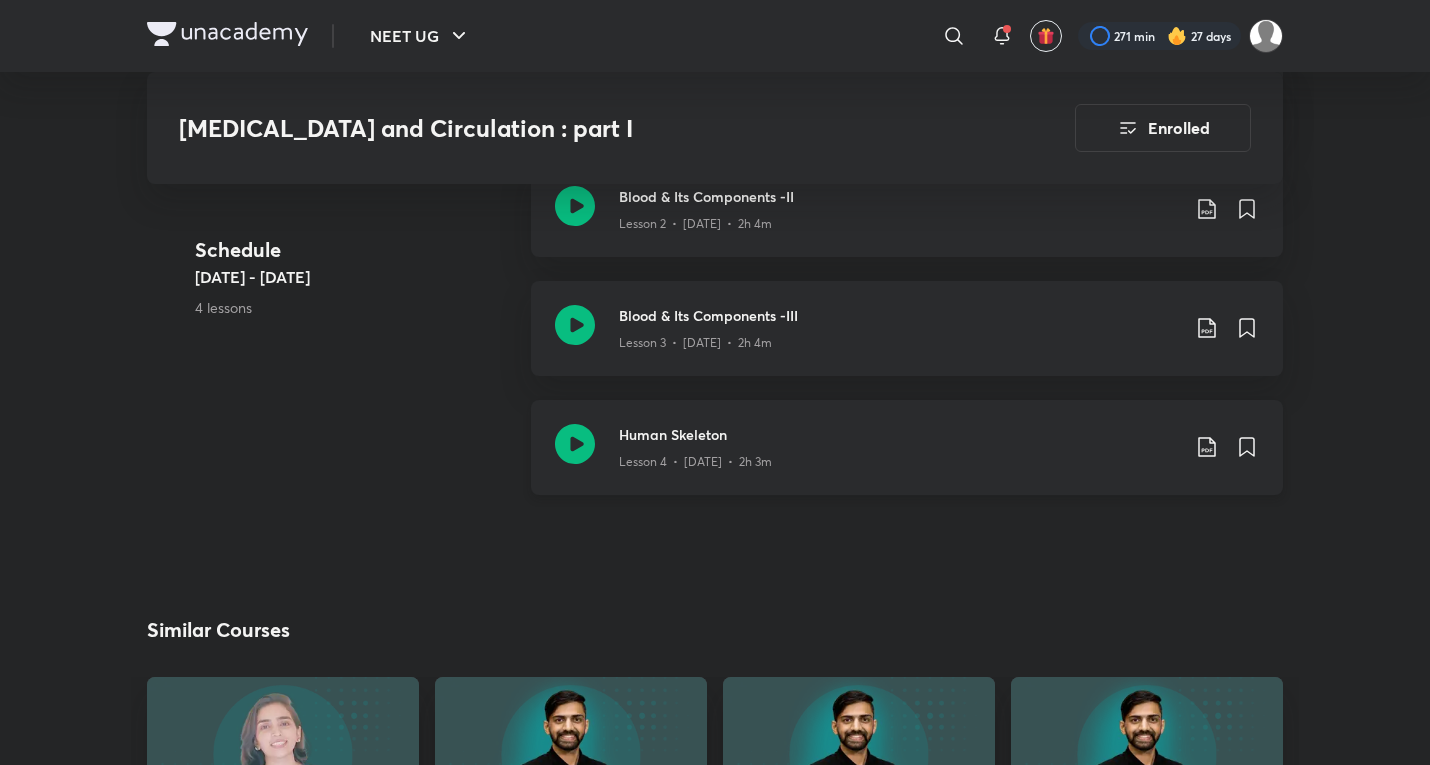 scroll, scrollTop: 1000, scrollLeft: 0, axis: vertical 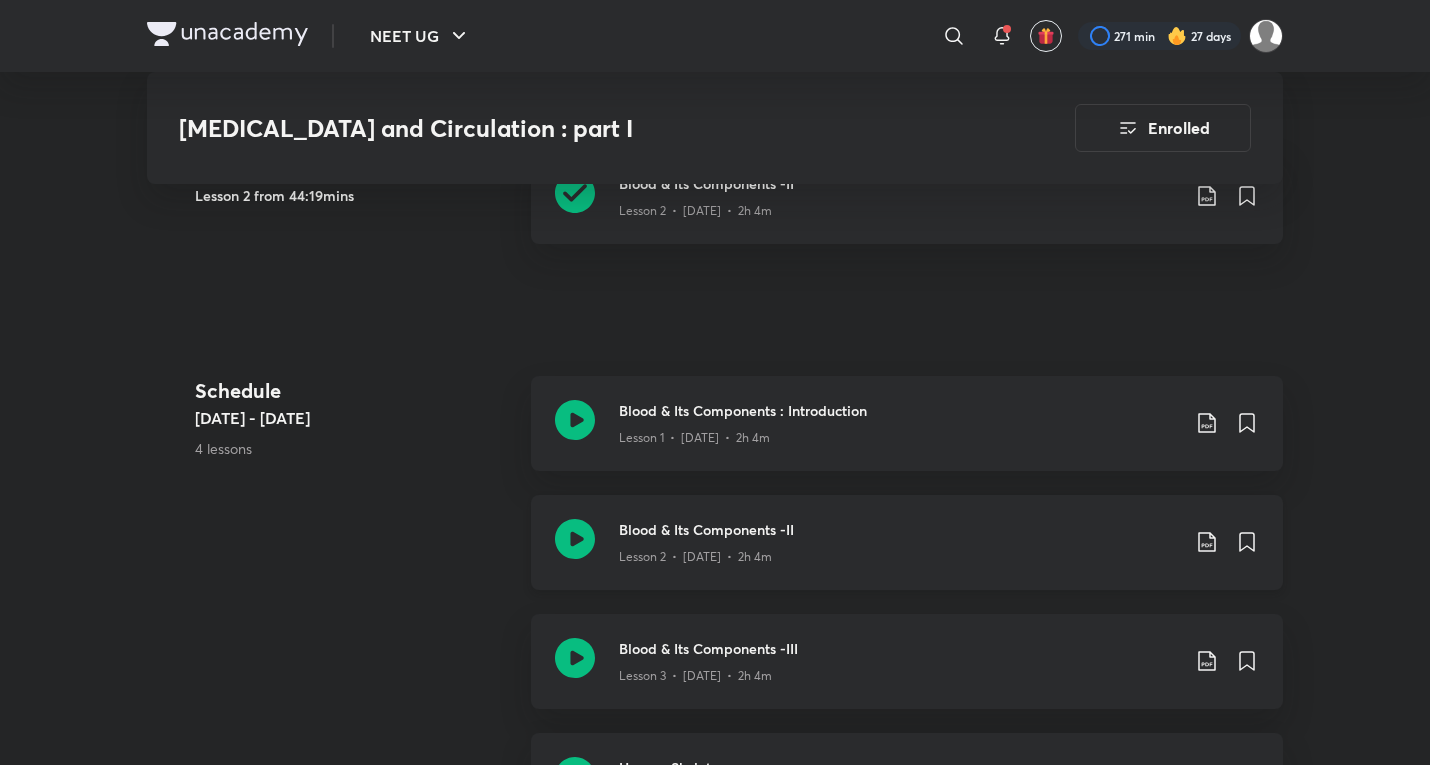 click on "Lesson 2  •  [DATE]  •  2h 4m" at bounding box center (695, 211) 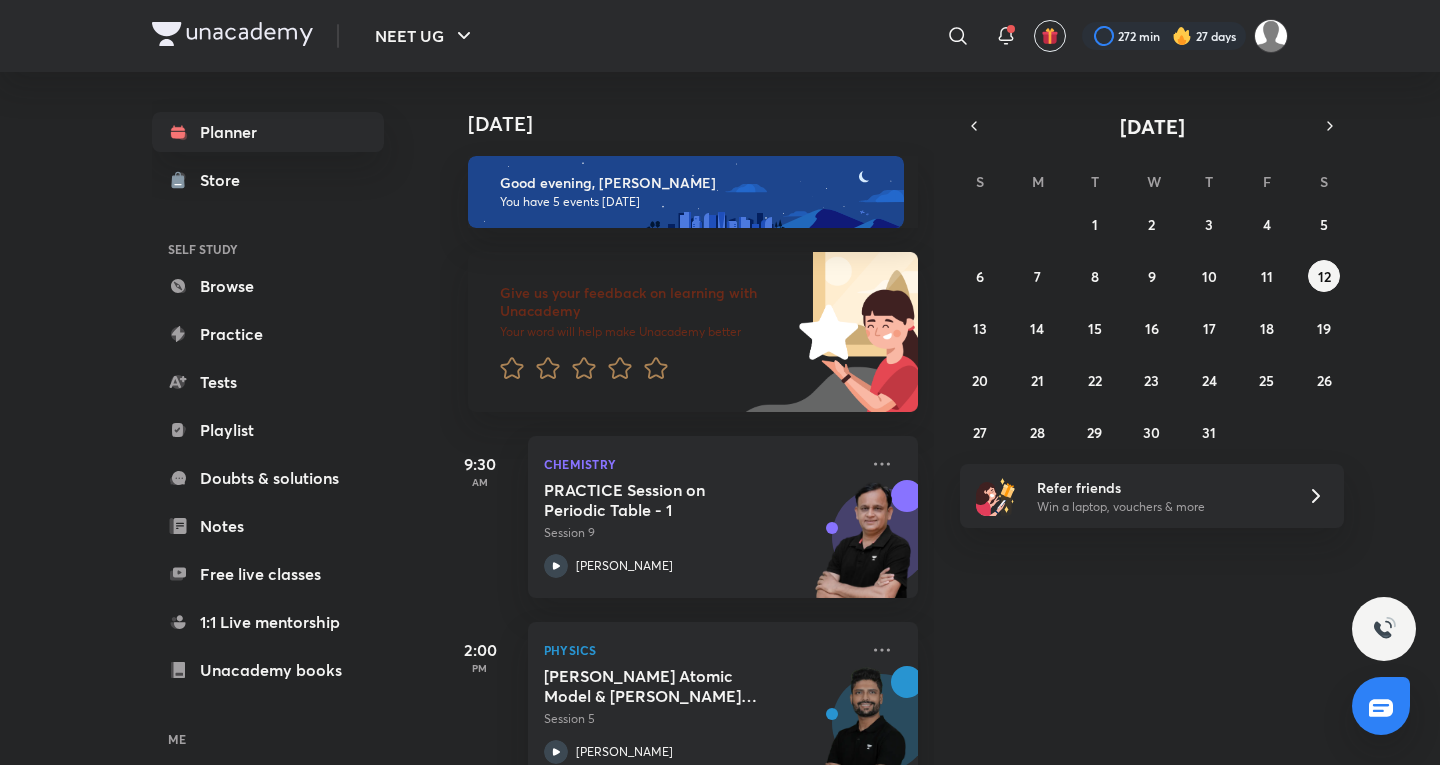 scroll, scrollTop: 0, scrollLeft: 0, axis: both 